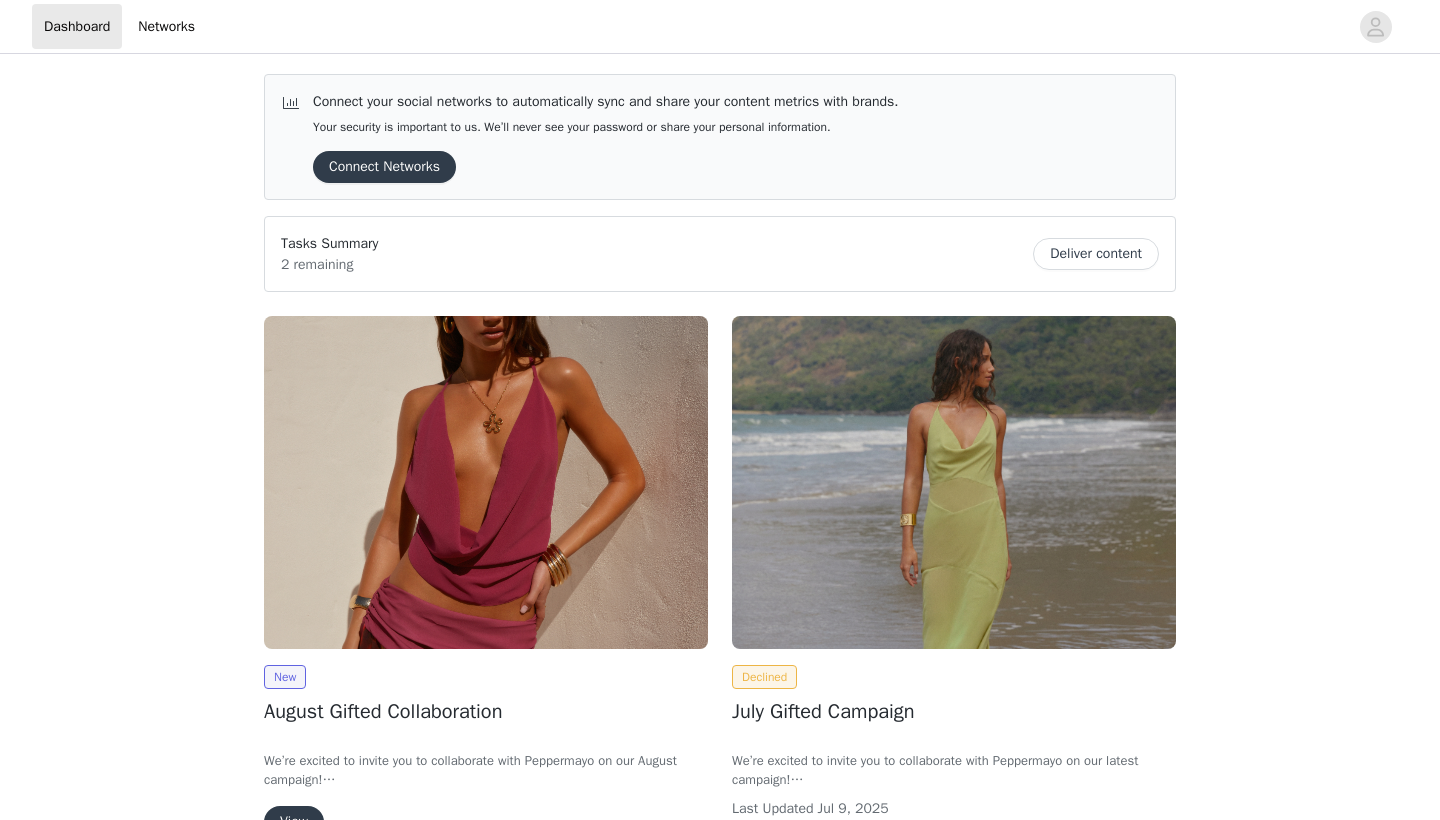 scroll, scrollTop: 0, scrollLeft: 0, axis: both 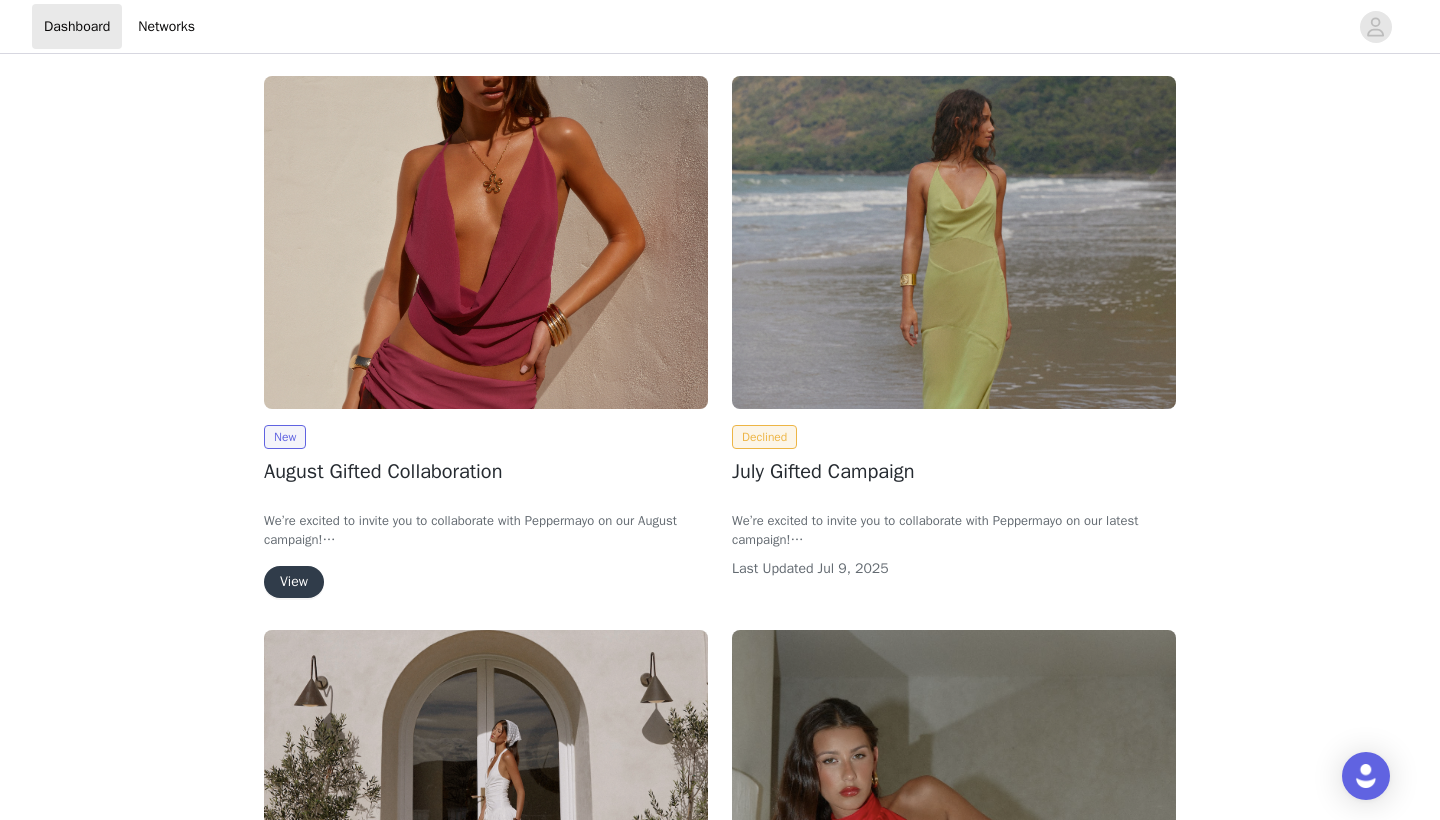 click on "View" at bounding box center (294, 582) 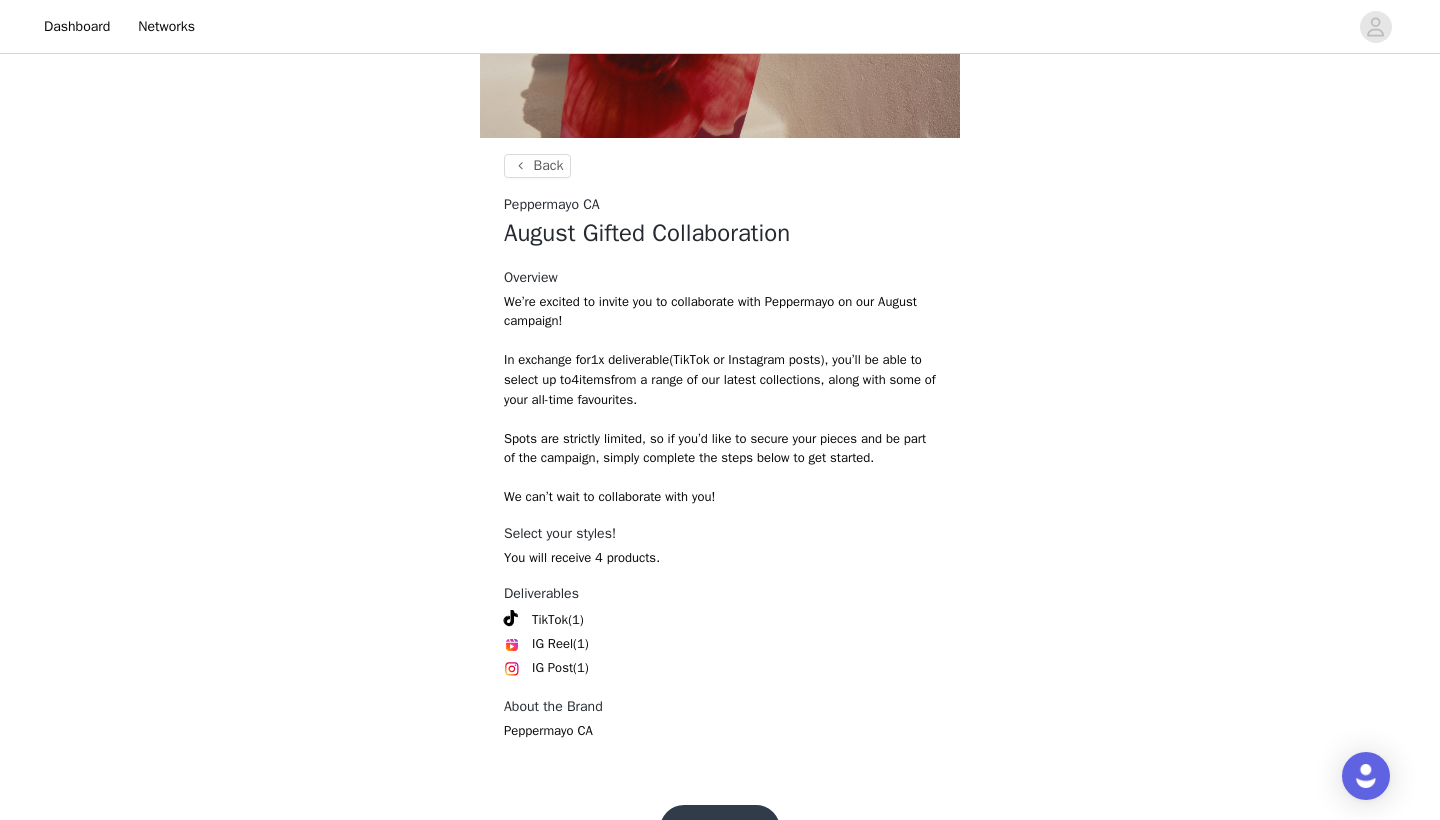 scroll, scrollTop: 690, scrollLeft: 0, axis: vertical 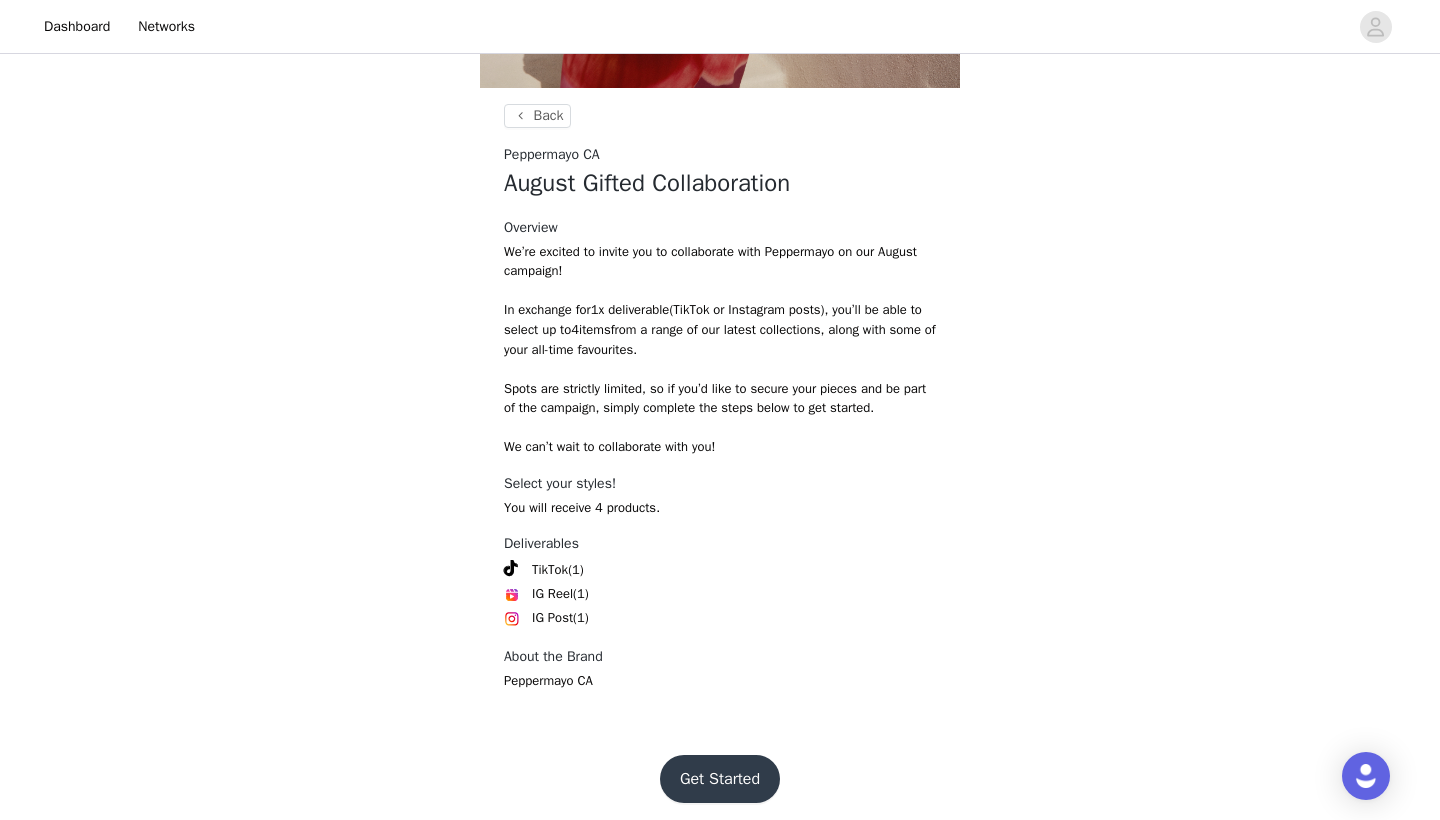 click on "Get Started" at bounding box center (720, 779) 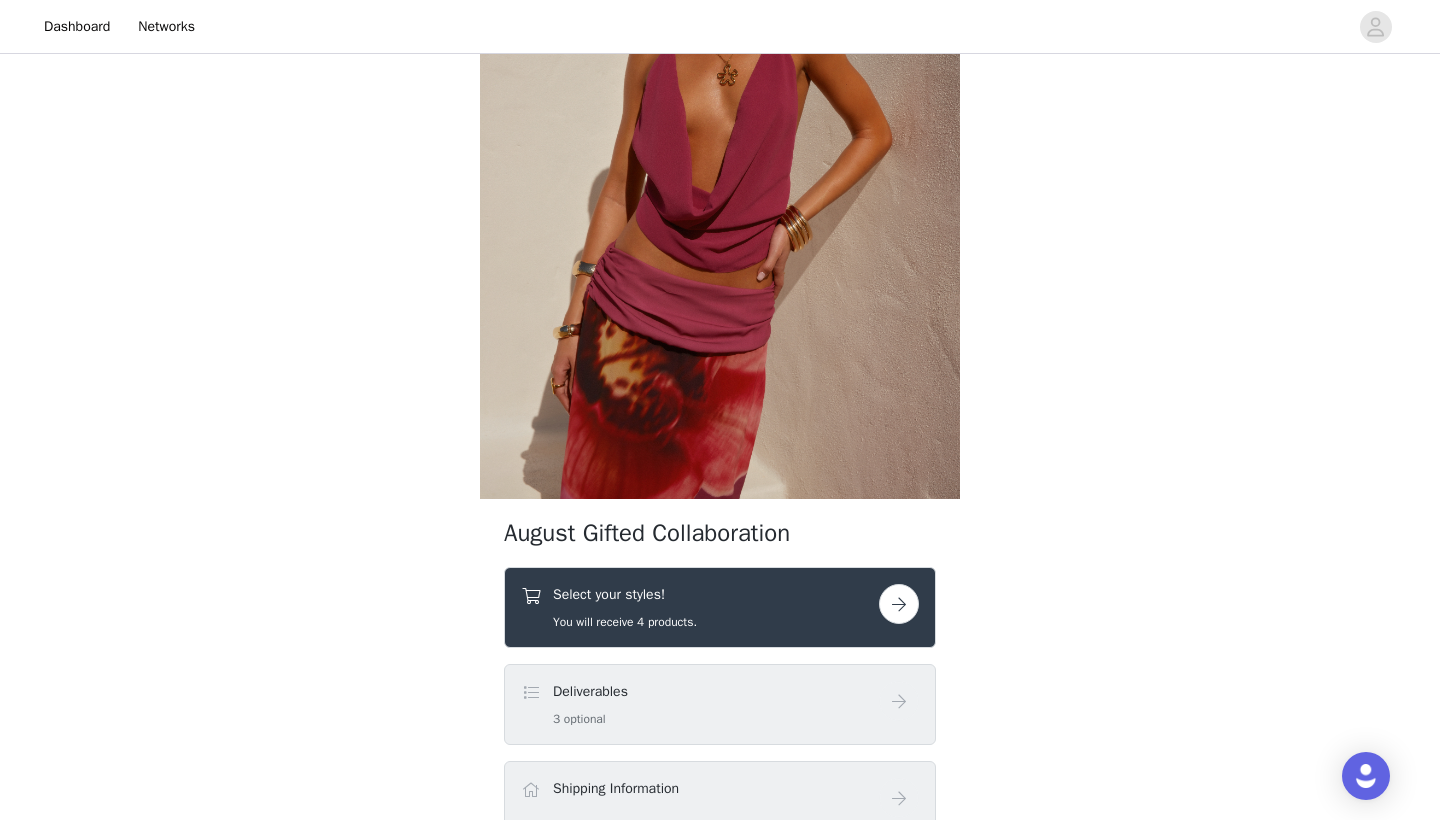 scroll, scrollTop: 281, scrollLeft: 0, axis: vertical 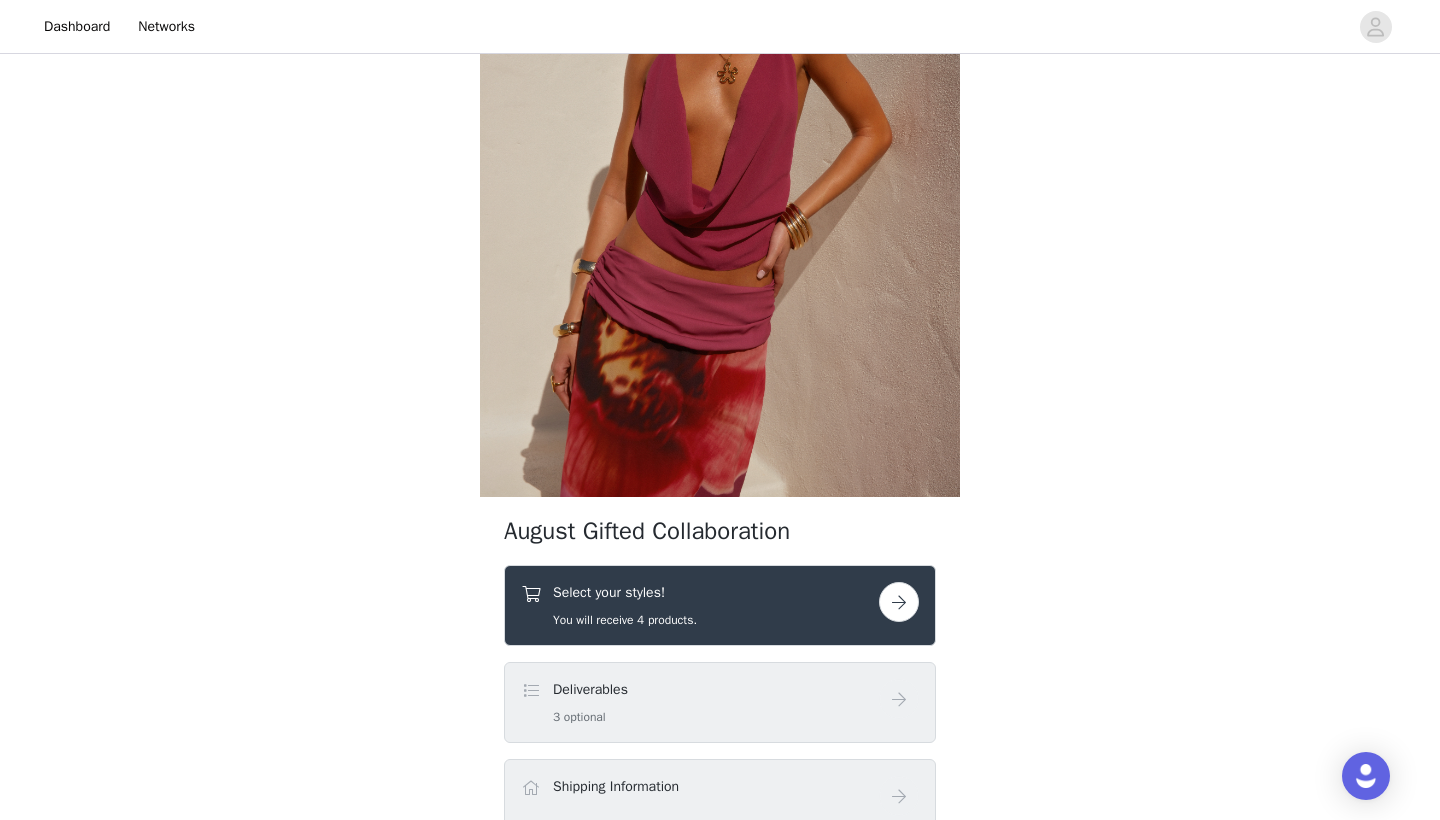 click at bounding box center [899, 602] 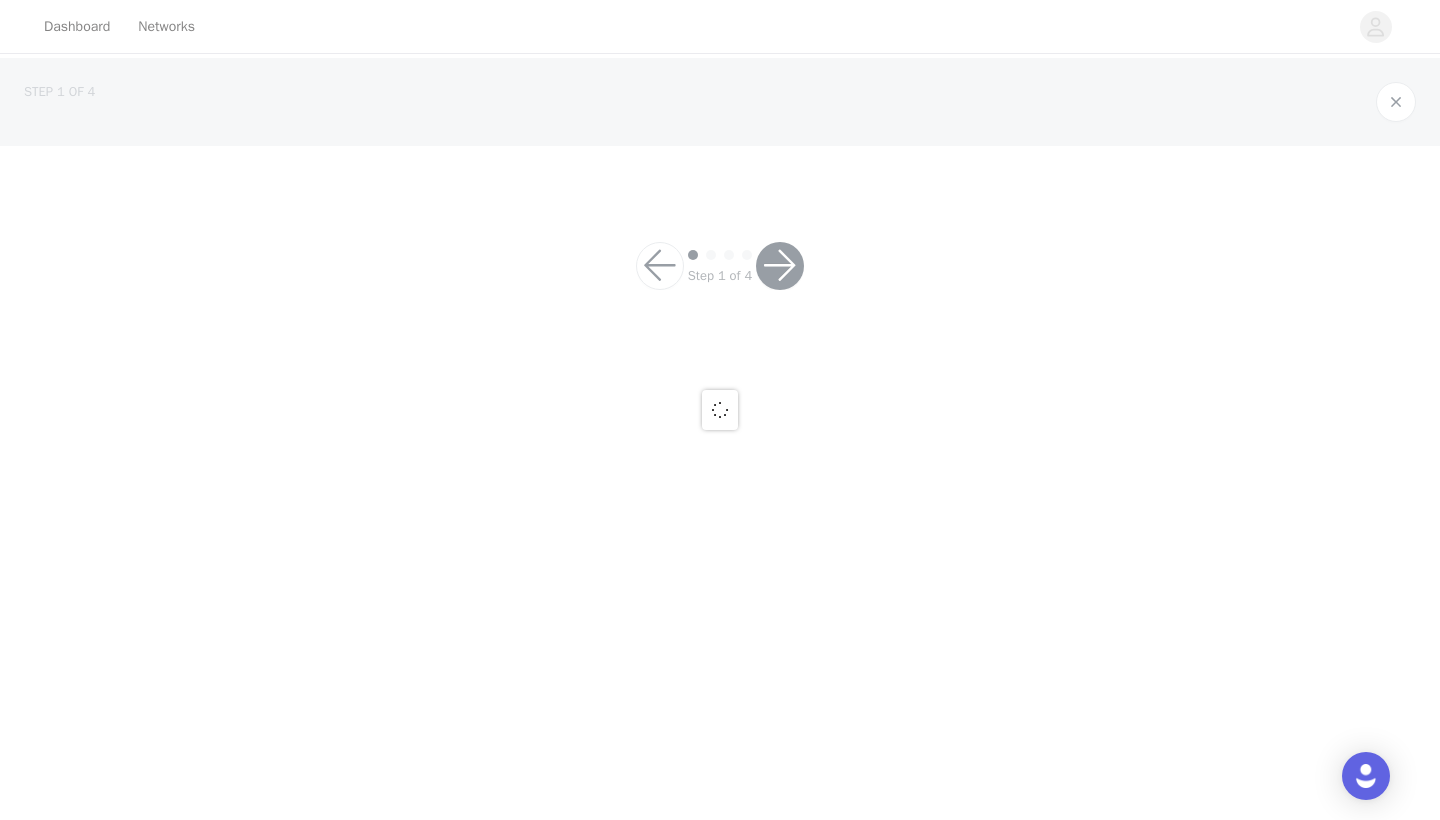 scroll, scrollTop: 0, scrollLeft: 0, axis: both 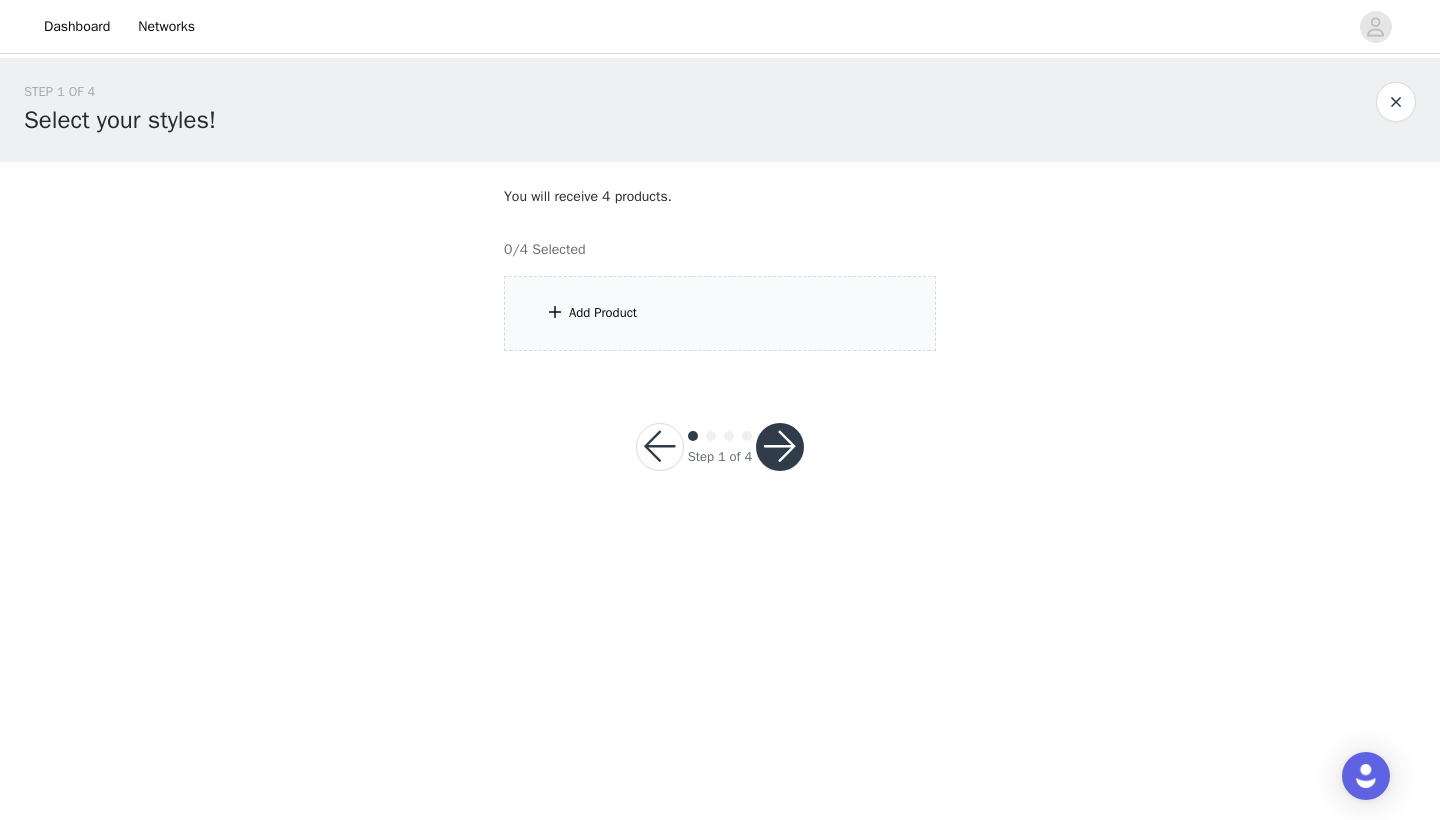 click on "Add Product" at bounding box center (720, 313) 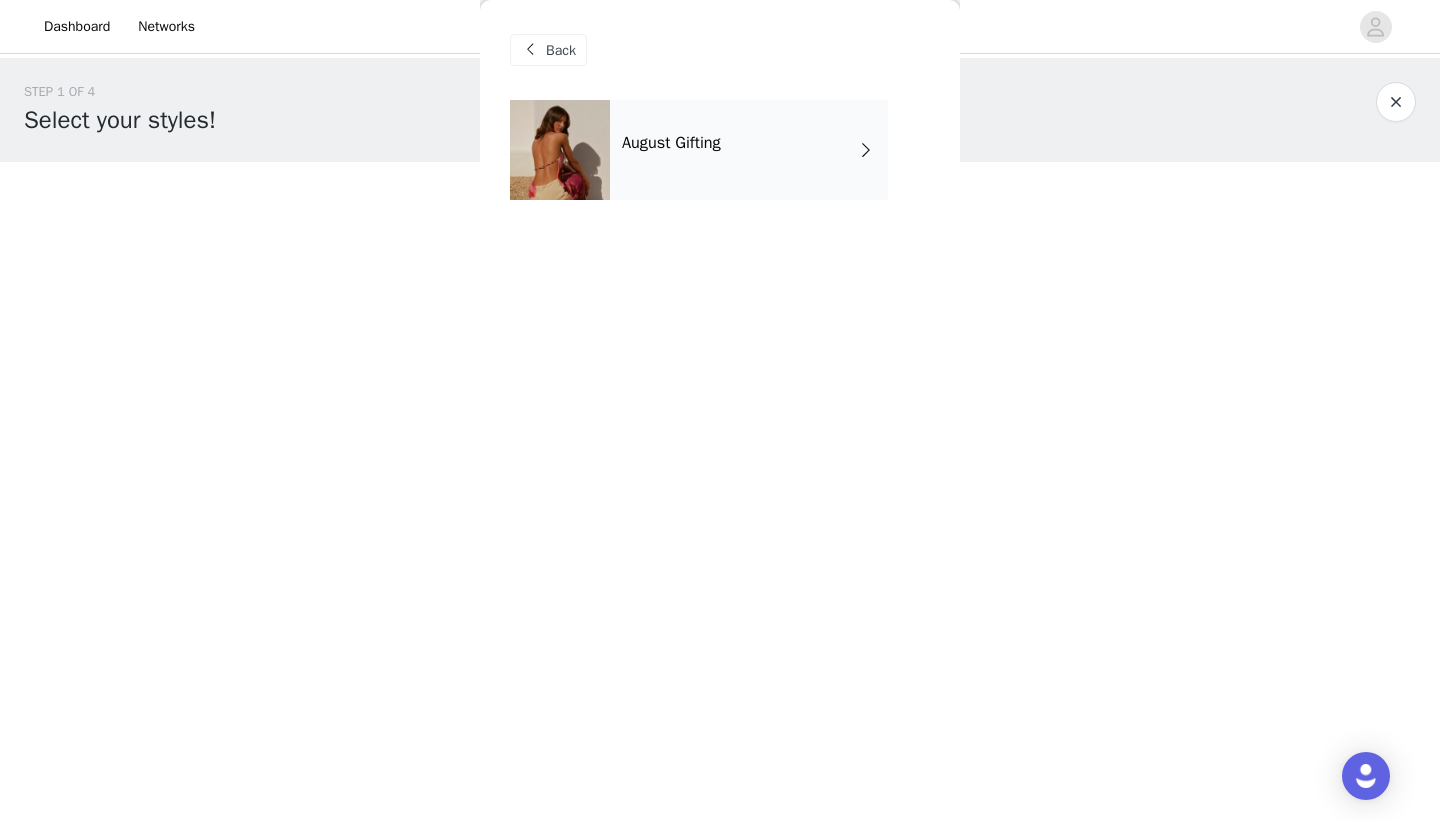 click on "August Gifting" at bounding box center [671, 143] 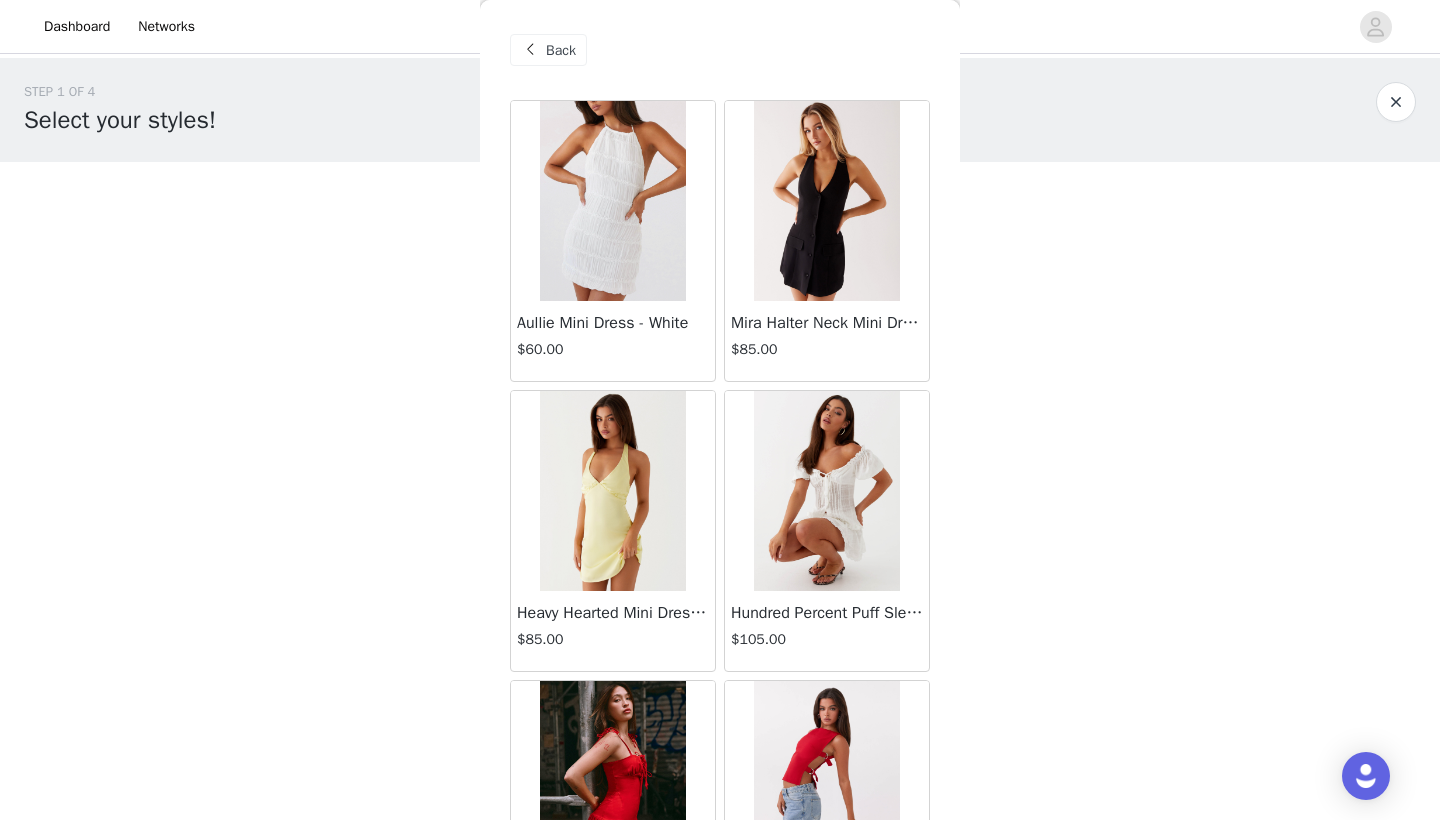 click on "STEP 1 OF 4
Select your styles!
You will receive 4 products.       0/4 Selected           Add Product       Back       Aullie Mini Dress - White   $60.00       Mira Halter Neck Mini Dress - Black   $85.00       Heavy Hearted Mini Dress - Yellow   $85.00       Hundred Percent Puff Sleeve Top - White   $105.00       Love Seeker Corset Mini Dress - Red   $45.00       Cherish You Buckle Top - Red   $30.00       Ayla Satin Mini Dress - Yellow   $105.00       Rudy Tube Top - Ivory   $30.00       Keira Linen Mini Dress - White   $105.00       Not One Time Knit Mini Dress - Red   $35.00       Carmel Maxi Dress - Brown   $126.00       Moorey Beaded Mini Dress - Blue   $45.00       Solaris Strapless Maxi Dress - Blue Floral   $126.00       Lyrical Maxi Dress - Ivory   $95.00       Garden Kisses Shirred Mini Dress - Red   $60.00       Under The Pagoda Maxi Dress - Amber   $137.00       At Last Halterneck Top - Brown   $74.00" at bounding box center [720, 288] 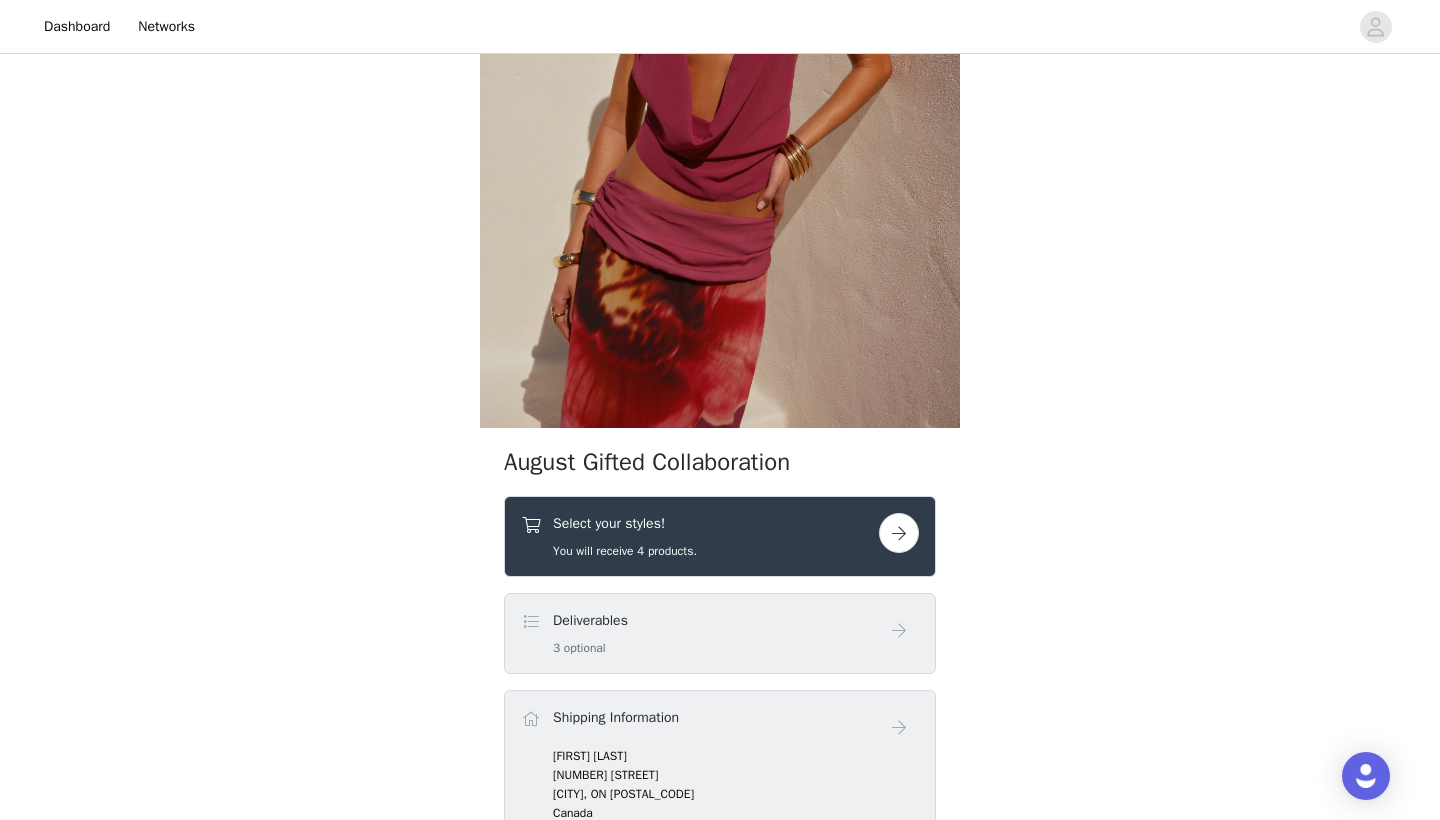 scroll, scrollTop: 400, scrollLeft: 0, axis: vertical 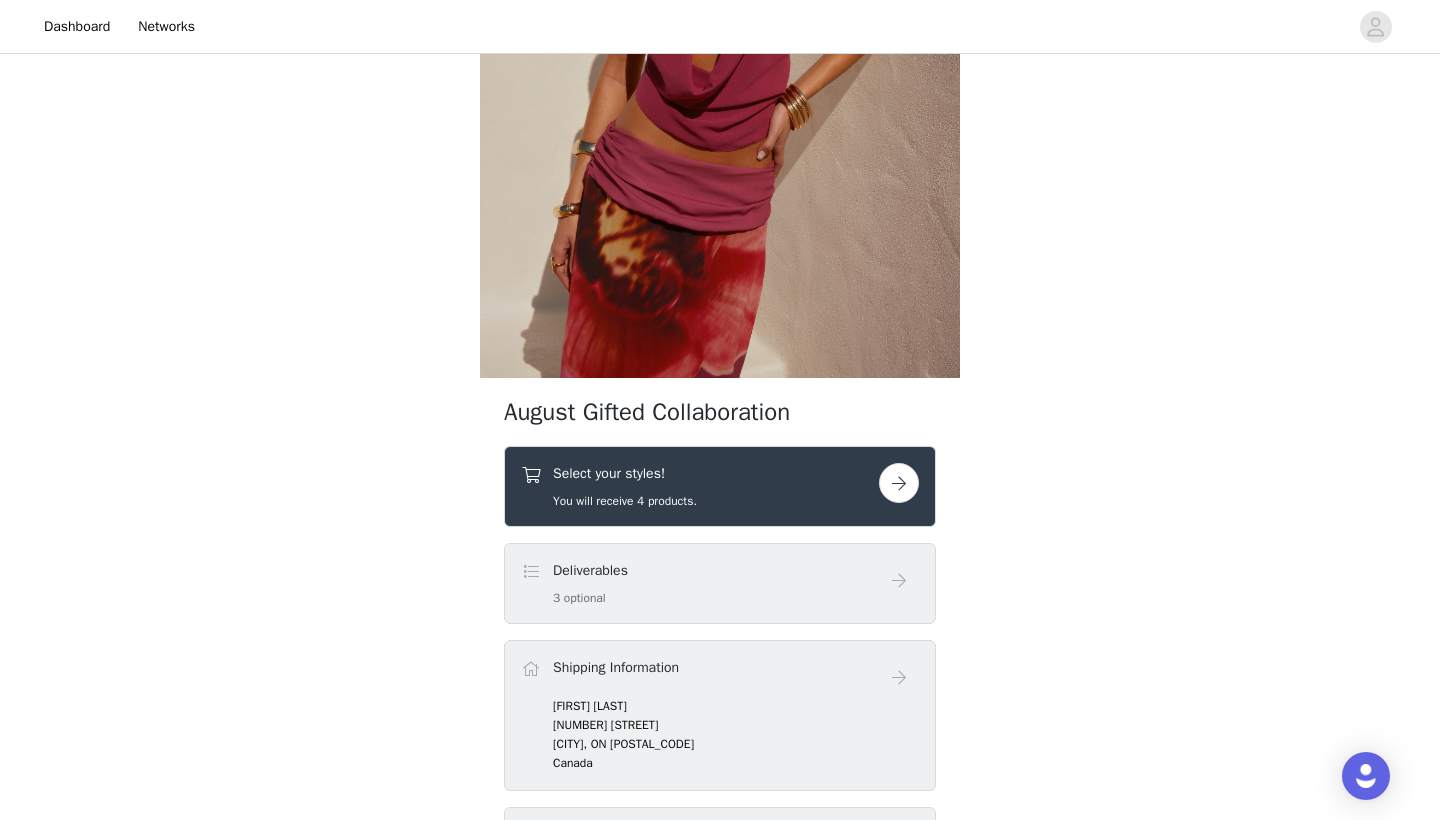 click at bounding box center (899, 483) 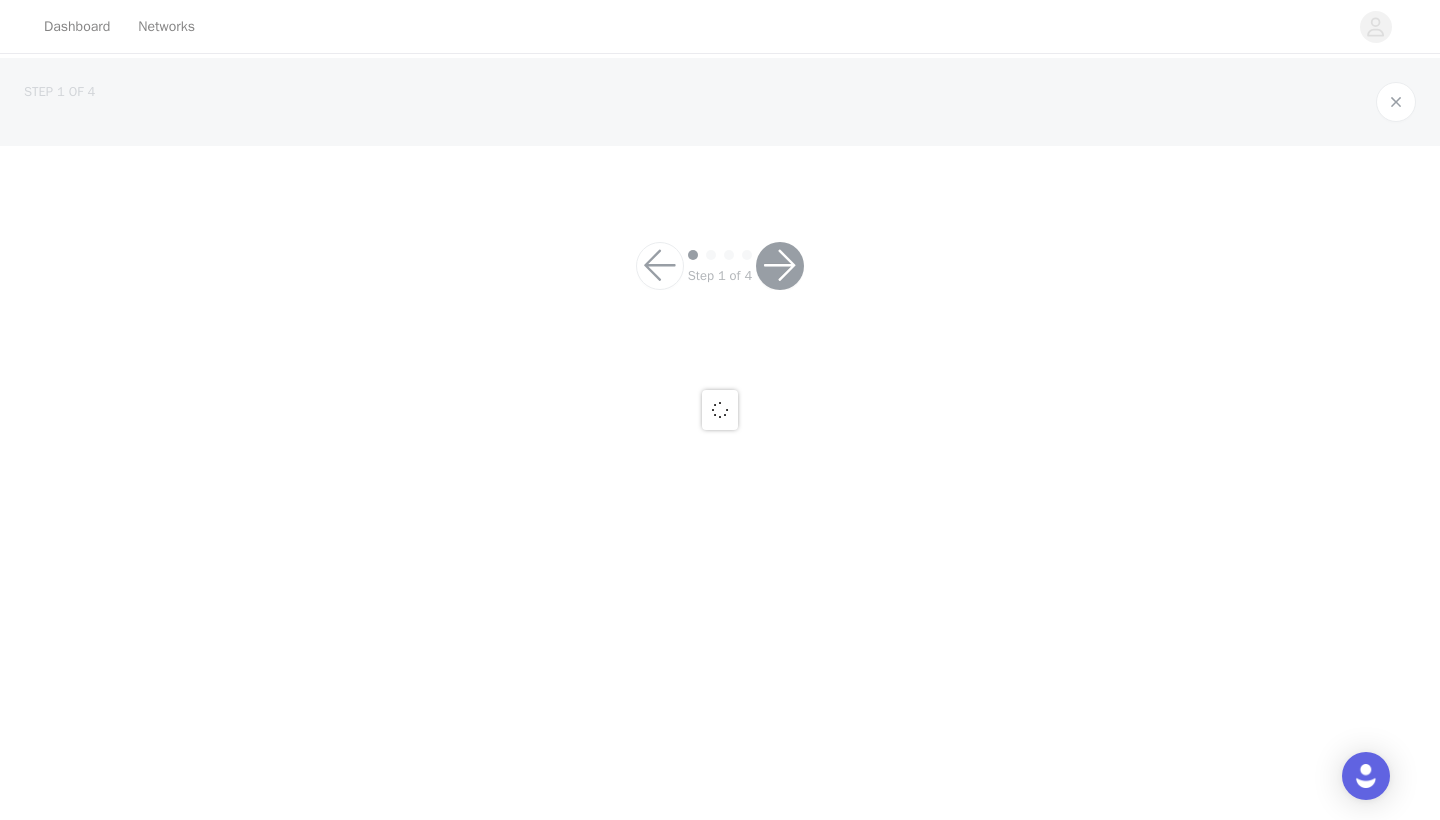 scroll, scrollTop: 0, scrollLeft: 0, axis: both 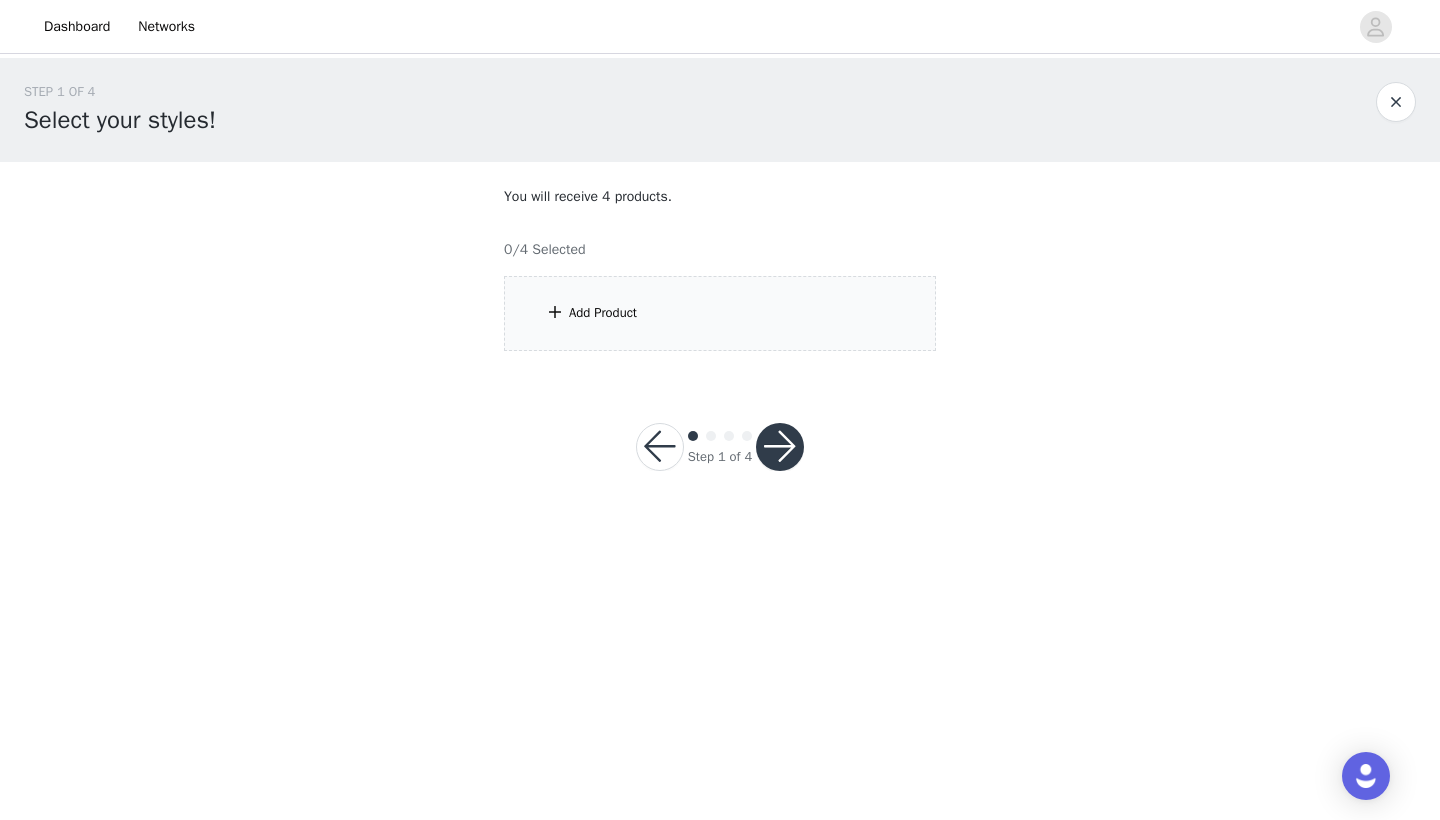 click on "Add Product" at bounding box center (720, 313) 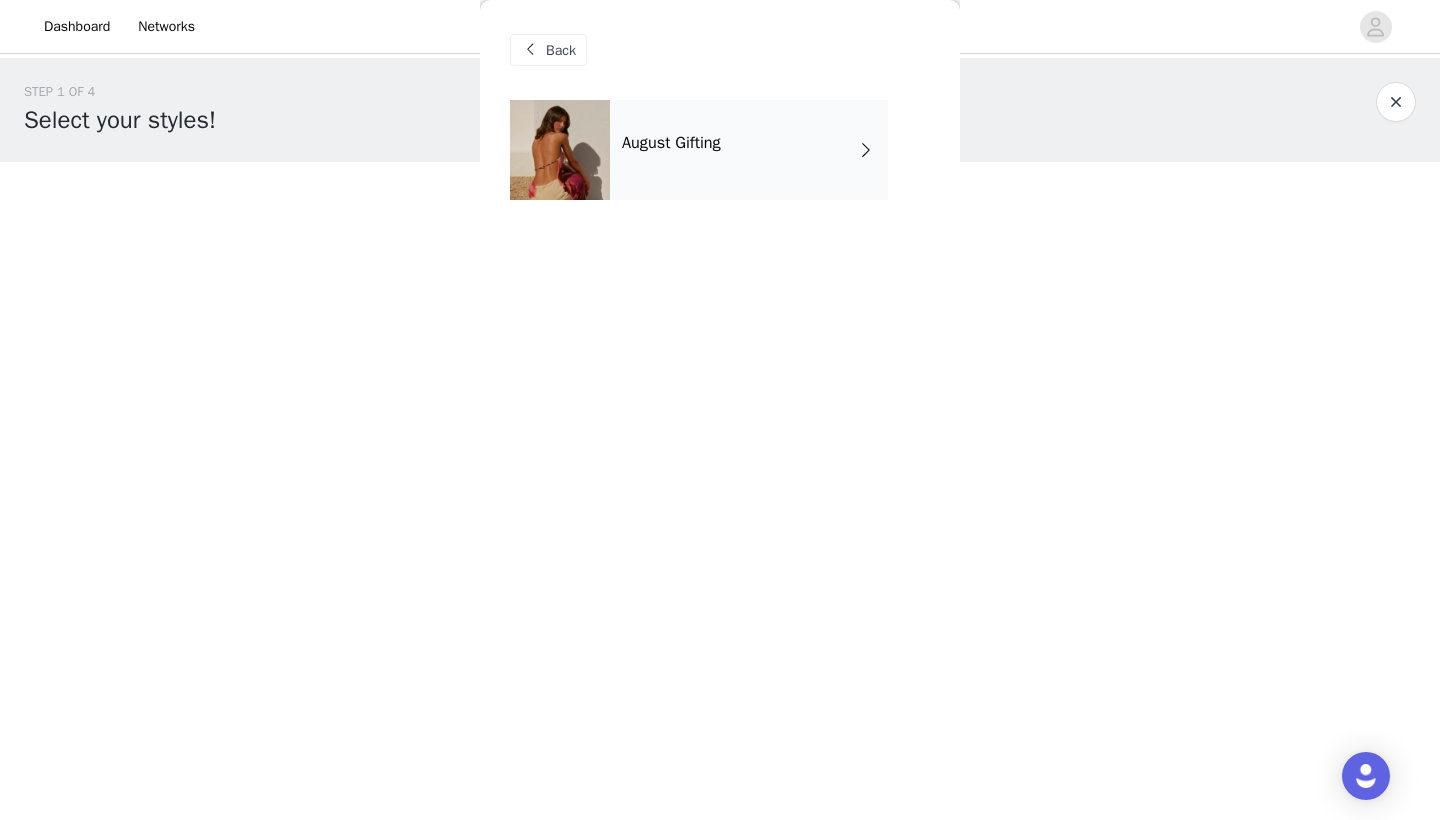 click on "August Gifting" at bounding box center [749, 150] 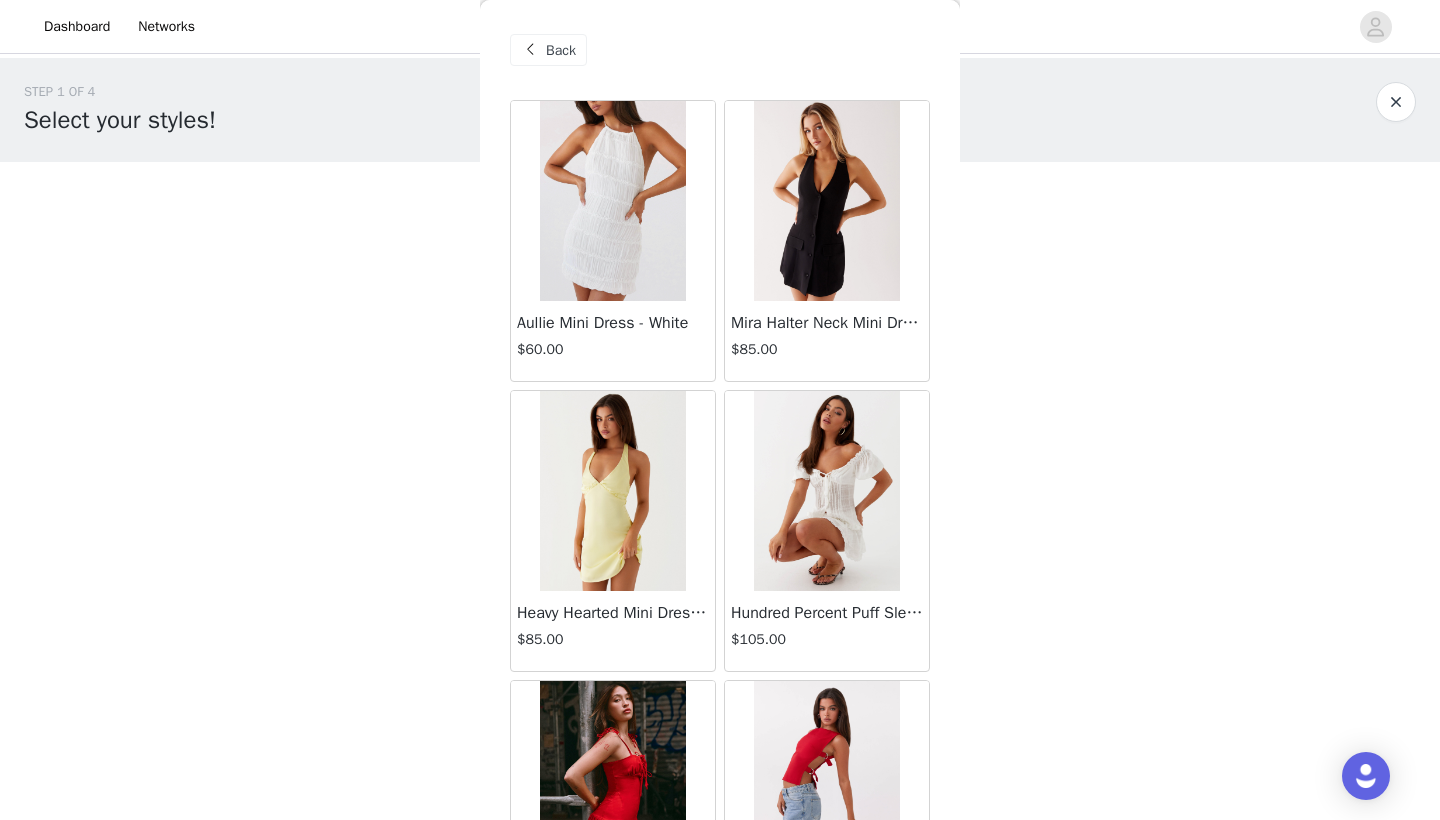 click on "Back       Aullie Mini Dress - White   $60.00       Mira Halter Neck Mini Dress - Black   $85.00       Heavy Hearted Mini Dress - Yellow   $85.00       Hundred Percent Puff Sleeve Top - White   $105.00       Love Seeker Corset Mini Dress - Red   $45.00       Cherish You Buckle Top - Red   $30.00       Ayla Satin Mini Dress - Yellow   $105.00       Rudy Tube Top - Ivory   $30.00       Keira Linen Mini Dress - White   $105.00       Not One Time Knit Mini Dress - Red   $35.00       Carmel Maxi Dress - Brown   $126.00       Moorey Beaded Mini Dress - Blue   $45.00       Solaris Strapless Maxi Dress - Blue Floral   $126.00       Lyrical Maxi Dress - Ivory   $95.00       Garden Kisses Shirred Mini Dress - Red   $60.00       Under The Pagoda Maxi Dress - Amber   $137.00       At Last Halterneck Top - Brown   $74.00       Annalissa Linen Mini Dress - Yellow   $35.00       Girls Like Us Ruched Mini Shorts - White   $74.00       Keanna Low Rise Denim Jeans - Washed Denim   $105.00     Load More" at bounding box center (720, 410) 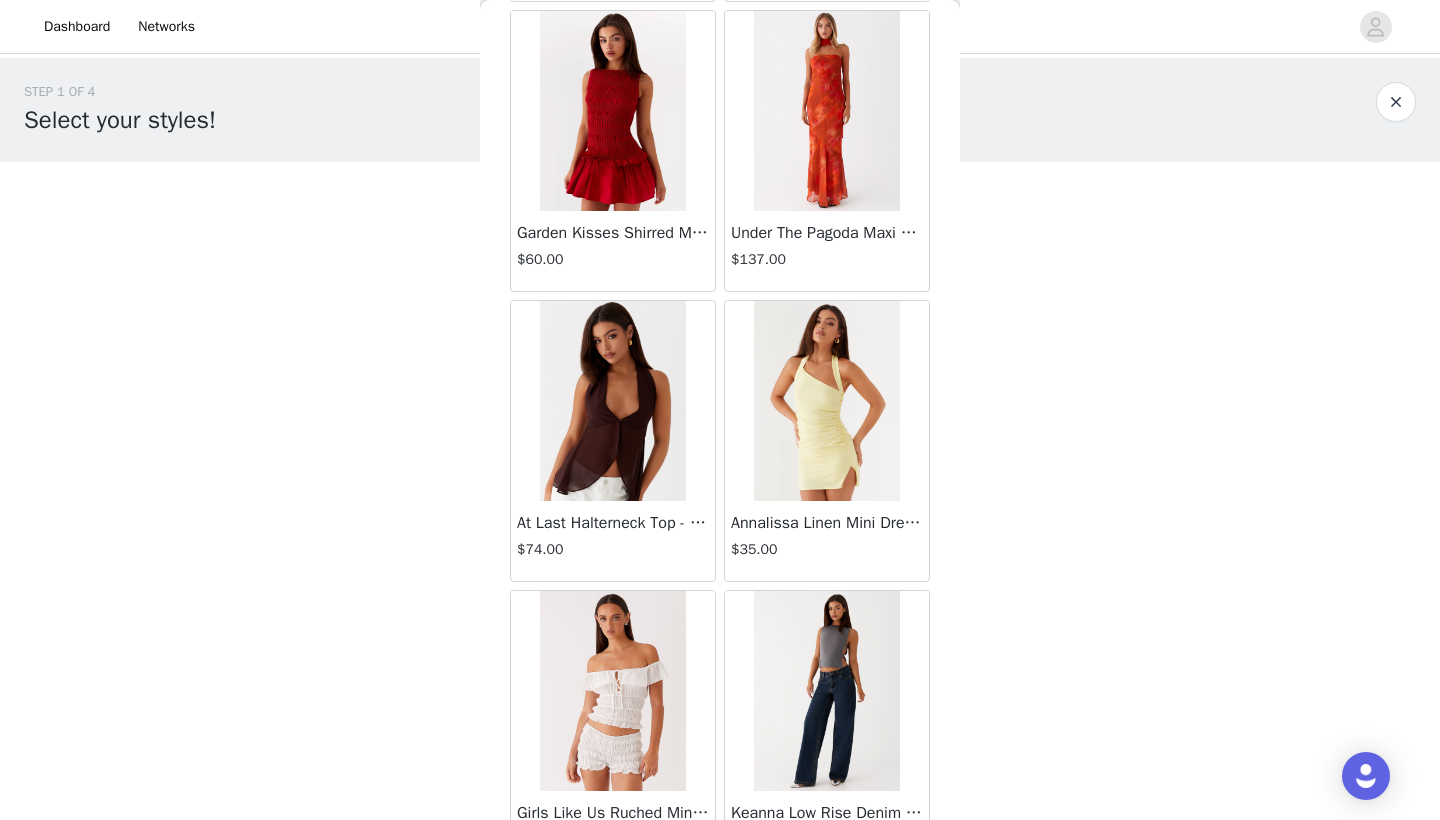 scroll, scrollTop: 2240, scrollLeft: 0, axis: vertical 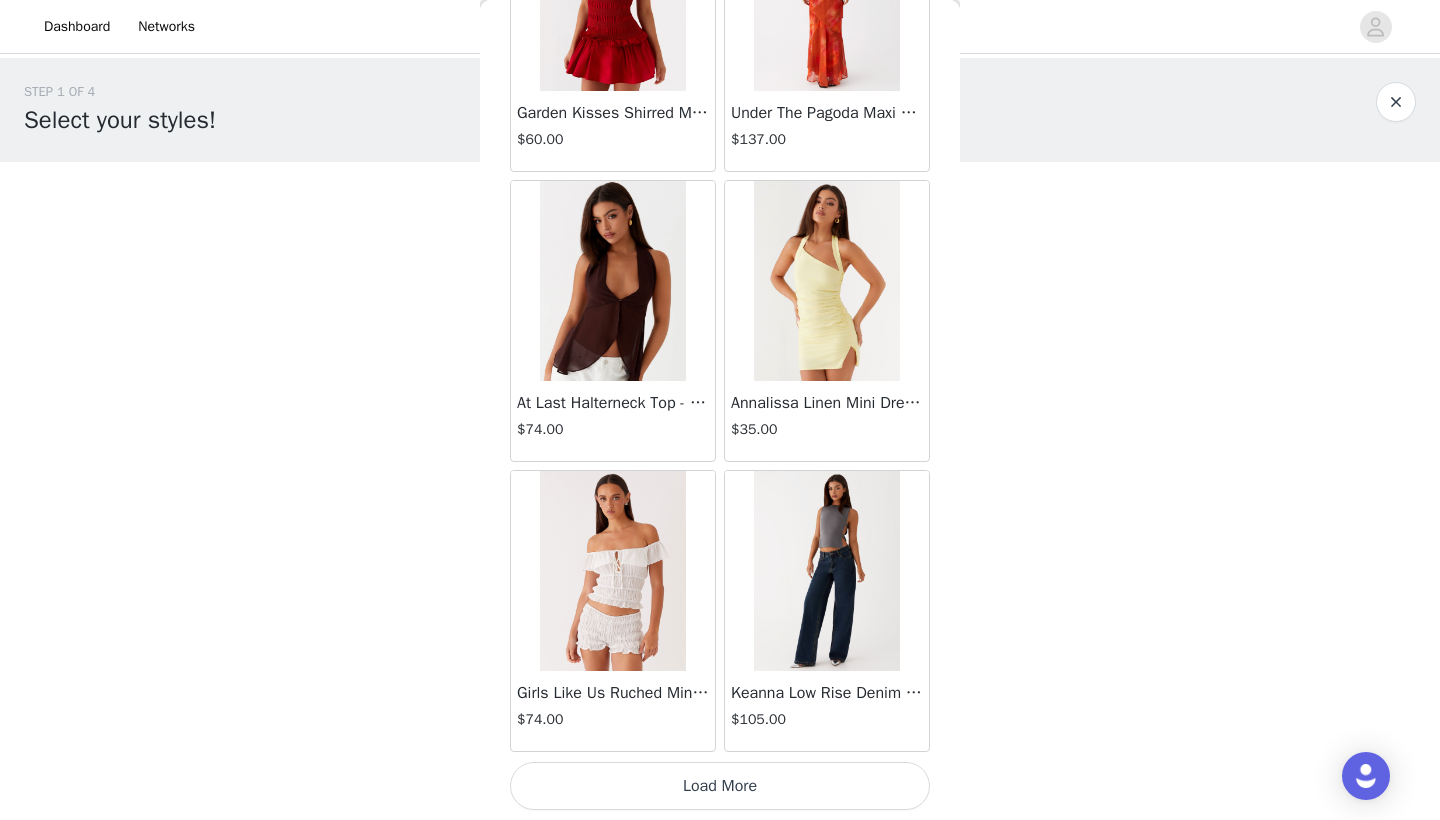 click on "Load More" at bounding box center (720, 786) 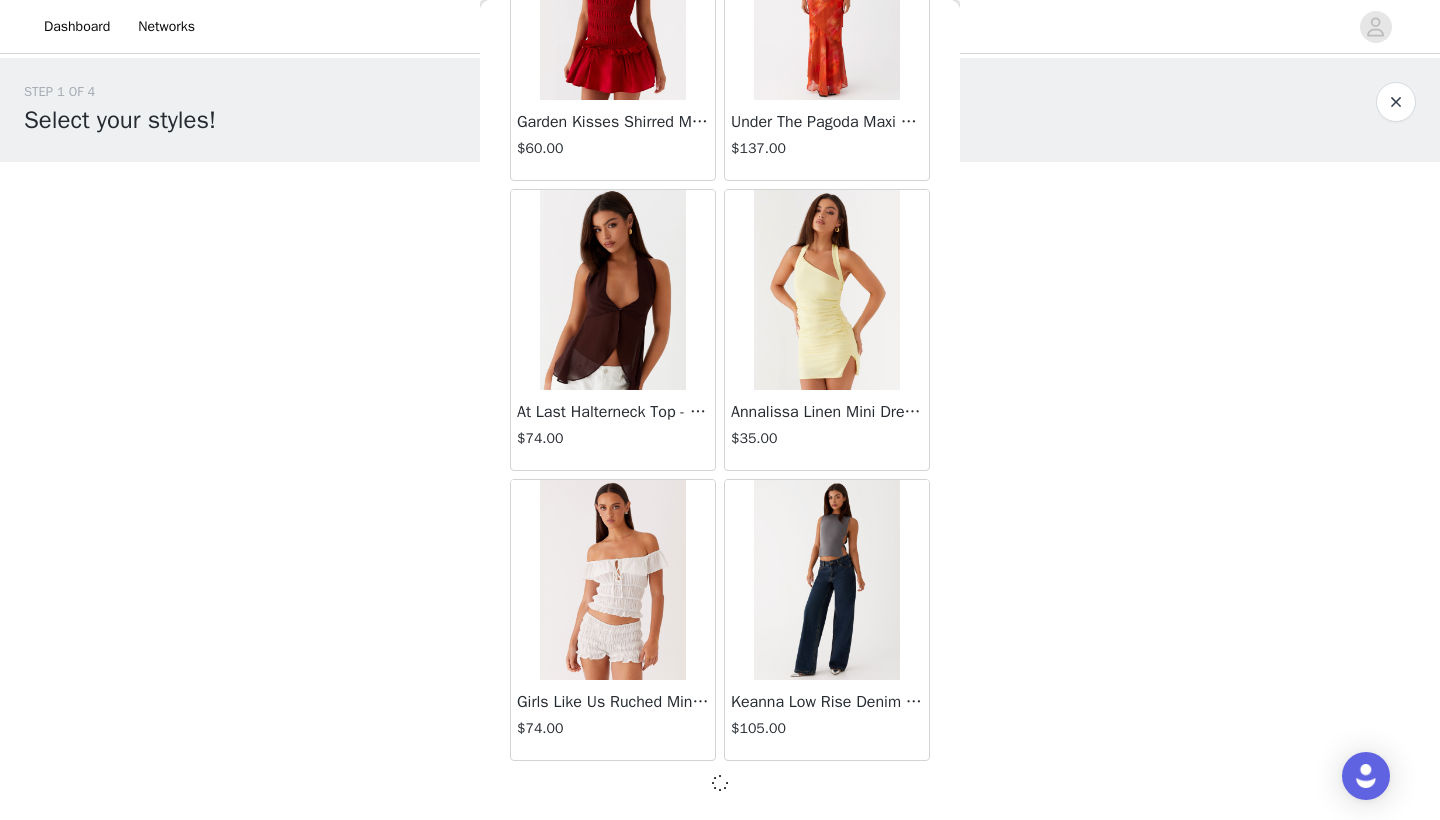 scroll, scrollTop: 2231, scrollLeft: 0, axis: vertical 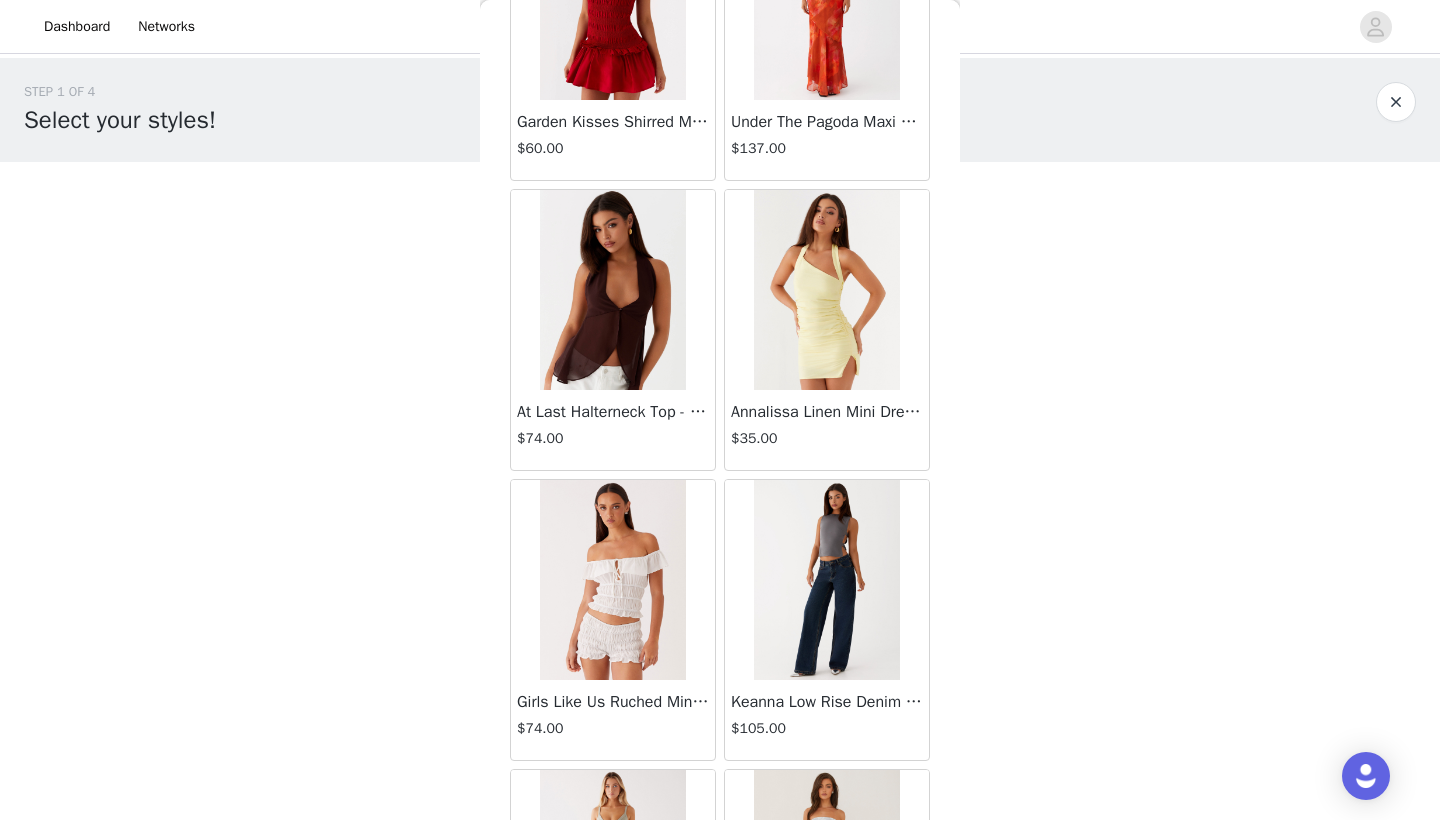 click on "Back       Aullie Mini Dress - White   $60.00       Mira Halter Neck Mini Dress - Black   $85.00       Heavy Hearted Mini Dress - Yellow   $85.00       Hundred Percent Puff Sleeve Top - White   $105.00       Love Seeker Corset Mini Dress - Red   $45.00       Cherish You Buckle Top - Red   $30.00       Ayla Satin Mini Dress - Yellow   $105.00       Rudy Tube Top - Ivory   $30.00       Keira Linen Mini Dress - White   $105.00       Not One Time Knit Mini Dress - Red   $35.00       Carmel Maxi Dress - Brown   $126.00       Moorey Beaded Mini Dress - Blue   $45.00       Solaris Strapless Maxi Dress - Blue Floral   $126.00       Lyrical Maxi Dress - Ivory   $95.00       Garden Kisses Shirred Mini Dress - Red   $60.00       Under The Pagoda Maxi Dress - Amber   $137.00       At Last Halterneck Top - Brown   $74.00       Annalissa Linen Mini Dress - Yellow   $35.00       Girls Like Us Ruched Mini Shorts - White   $74.00       Keanna Low Rise Denim Jeans - Washed Denim   $105.00       Jocelyn Maxi Dress - Sage" at bounding box center [720, 410] 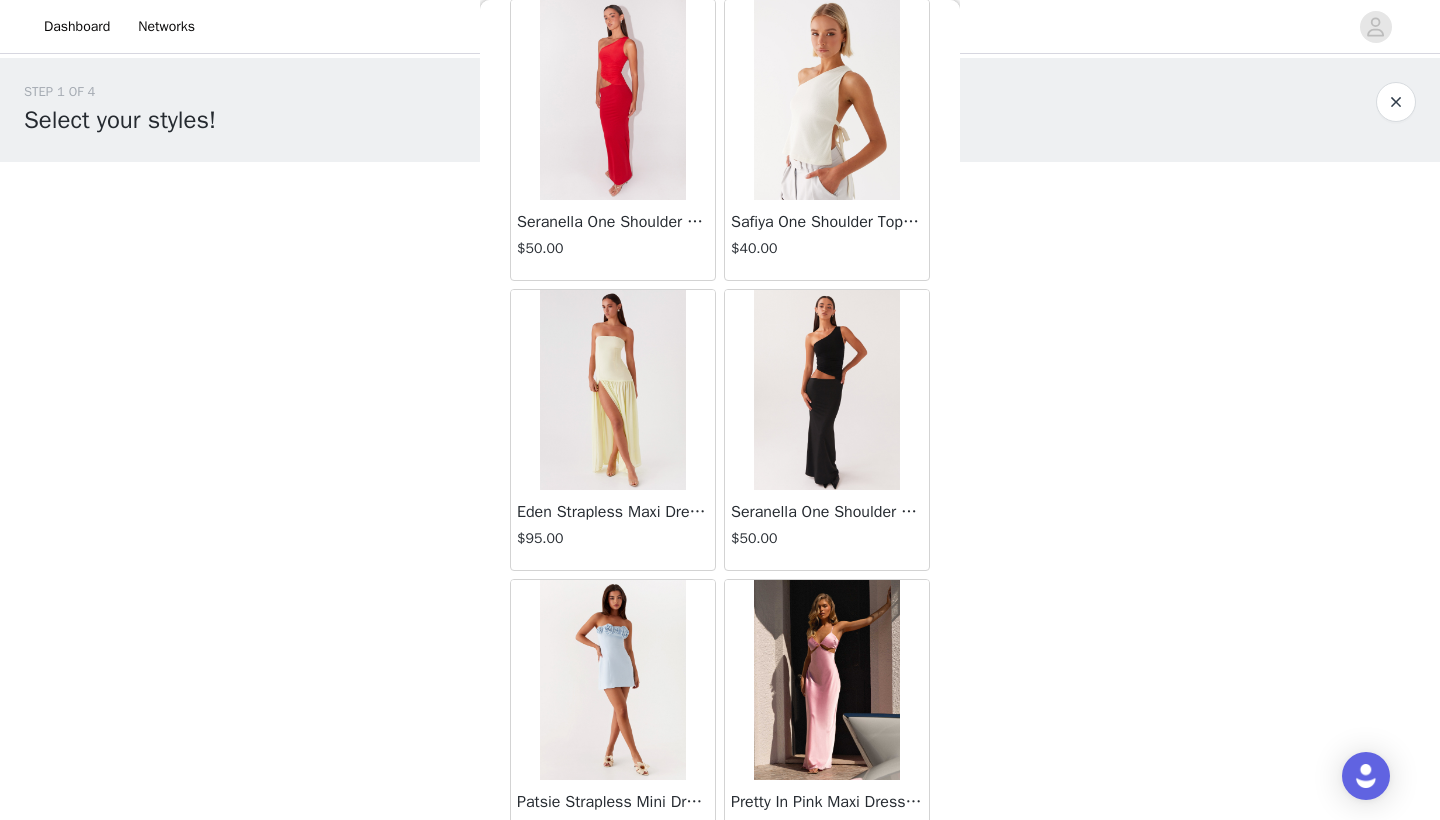 scroll, scrollTop: 5140, scrollLeft: 0, axis: vertical 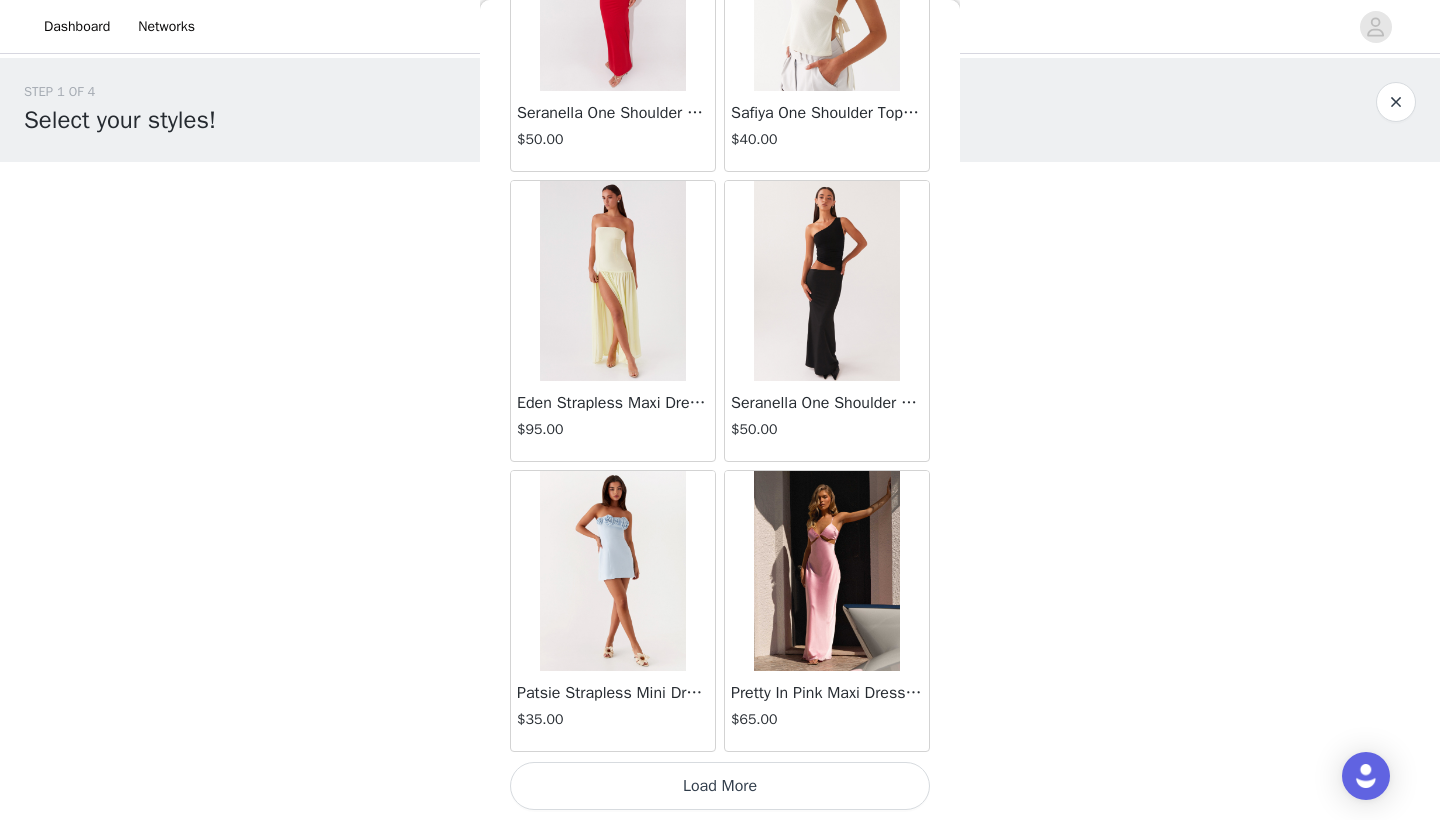 click on "Load More" at bounding box center (720, 786) 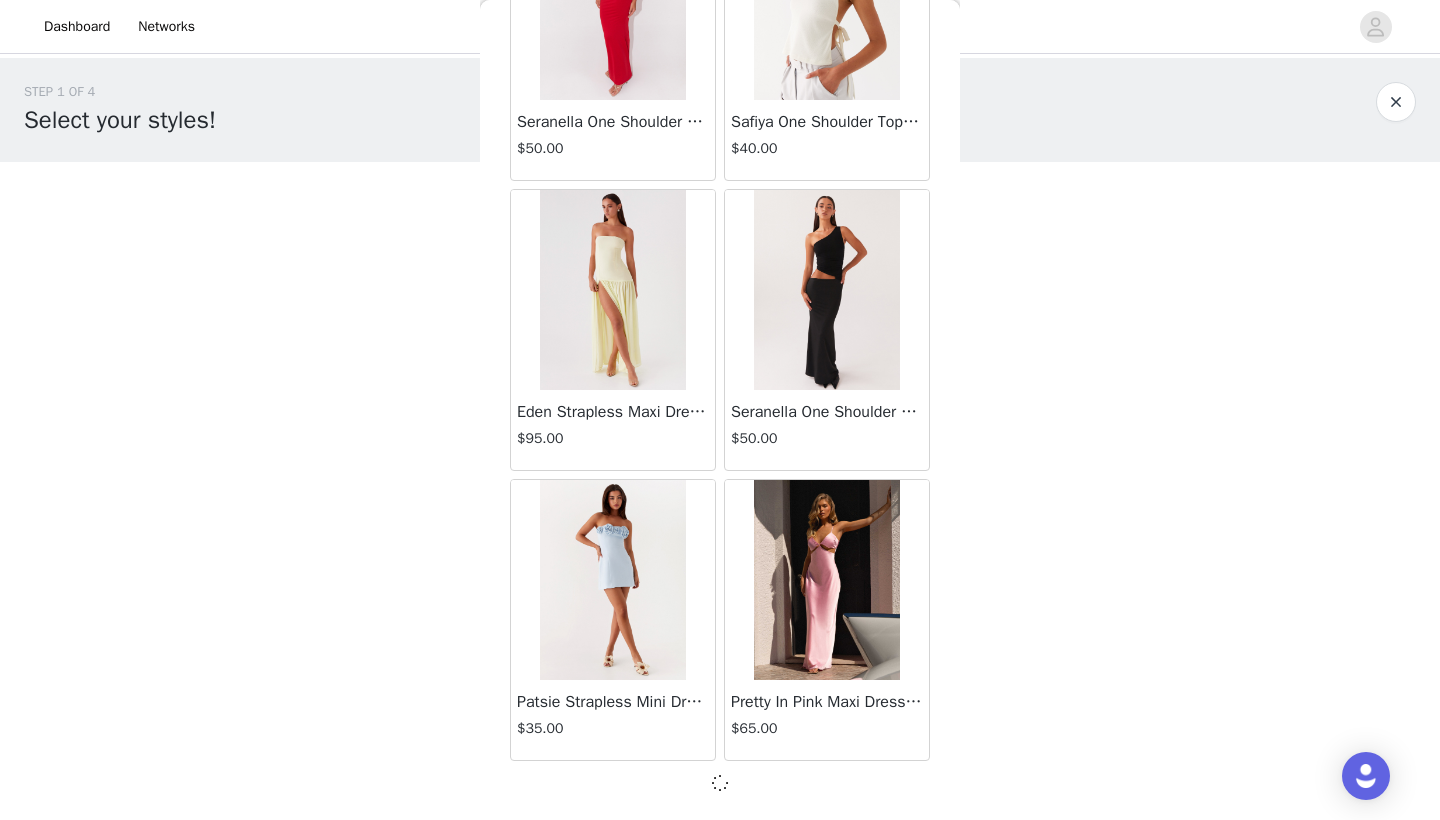 scroll, scrollTop: 5131, scrollLeft: 0, axis: vertical 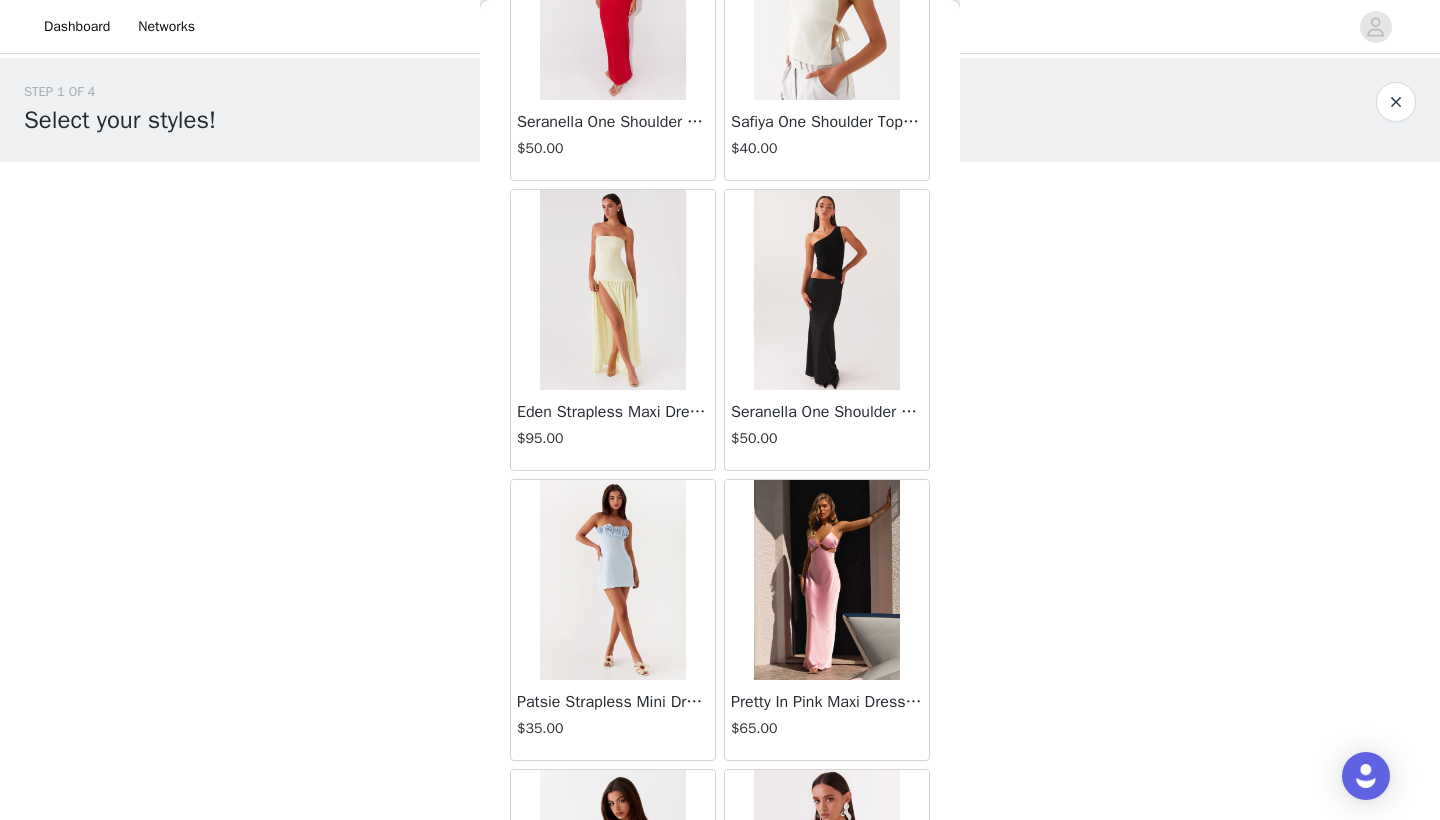 click on "Back       Aullie Mini Dress - White   $60.00       Mira Halter Neck Mini Dress - Black   $85.00       Heavy Hearted Mini Dress - Yellow   $85.00       Hundred Percent Puff Sleeve Top - White   $105.00       Love Seeker Corset Mini Dress - Red   $45.00       Cherish You Buckle Top - Red   $30.00       Ayla Satin Mini Dress - Yellow   $105.00       Rudy Tube Top - Ivory   $30.00       Keira Linen Mini Dress - White   $105.00       Not One Time Knit Mini Dress - Red   $35.00       Carmel Maxi Dress - Brown   $126.00       Moorey Beaded Mini Dress - Blue   $45.00       Solaris Strapless Maxi Dress - Blue Floral   $126.00       Lyrical Maxi Dress - Ivory   $95.00       Garden Kisses Shirred Mini Dress - Red   $60.00       Under The Pagoda Maxi Dress - Amber   $137.00       At Last Halterneck Top - Brown   $74.00       Annalissa Linen Mini Dress - Yellow   $35.00       Girls Like Us Ruched Mini Shorts - White   $74.00       Keanna Low Rise Denim Jeans - Washed Denim   $105.00       Jocelyn Maxi Dress - Sage" at bounding box center (720, 410) 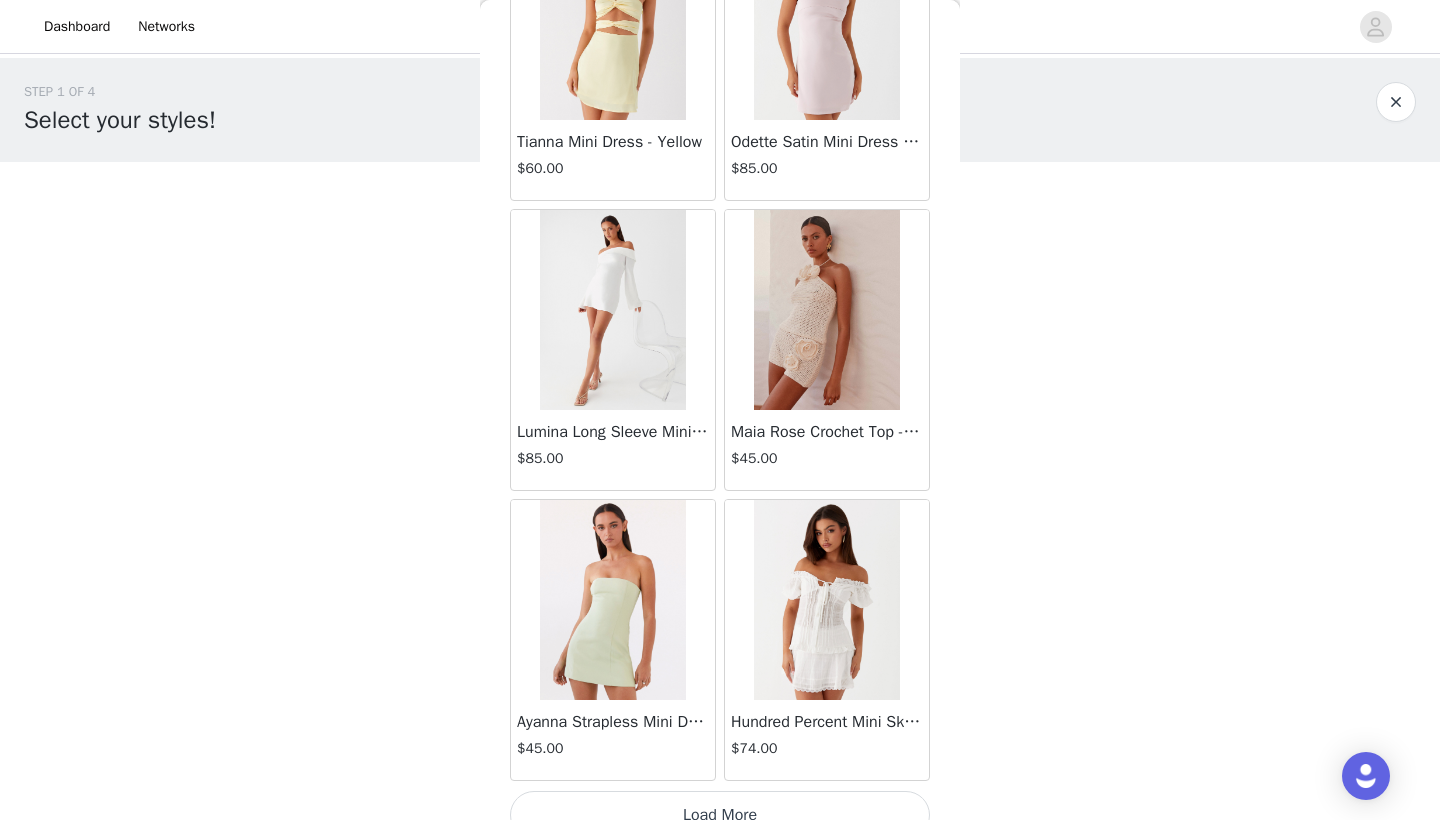scroll, scrollTop: 8040, scrollLeft: 0, axis: vertical 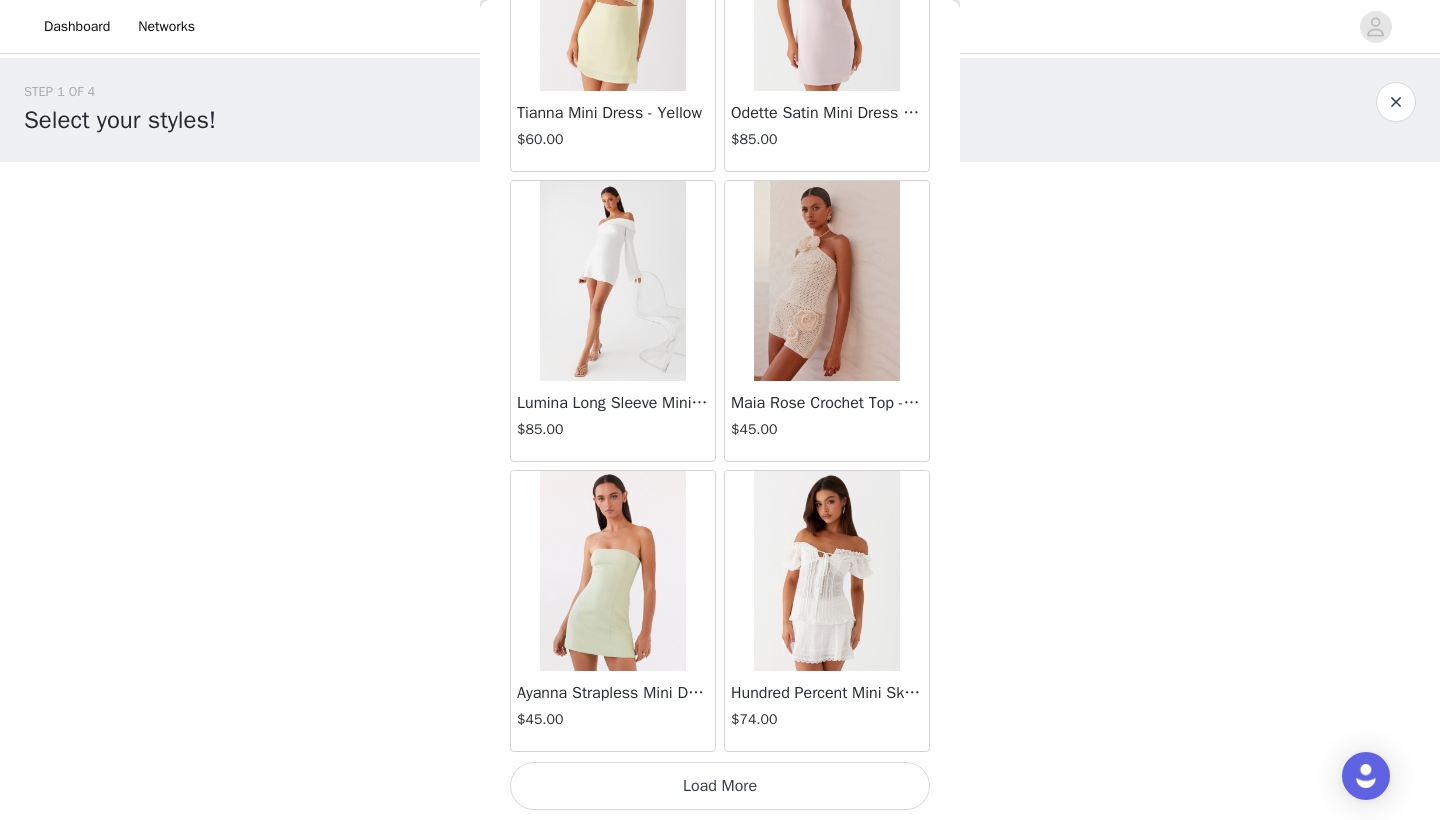 click on "Load More" at bounding box center (720, 786) 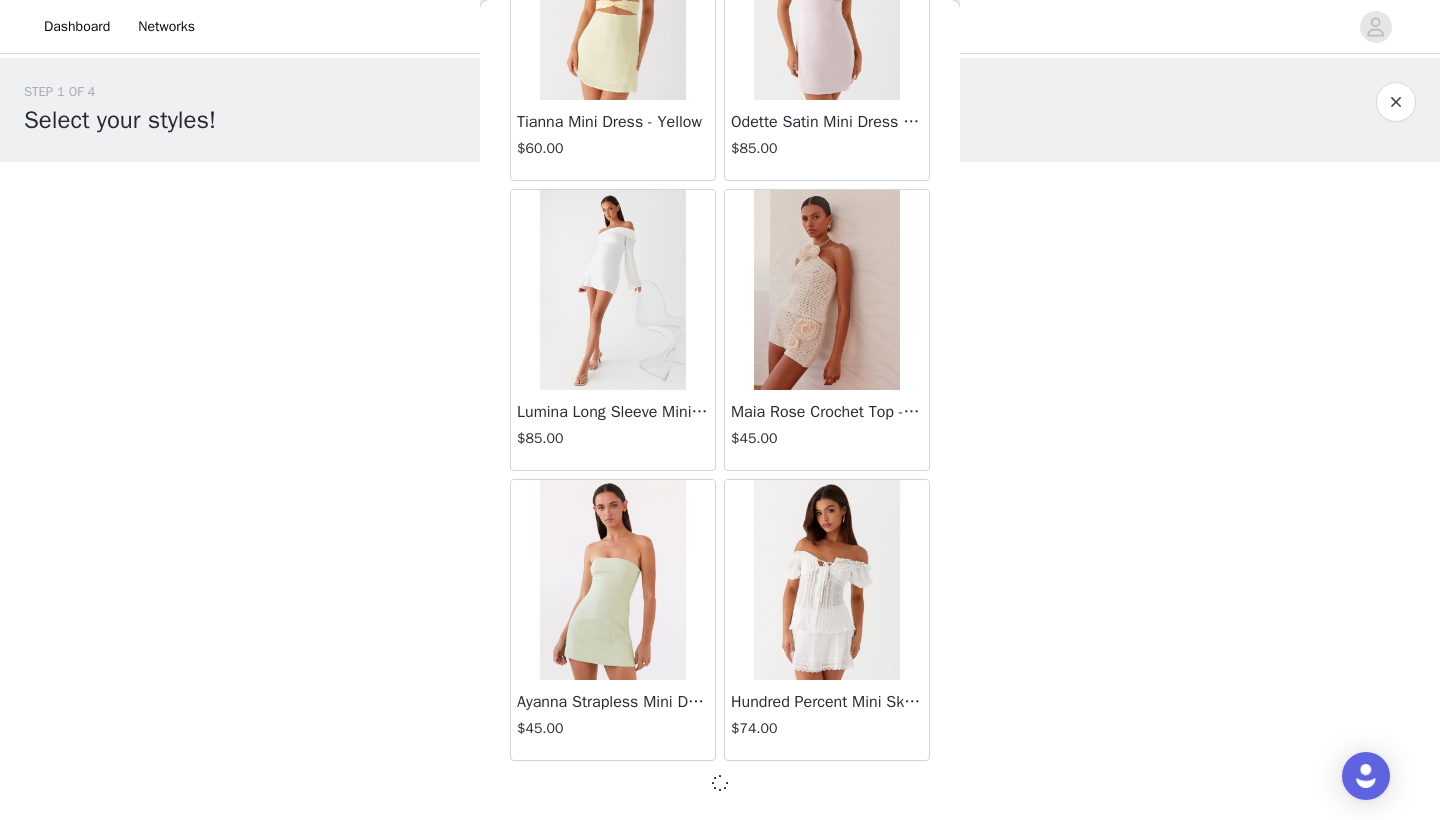 scroll, scrollTop: 8031, scrollLeft: 0, axis: vertical 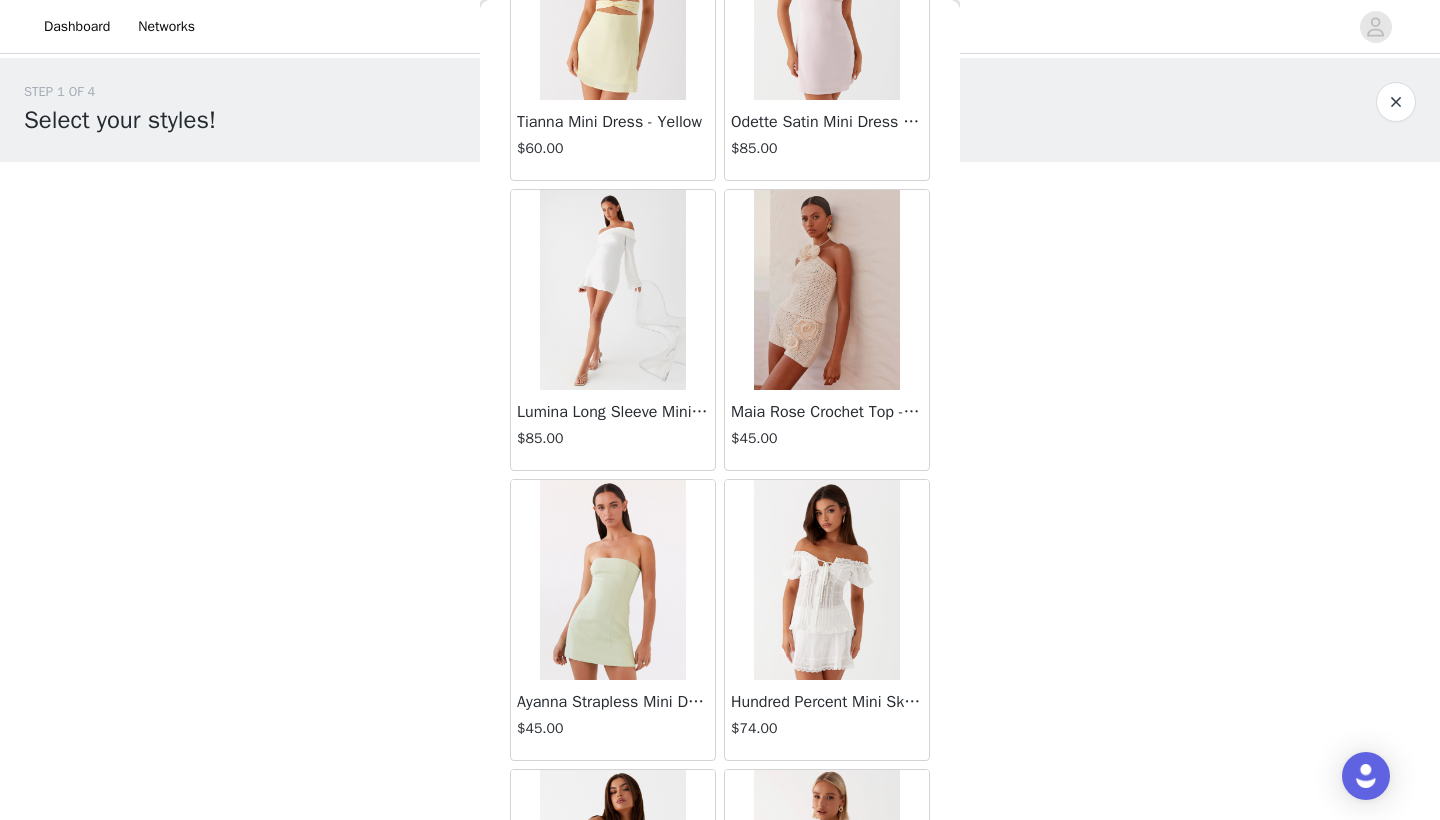 click on "Hundred Percent Mini Skirt - White   $74.00" at bounding box center (827, 620) 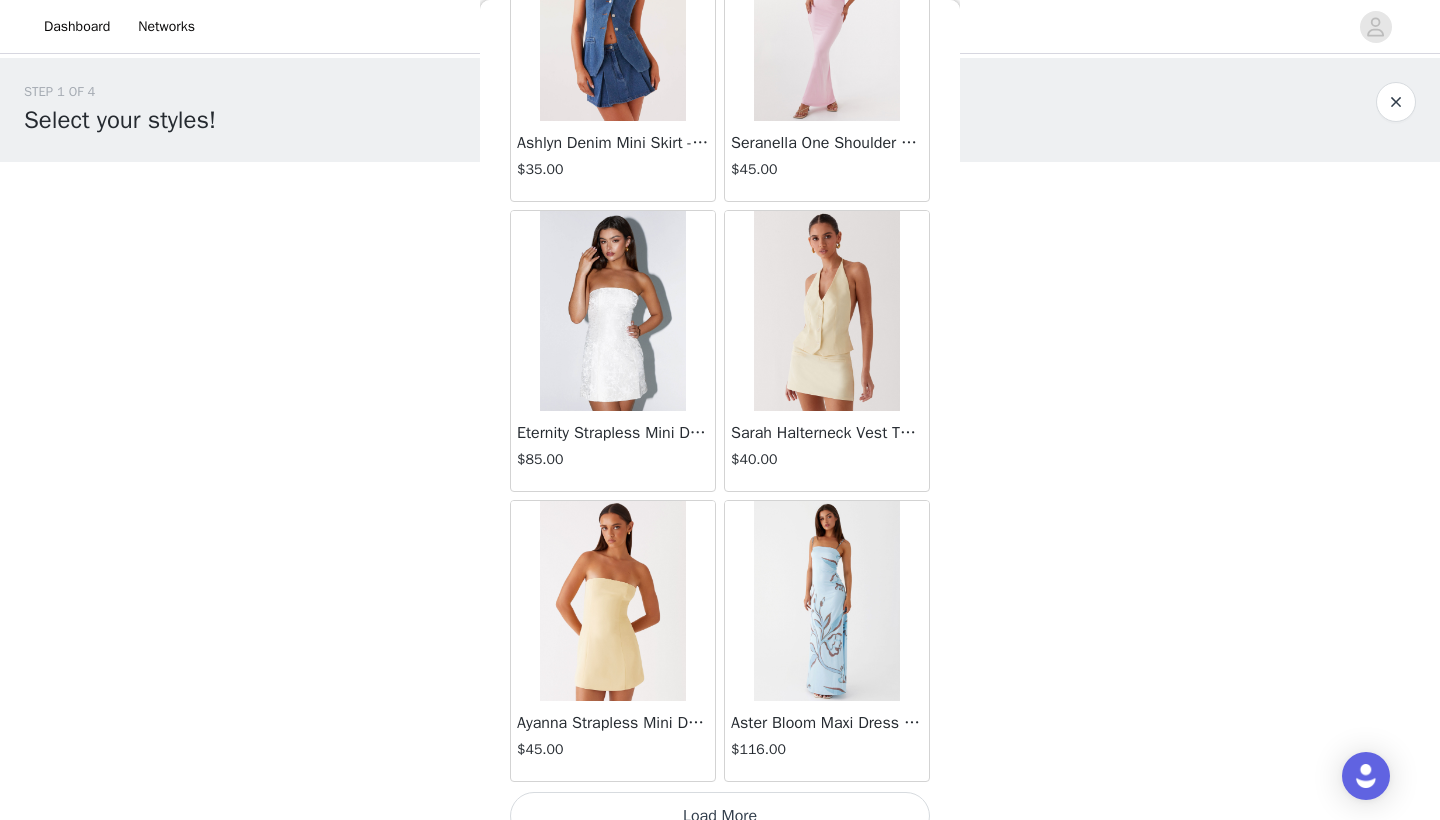 scroll, scrollTop: 10940, scrollLeft: 0, axis: vertical 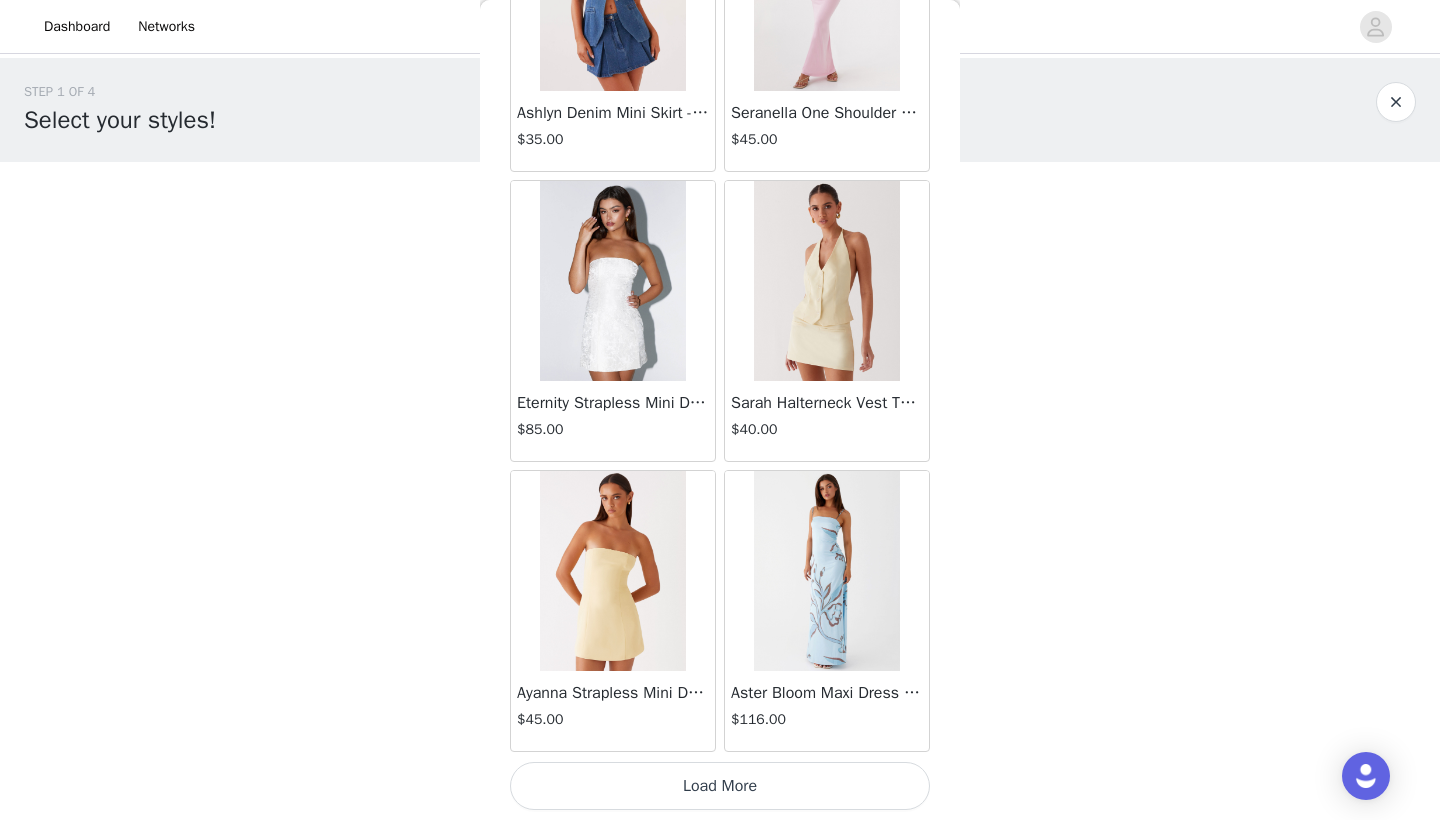 click on "Load More" at bounding box center [720, 786] 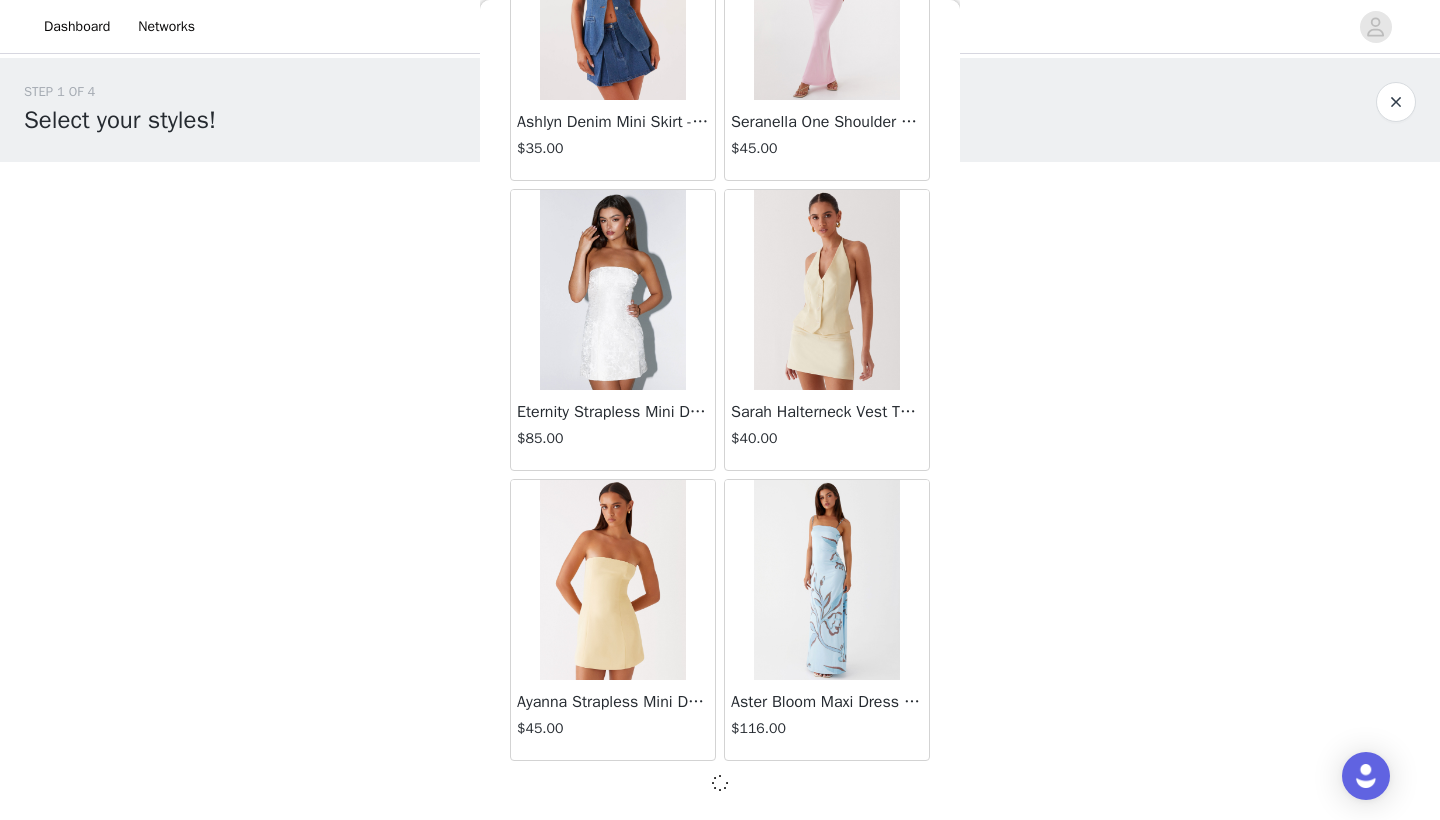 scroll, scrollTop: 10931, scrollLeft: 0, axis: vertical 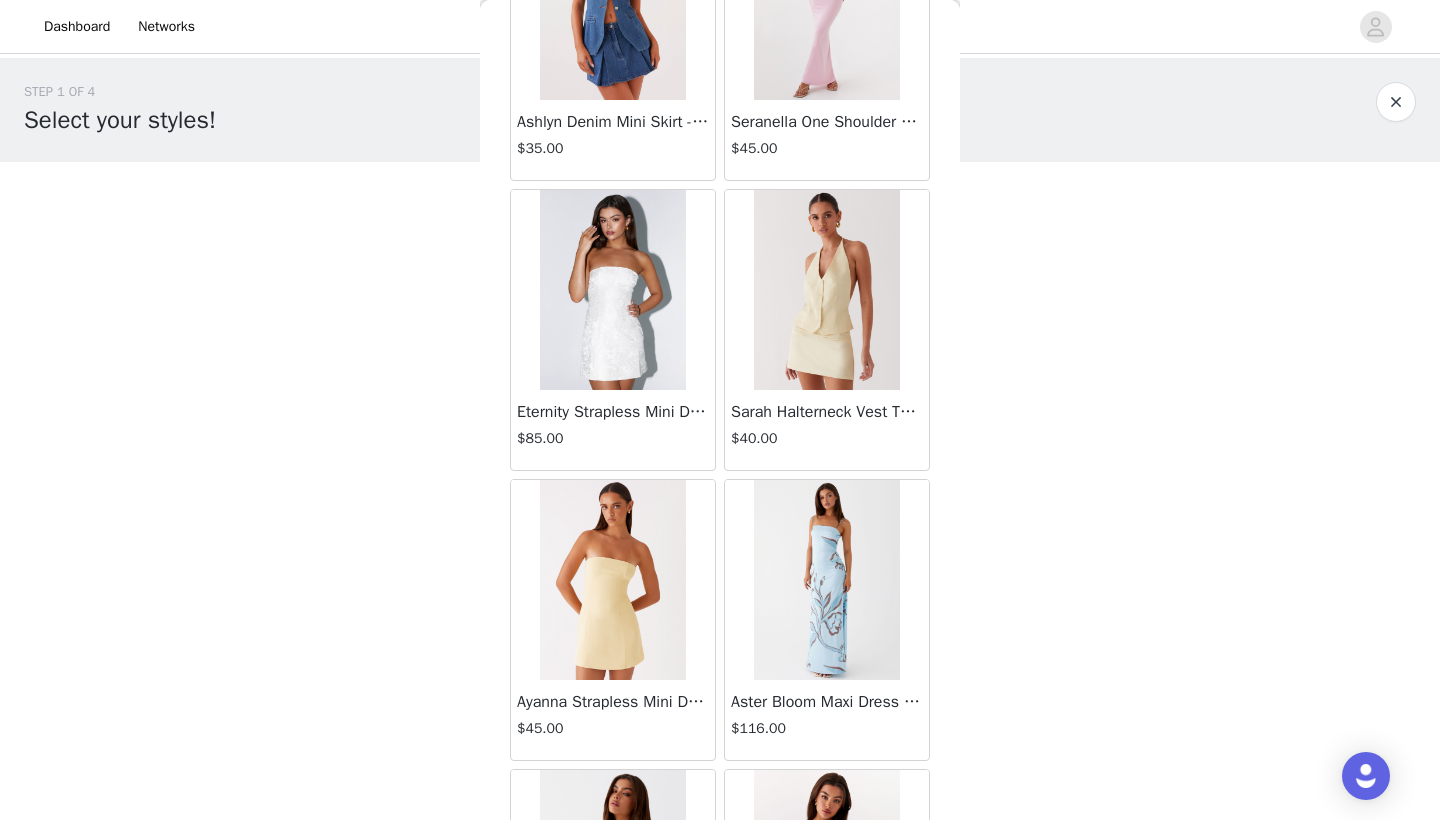 click on "Back       Aullie Mini Dress - White   $60.00       Mira Halter Neck Mini Dress - Black   $85.00       Heavy Hearted Mini Dress - Yellow   $85.00       Hundred Percent Puff Sleeve Top - White   $105.00       Love Seeker Corset Mini Dress - Red   $45.00       Cherish You Buckle Top - Red   $30.00       Ayla Satin Mini Dress - Yellow   $105.00       Rudy Tube Top - Ivory   $30.00       Keira Linen Mini Dress - White   $105.00       Not One Time Knit Mini Dress - Red   $35.00       Carmel Maxi Dress - Brown   $126.00       Moorey Beaded Mini Dress - Blue   $45.00       Solaris Strapless Maxi Dress - Blue Floral   $126.00       Lyrical Maxi Dress - Ivory   $95.00       Garden Kisses Shirred Mini Dress - Red   $60.00       Under The Pagoda Maxi Dress - Amber   $137.00       At Last Halterneck Top - Brown   $74.00       Annalissa Linen Mini Dress - Yellow   $35.00       Girls Like Us Ruched Mini Shorts - White   $74.00       Keanna Low Rise Denim Jeans - Washed Denim   $105.00       Jocelyn Maxi Dress - Sage" at bounding box center (720, 410) 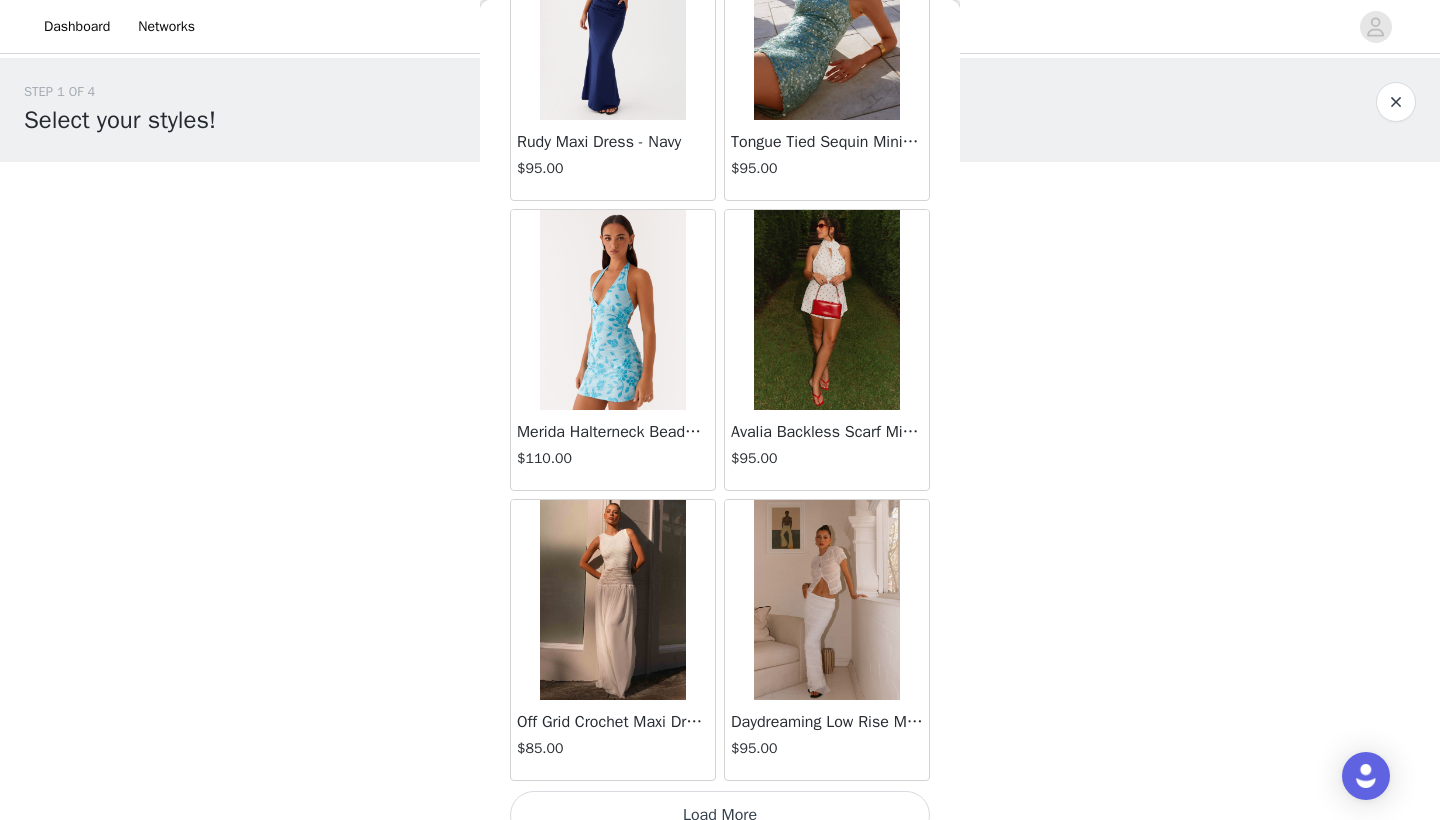scroll, scrollTop: 13840, scrollLeft: 0, axis: vertical 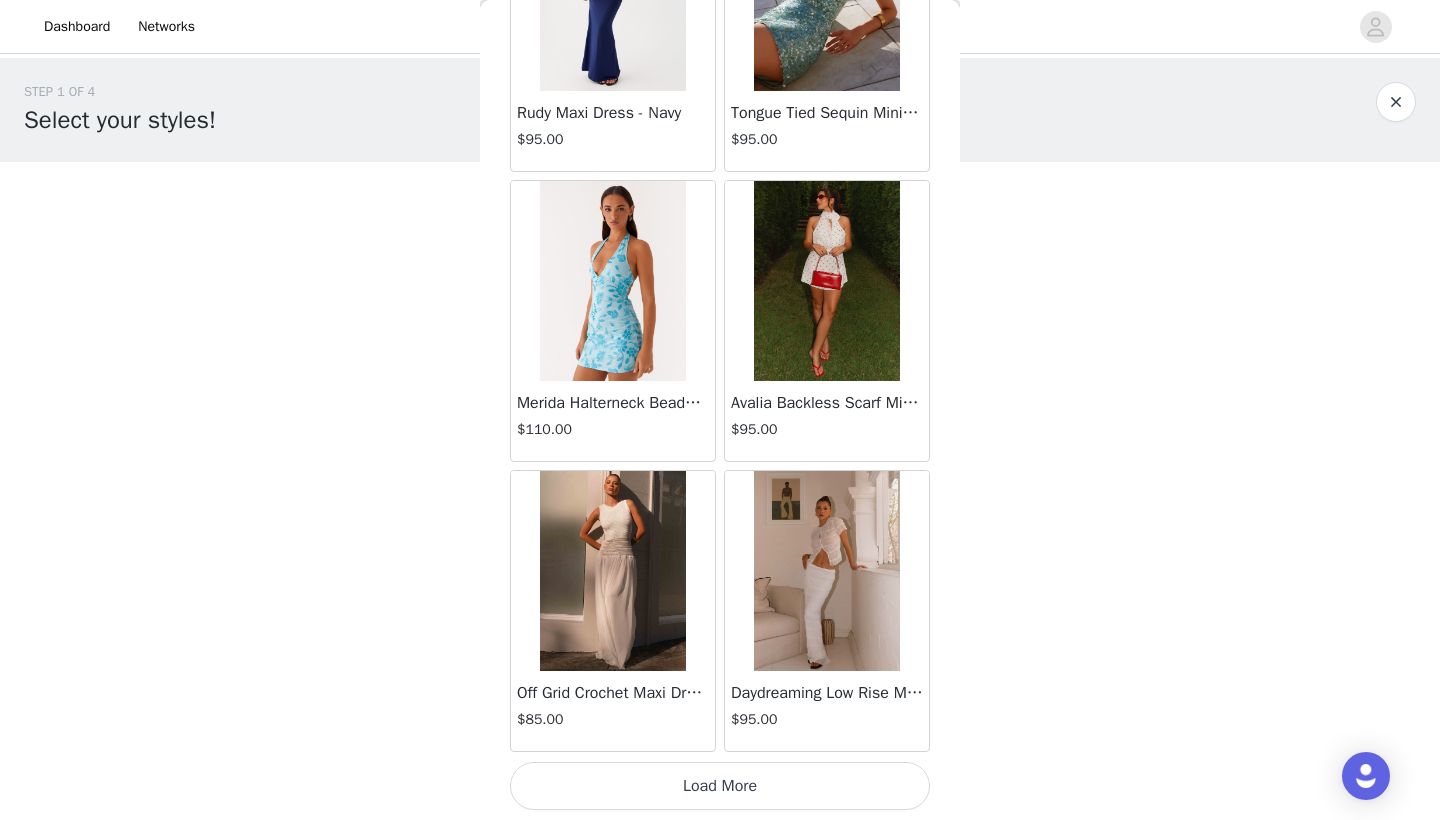 click on "Load More" at bounding box center (720, 786) 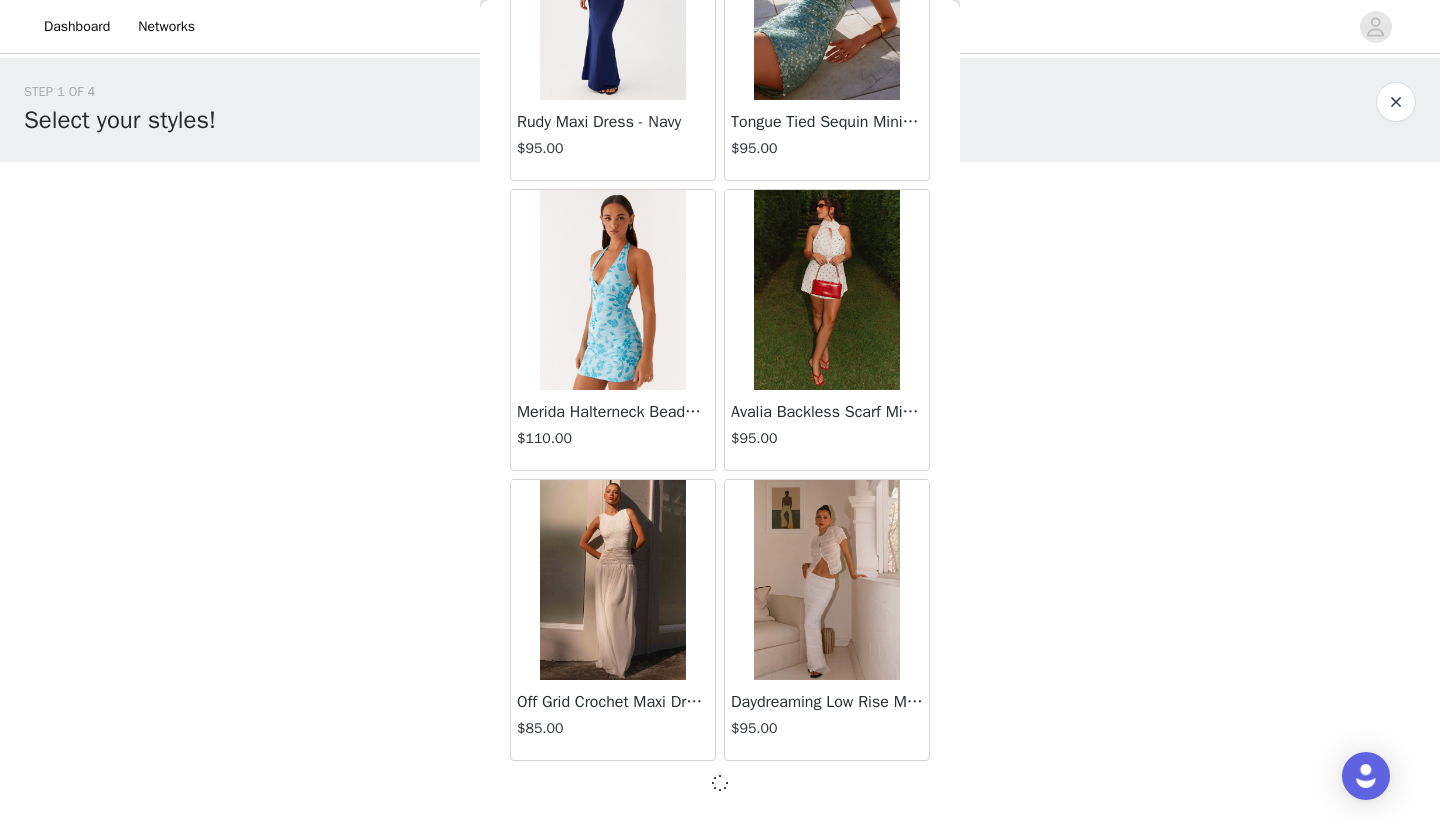 scroll, scrollTop: 13831, scrollLeft: 0, axis: vertical 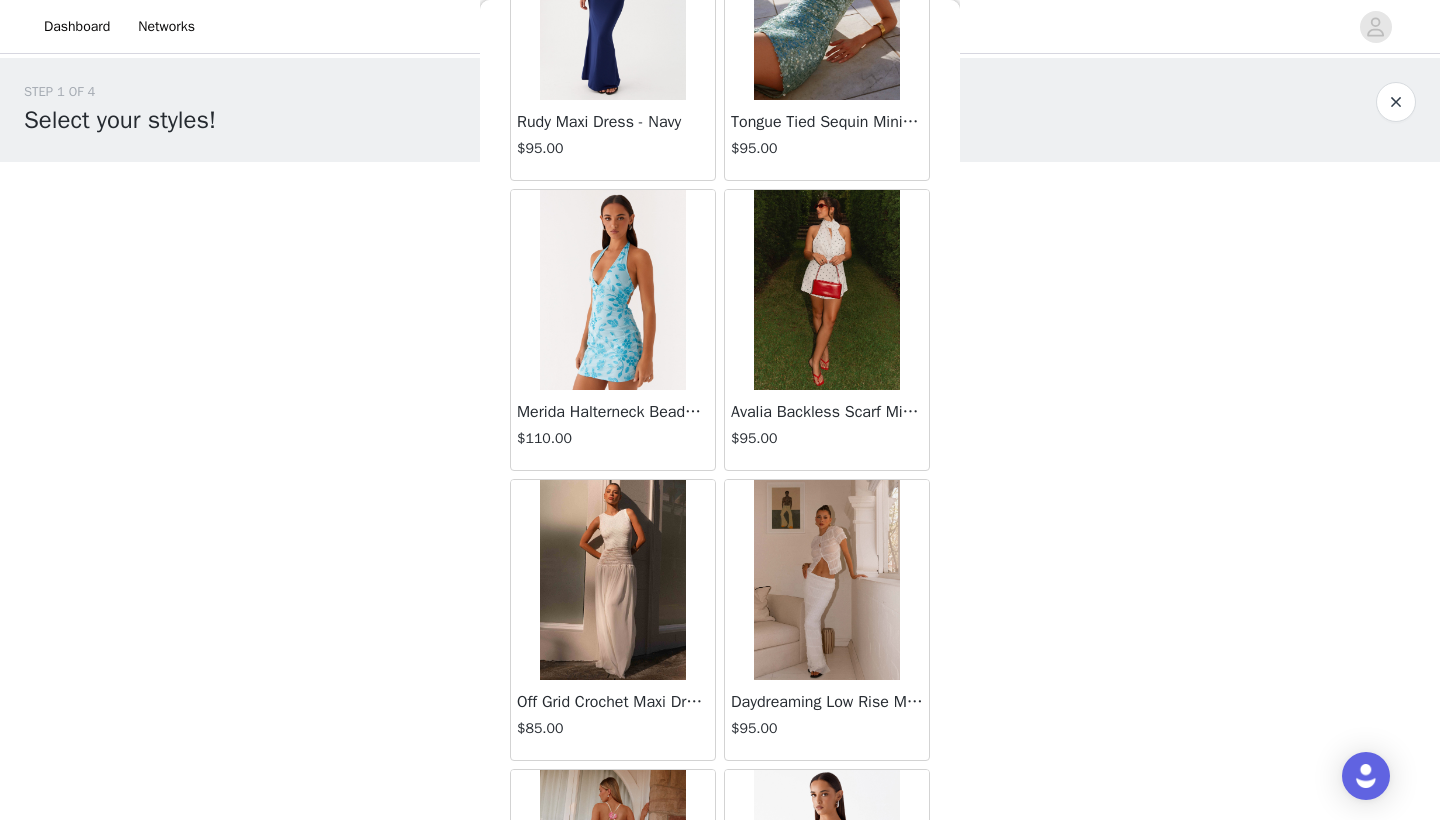 click on "Back       Aullie Mini Dress - White   $60.00       Mira Halter Neck Mini Dress - Black   $85.00       Heavy Hearted Mini Dress - Yellow   $85.00       Hundred Percent Puff Sleeve Top - White   $105.00       Love Seeker Corset Mini Dress - Red   $45.00       Cherish You Buckle Top - Red   $30.00       Ayla Satin Mini Dress - Yellow   $105.00       Rudy Tube Top - Ivory   $30.00       Keira Linen Mini Dress - White   $105.00       Not One Time Knit Mini Dress - Red   $35.00       Carmel Maxi Dress - Brown   $126.00       Moorey Beaded Mini Dress - Blue   $45.00       Solaris Strapless Maxi Dress - Blue Floral   $126.00       Lyrical Maxi Dress - Ivory   $95.00       Garden Kisses Shirred Mini Dress - Red   $60.00       Under The Pagoda Maxi Dress - Amber   $137.00       At Last Halterneck Top - Brown   $74.00       Annalissa Linen Mini Dress - Yellow   $35.00       Girls Like Us Ruched Mini Shorts - White   $74.00       Keanna Low Rise Denim Jeans - Washed Denim   $105.00       Jocelyn Maxi Dress - Sage" at bounding box center [720, 410] 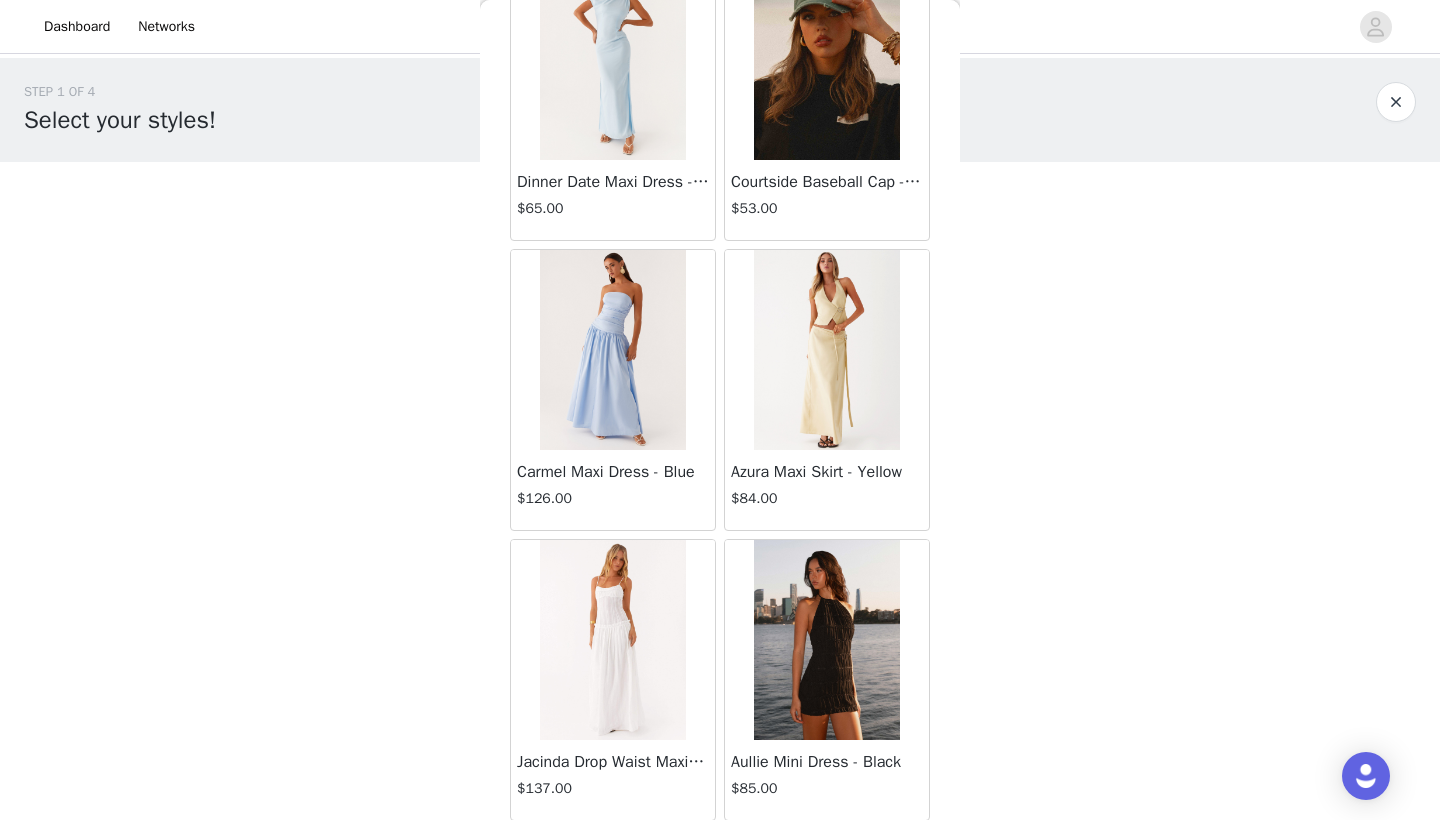 scroll, scrollTop: 16740, scrollLeft: 0, axis: vertical 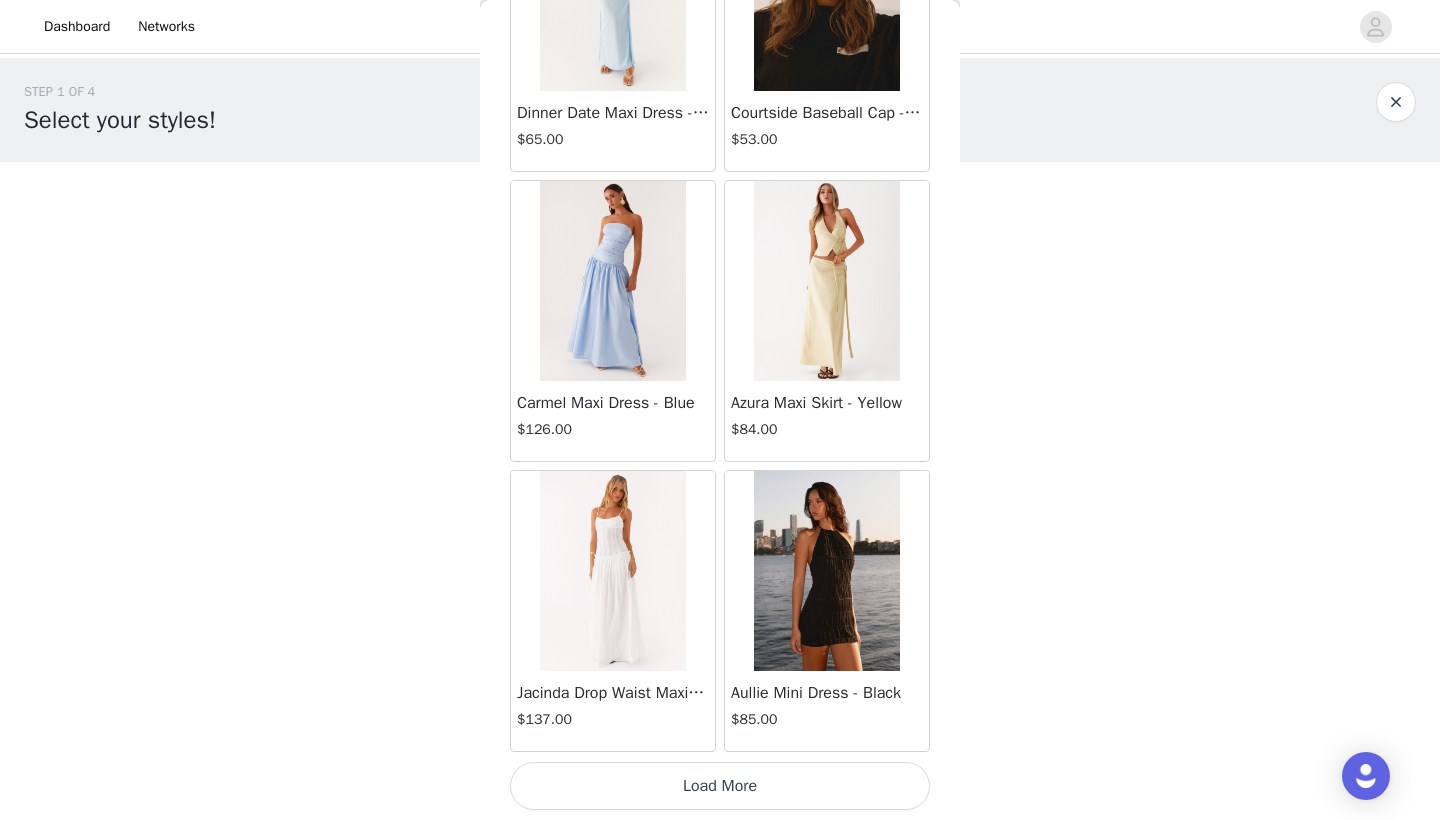click on "Load More" at bounding box center [720, 786] 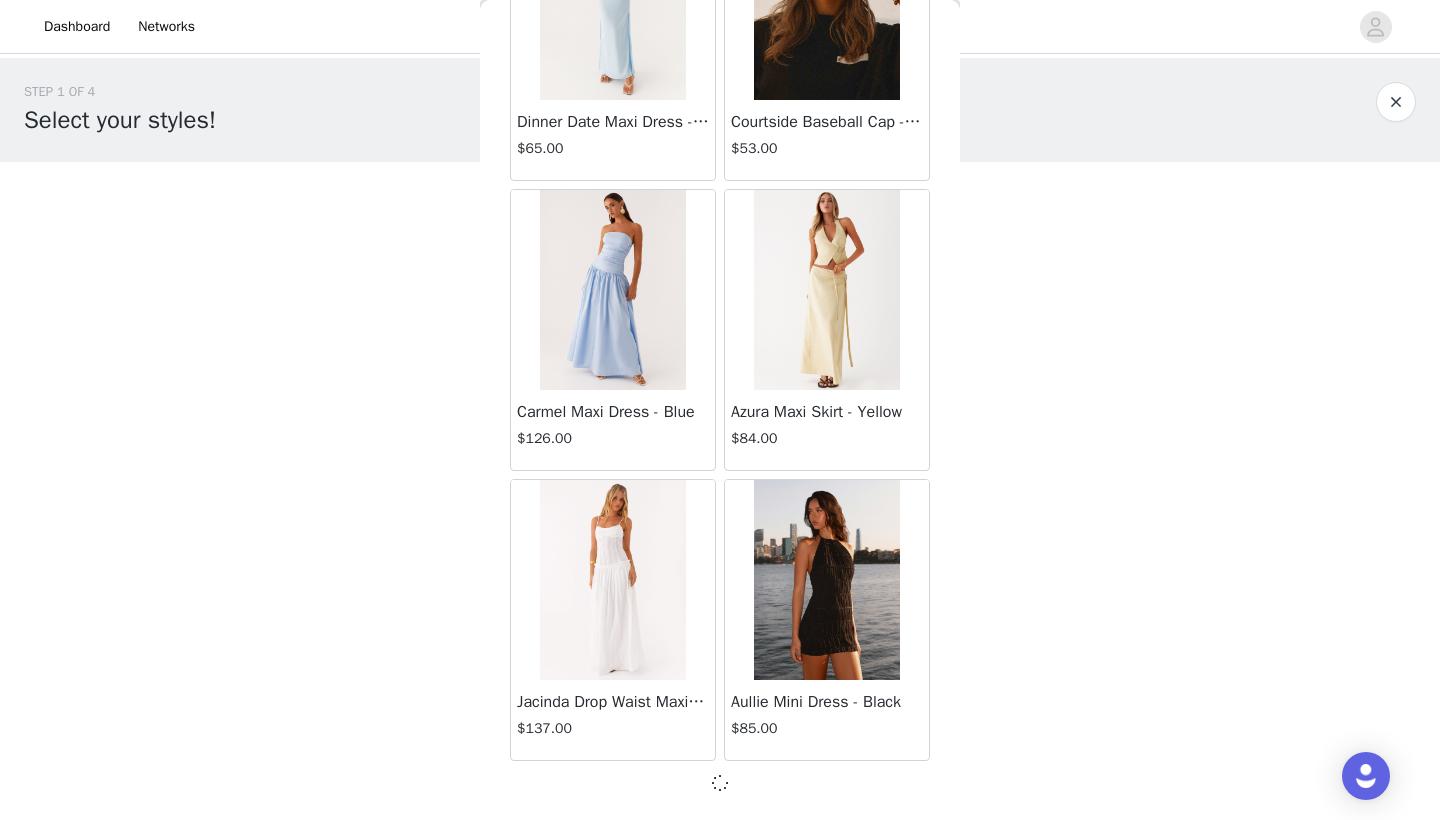 scroll, scrollTop: 16731, scrollLeft: 0, axis: vertical 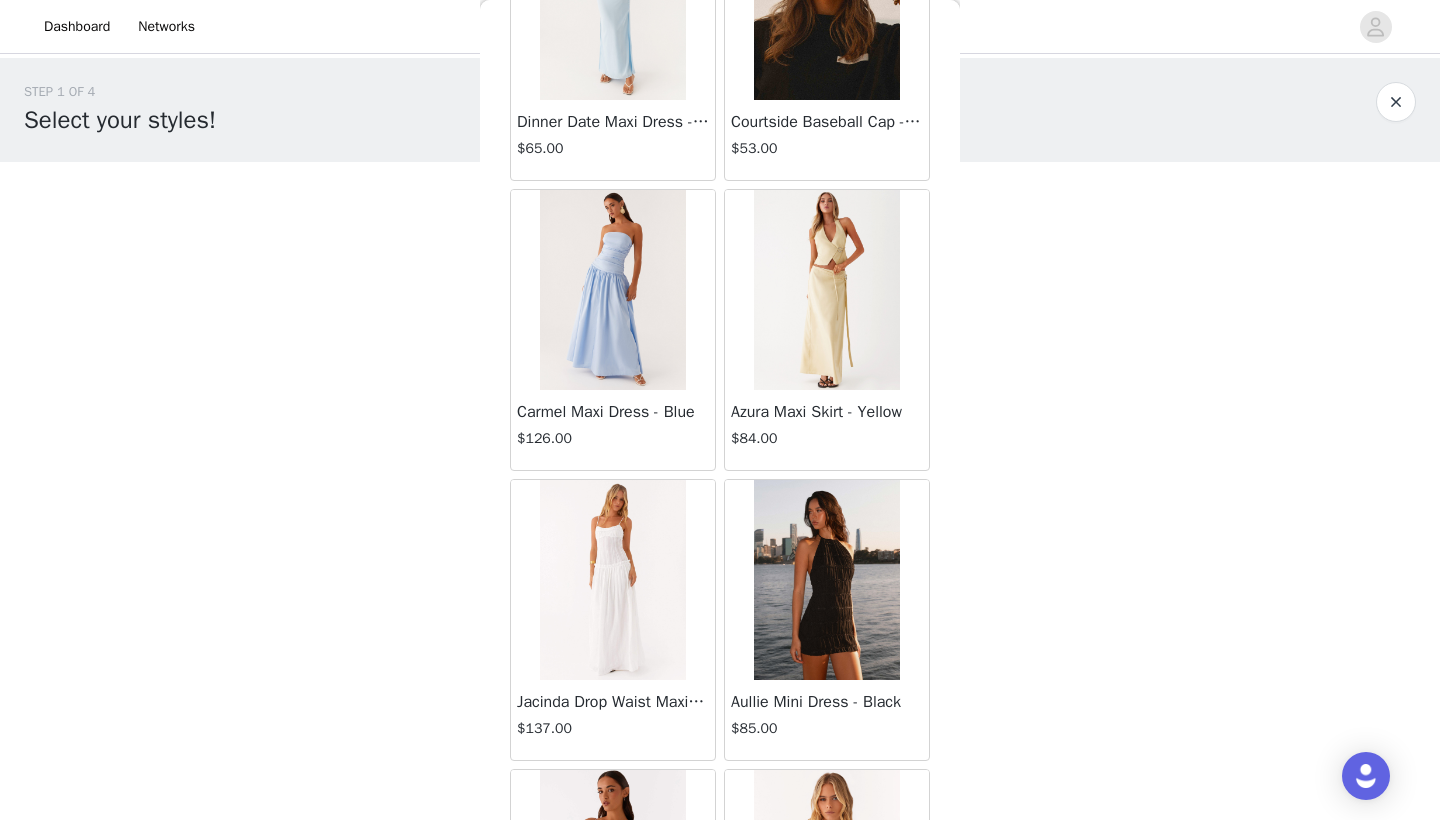 click on "Back       Aullie Mini Dress - White   $60.00       Mira Halter Neck Mini Dress - Black   $85.00       Heavy Hearted Mini Dress - Yellow   $85.00       Hundred Percent Puff Sleeve Top - White   $105.00       Love Seeker Corset Mini Dress - Red   $45.00       Cherish You Buckle Top - Red   $30.00       Ayla Satin Mini Dress - Yellow   $105.00       Rudy Tube Top - Ivory   $30.00       Keira Linen Mini Dress - White   $105.00       Not One Time Knit Mini Dress - Red   $35.00       Carmel Maxi Dress - Brown   $126.00       Moorey Beaded Mini Dress - Blue   $45.00       Solaris Strapless Maxi Dress - Blue Floral   $126.00       Lyrical Maxi Dress - Ivory   $95.00       Garden Kisses Shirred Mini Dress - Red   $60.00       Under The Pagoda Maxi Dress - Amber   $137.00       At Last Halterneck Top - Brown   $74.00       Annalissa Linen Mini Dress - Yellow   $35.00       Girls Like Us Ruched Mini Shorts - White   $74.00       Keanna Low Rise Denim Jeans - Washed Denim   $105.00       Jocelyn Maxi Dress - Sage" at bounding box center (720, 410) 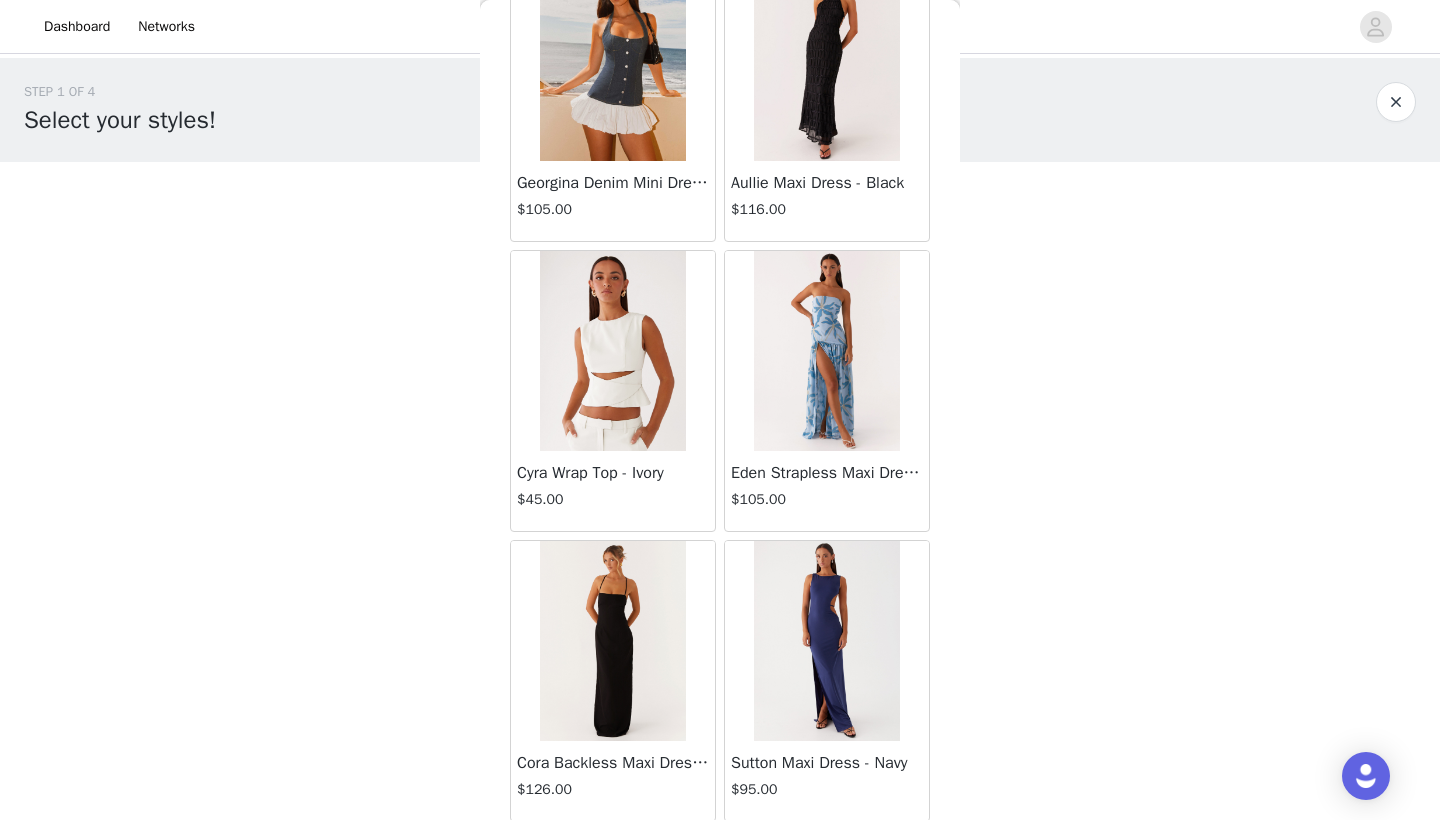 scroll, scrollTop: 19640, scrollLeft: 0, axis: vertical 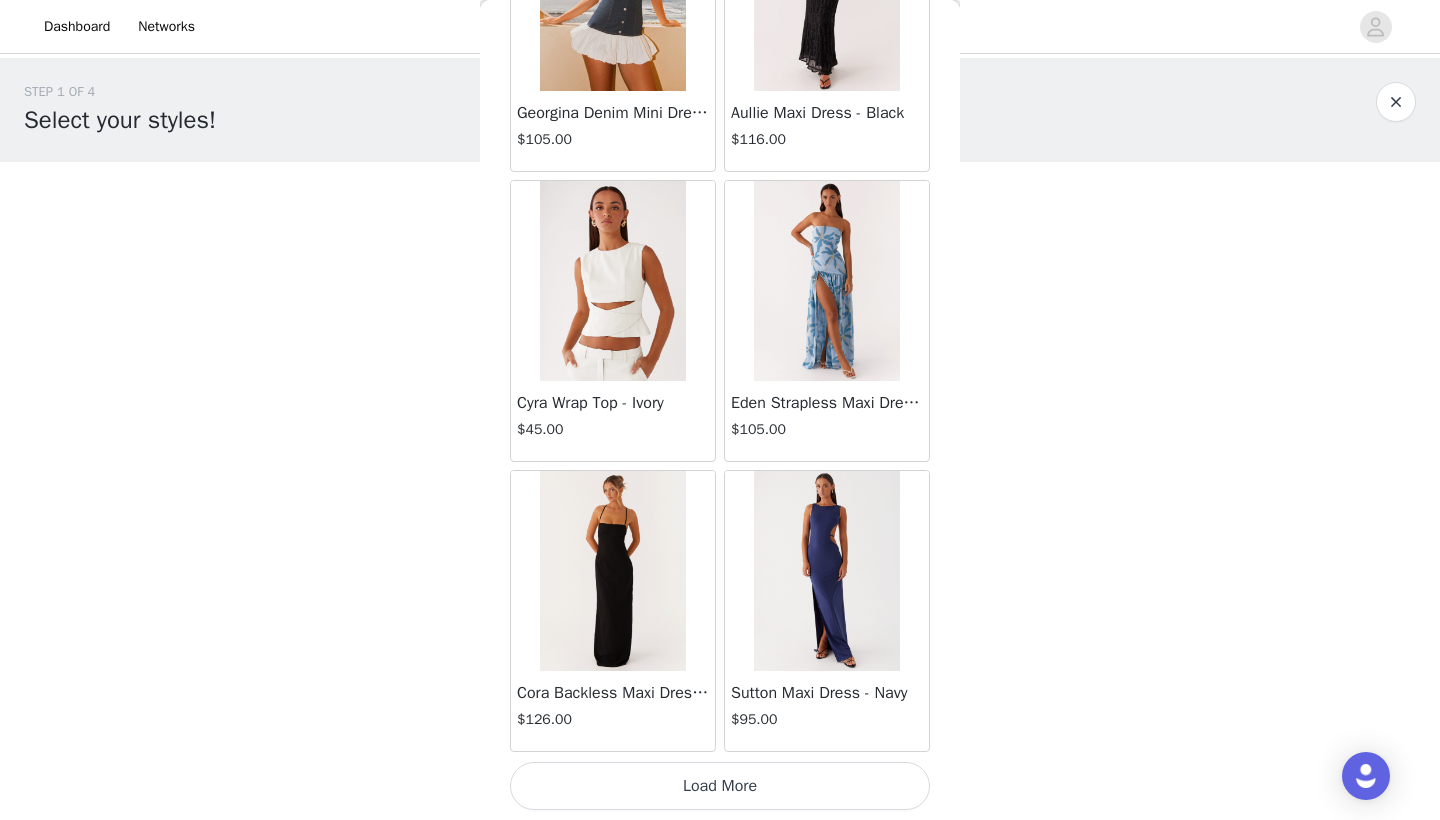click on "Load More" at bounding box center [720, 786] 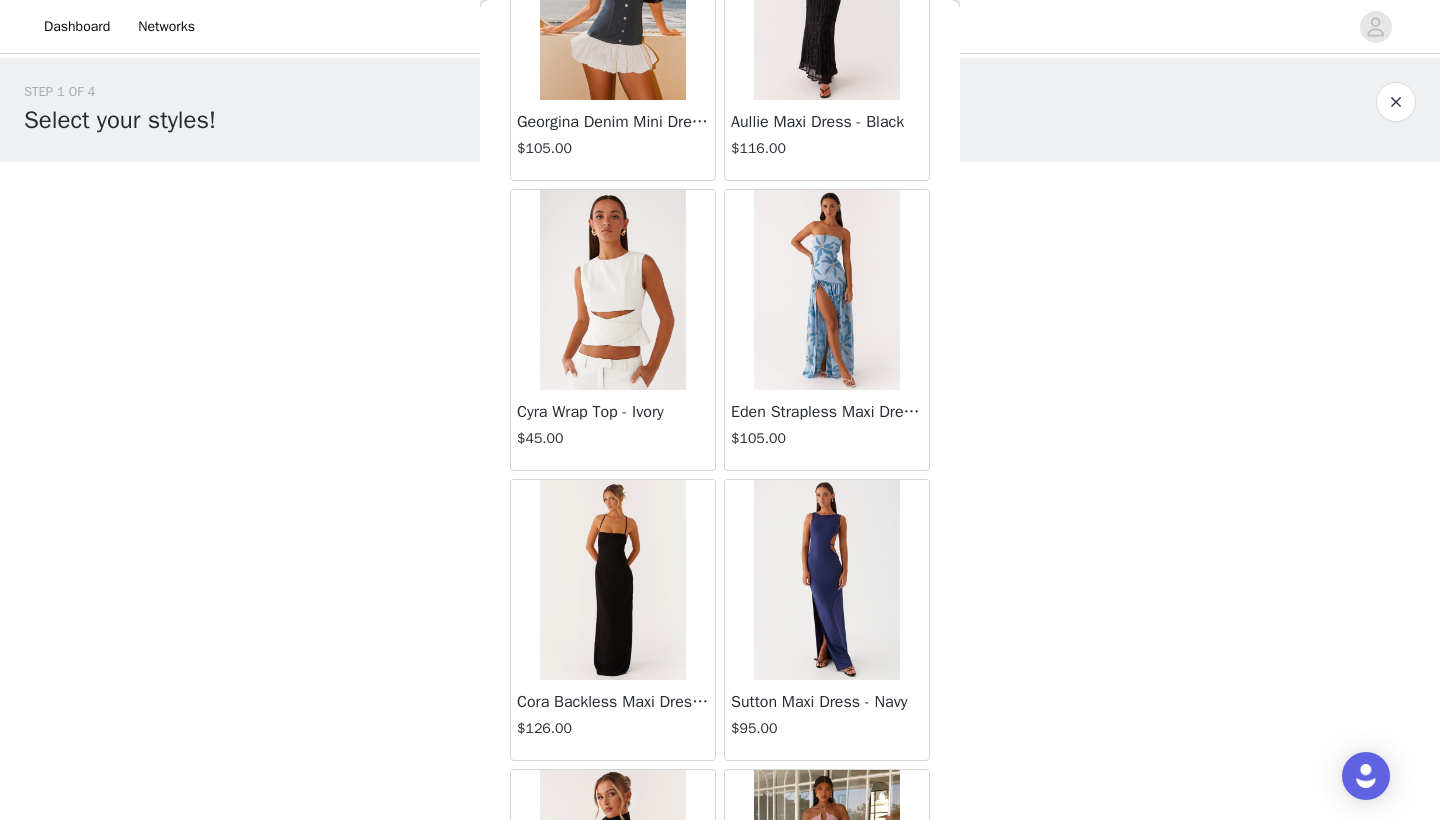click on "Sutton Maxi Dress - Navy   $95.00" at bounding box center [827, 620] 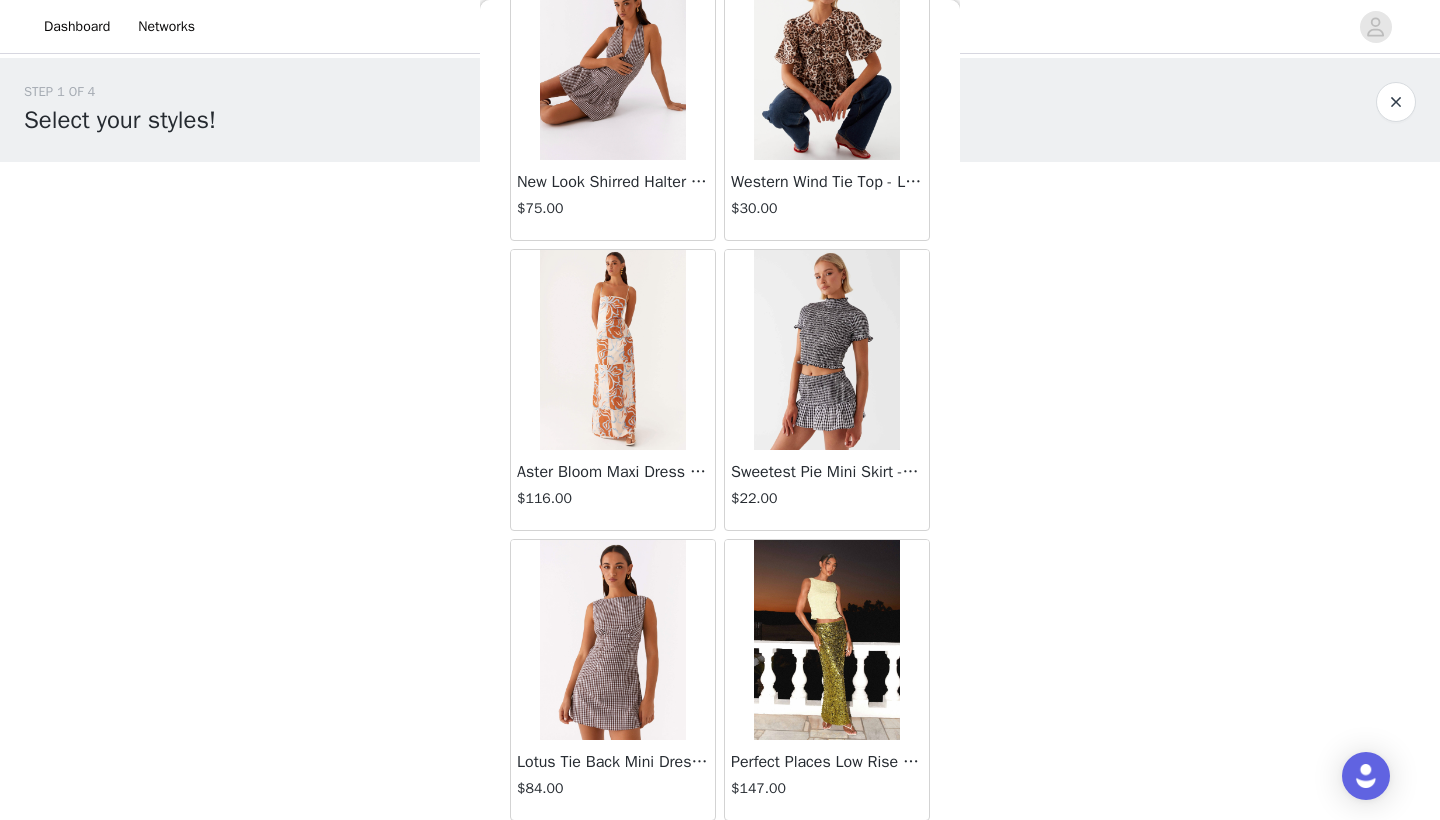 scroll, scrollTop: 22540, scrollLeft: 0, axis: vertical 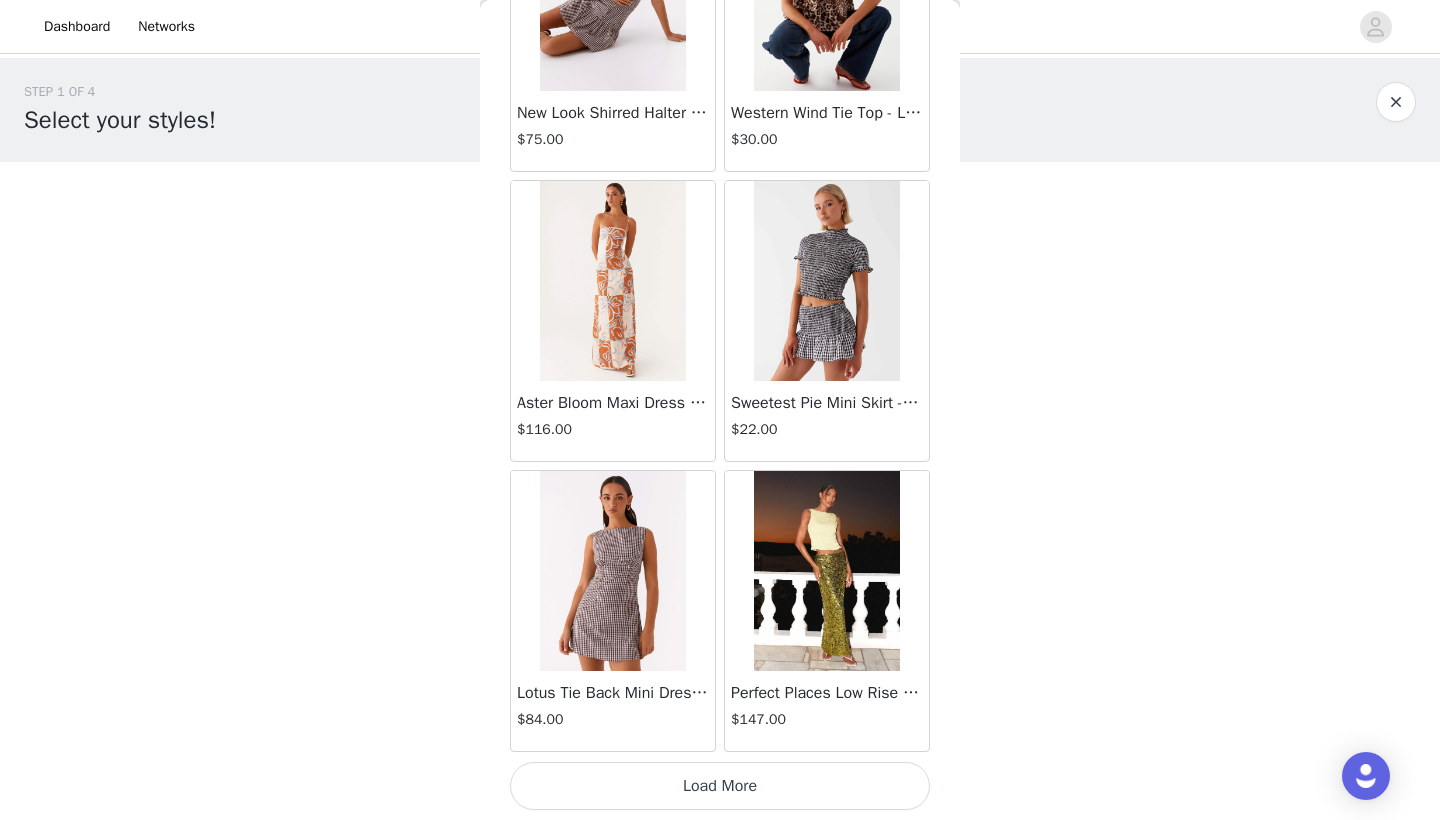 click on "Load More" at bounding box center [720, 786] 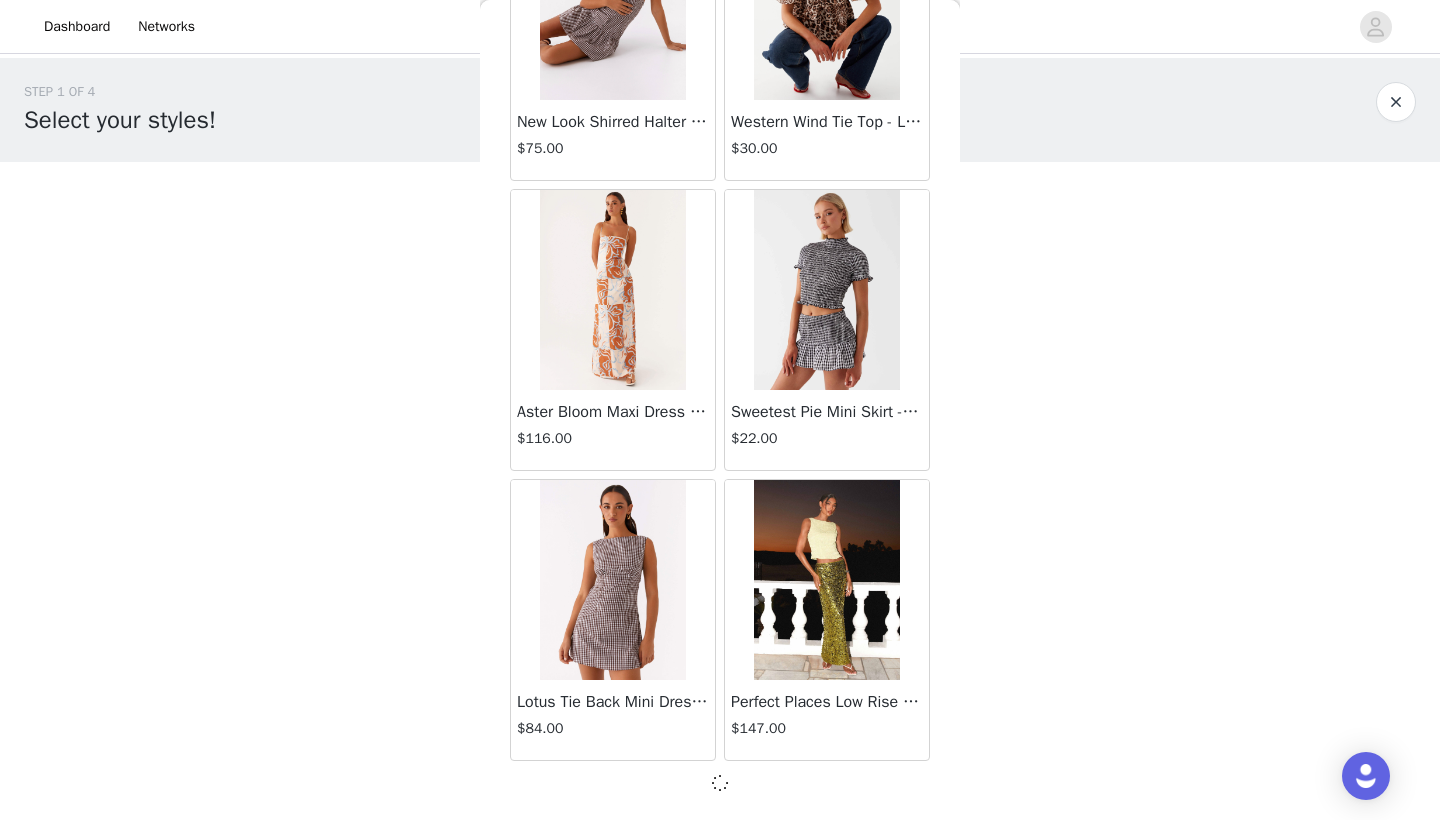 scroll, scrollTop: 22531, scrollLeft: 0, axis: vertical 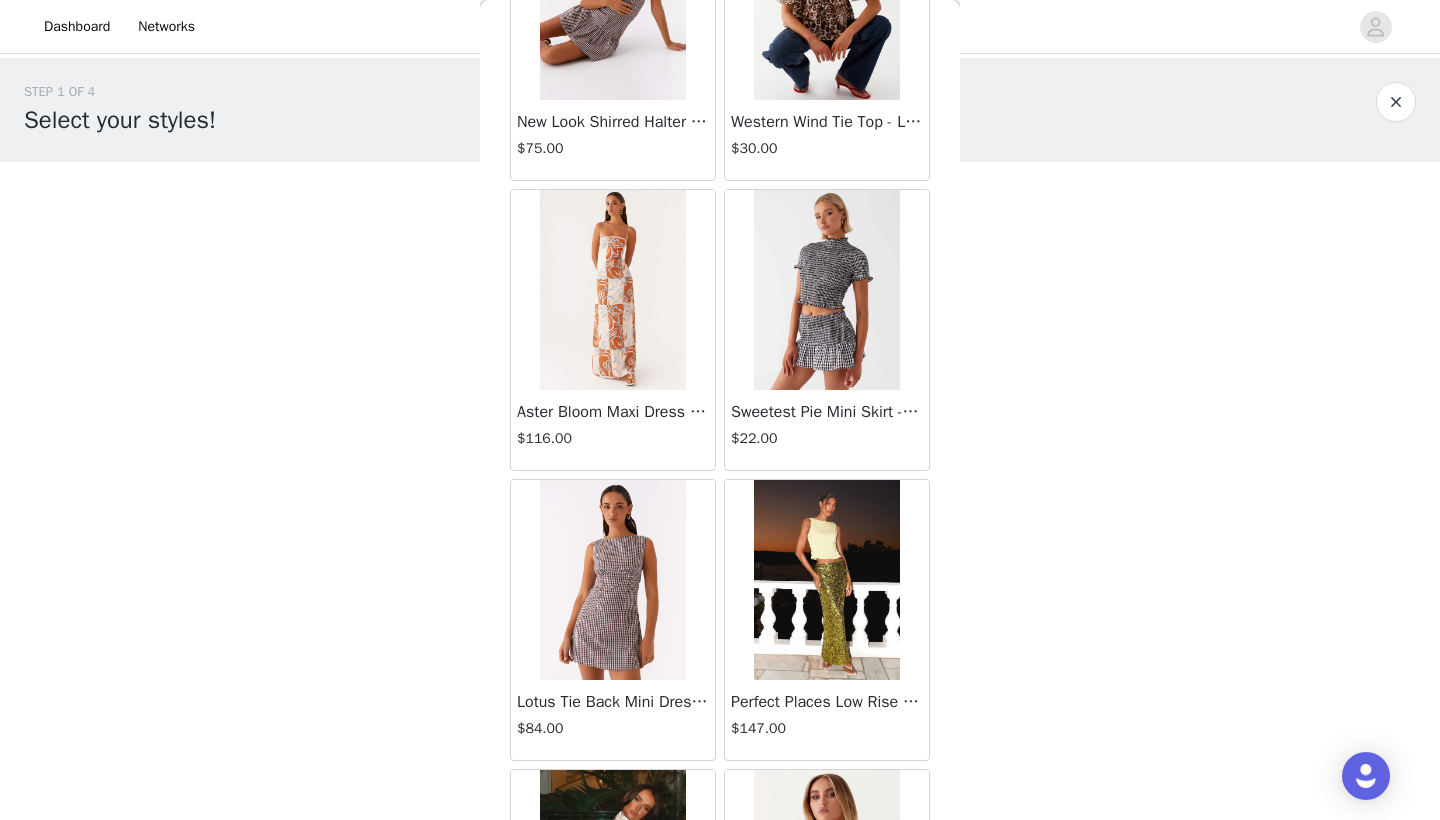 click on "Perfect Places Low Rise Sequin Maxi Skirt - Olive   $147.00" at bounding box center [827, 620] 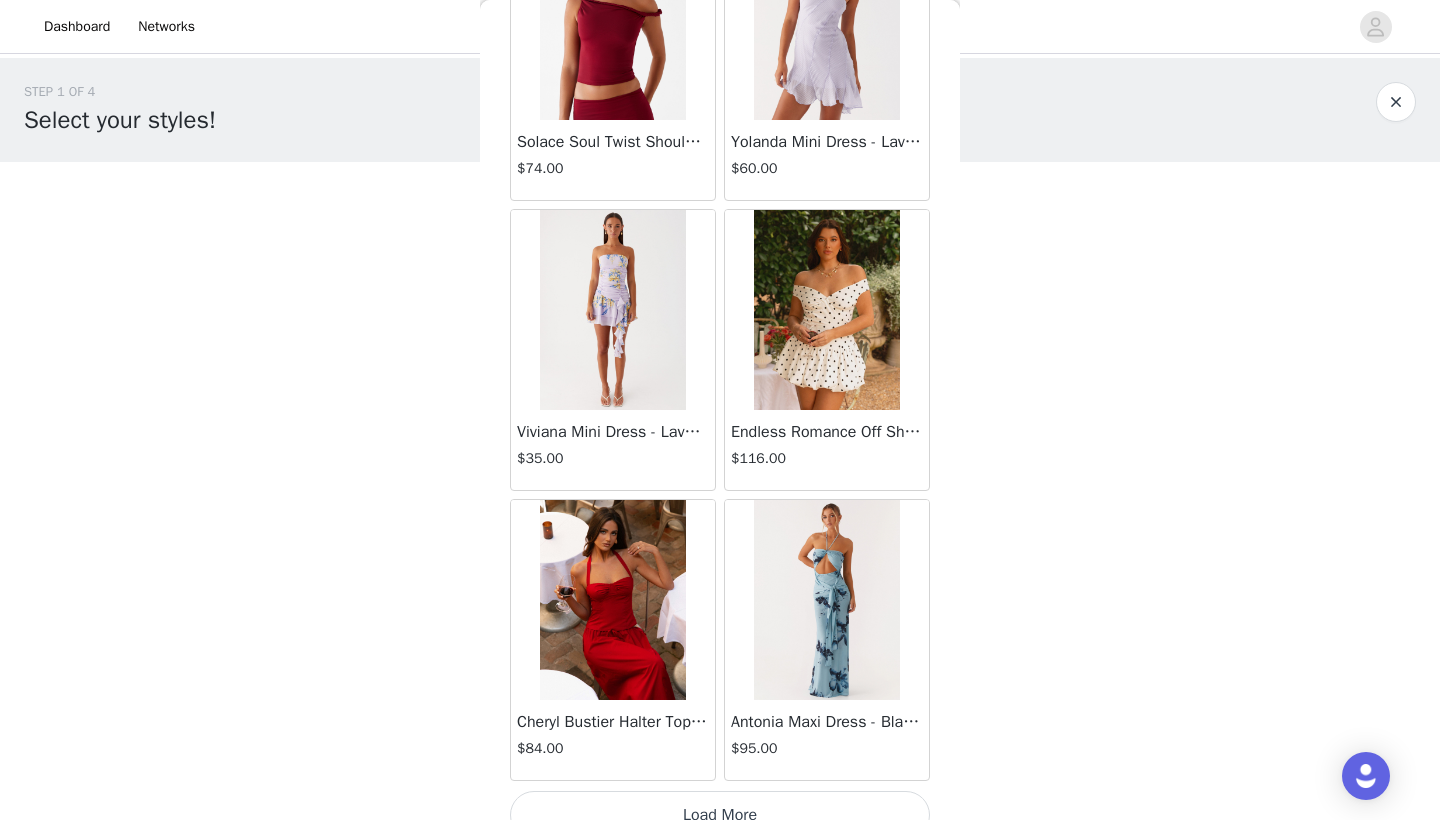 scroll, scrollTop: 25440, scrollLeft: 0, axis: vertical 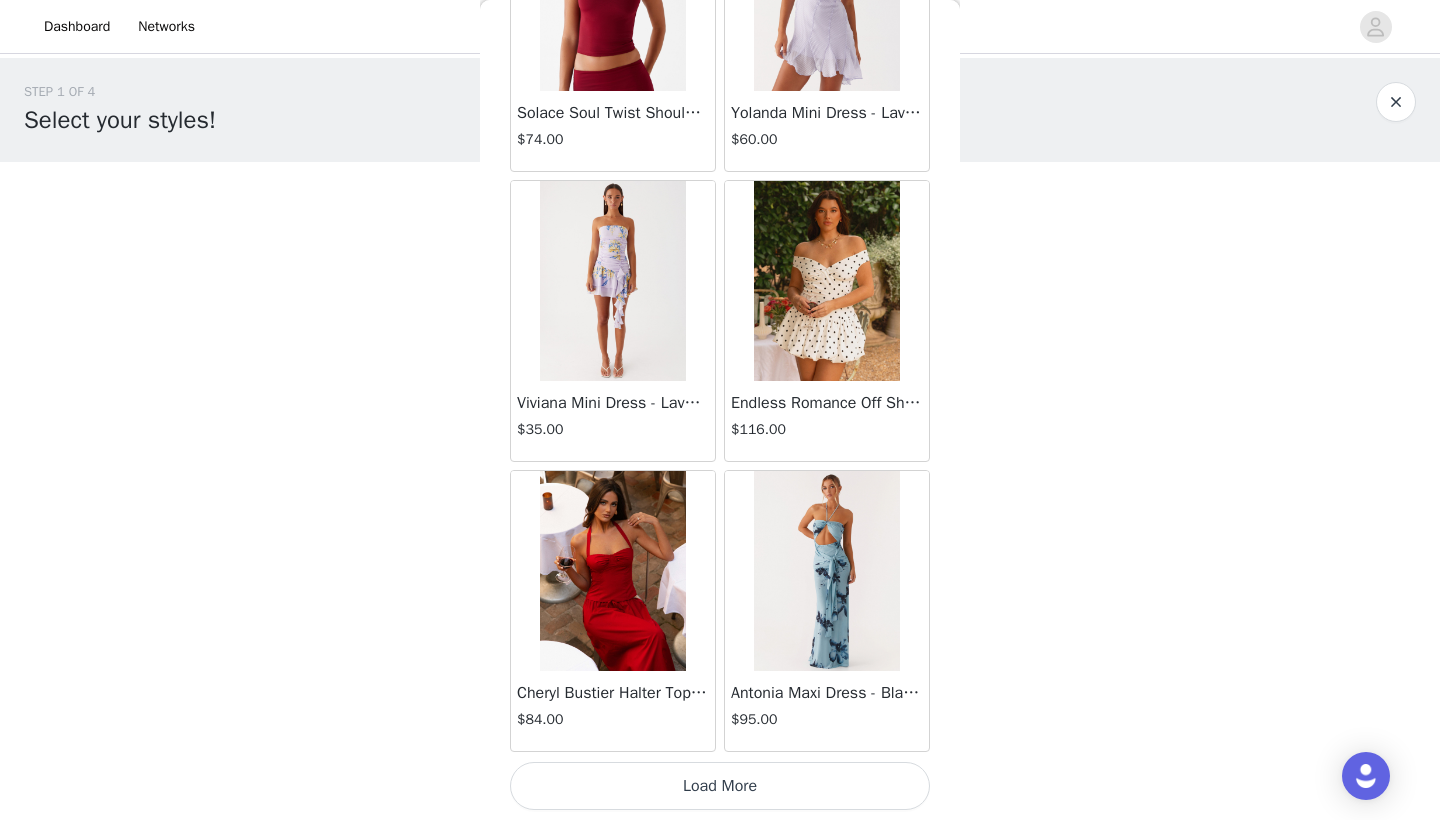 click on "Load More" at bounding box center [720, 786] 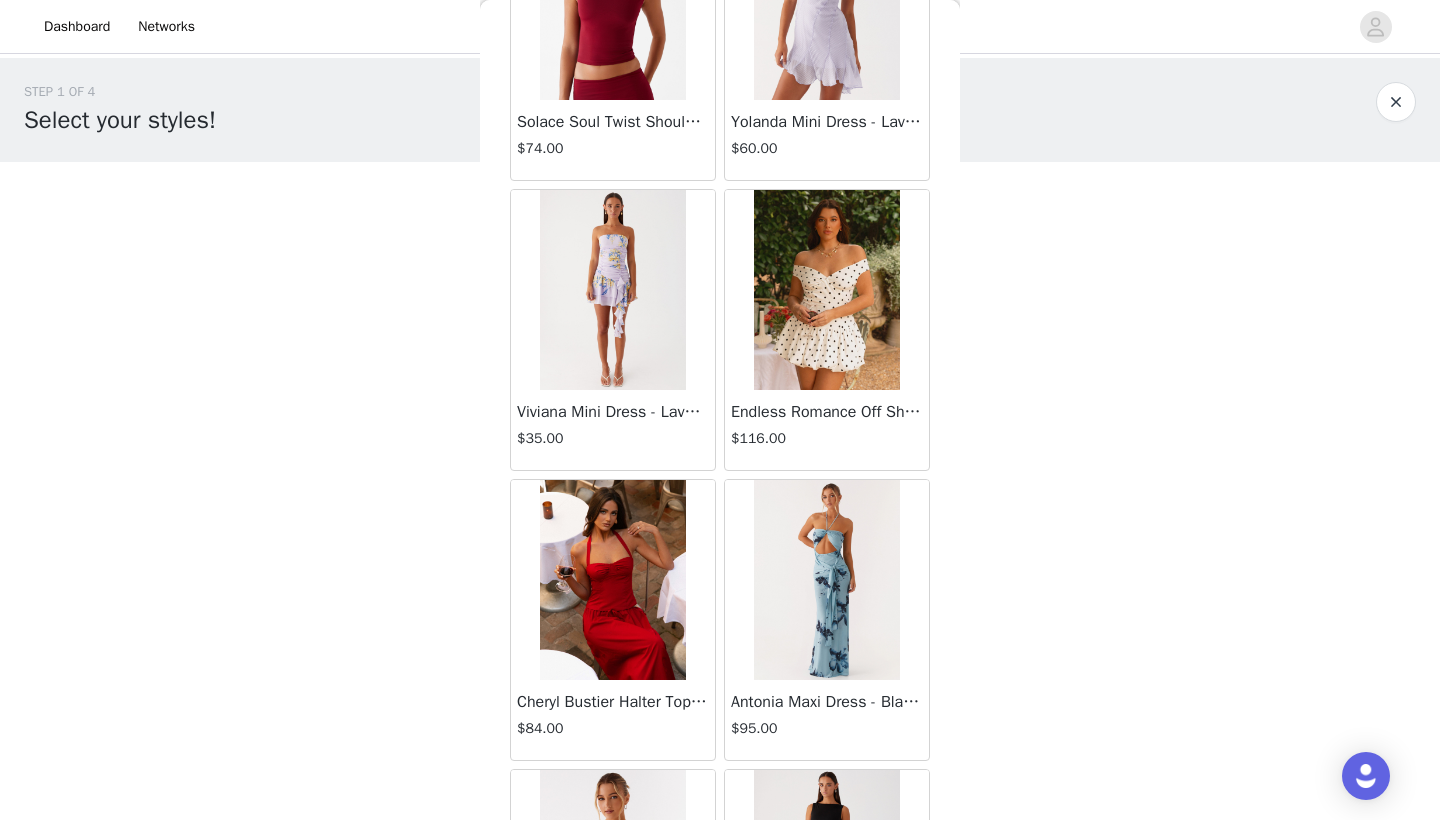 click on "Back       Aullie Mini Dress - White   $60.00       Mira Halter Neck Mini Dress - Black   $85.00       Heavy Hearted Mini Dress - Yellow   $85.00       Hundred Percent Puff Sleeve Top - White   $105.00       Love Seeker Corset Mini Dress - Red   $45.00       Cherish You Buckle Top - Red   $30.00       Ayla Satin Mini Dress - Yellow   $105.00       Rudy Tube Top - Ivory   $30.00       Keira Linen Mini Dress - White   $105.00       Not One Time Knit Mini Dress - Red   $35.00       Carmel Maxi Dress - Brown   $126.00       Moorey Beaded Mini Dress - Blue   $45.00       Solaris Strapless Maxi Dress - Blue Floral   $126.00       Lyrical Maxi Dress - Ivory   $95.00       Garden Kisses Shirred Mini Dress - Red   $60.00       Under The Pagoda Maxi Dress - Amber   $137.00       At Last Halterneck Top - Brown   $74.00       Annalissa Linen Mini Dress - Yellow   $35.00       Girls Like Us Ruched Mini Shorts - White   $74.00       Keanna Low Rise Denim Jeans - Washed Denim   $105.00       Jocelyn Maxi Dress - Sage" at bounding box center (720, 410) 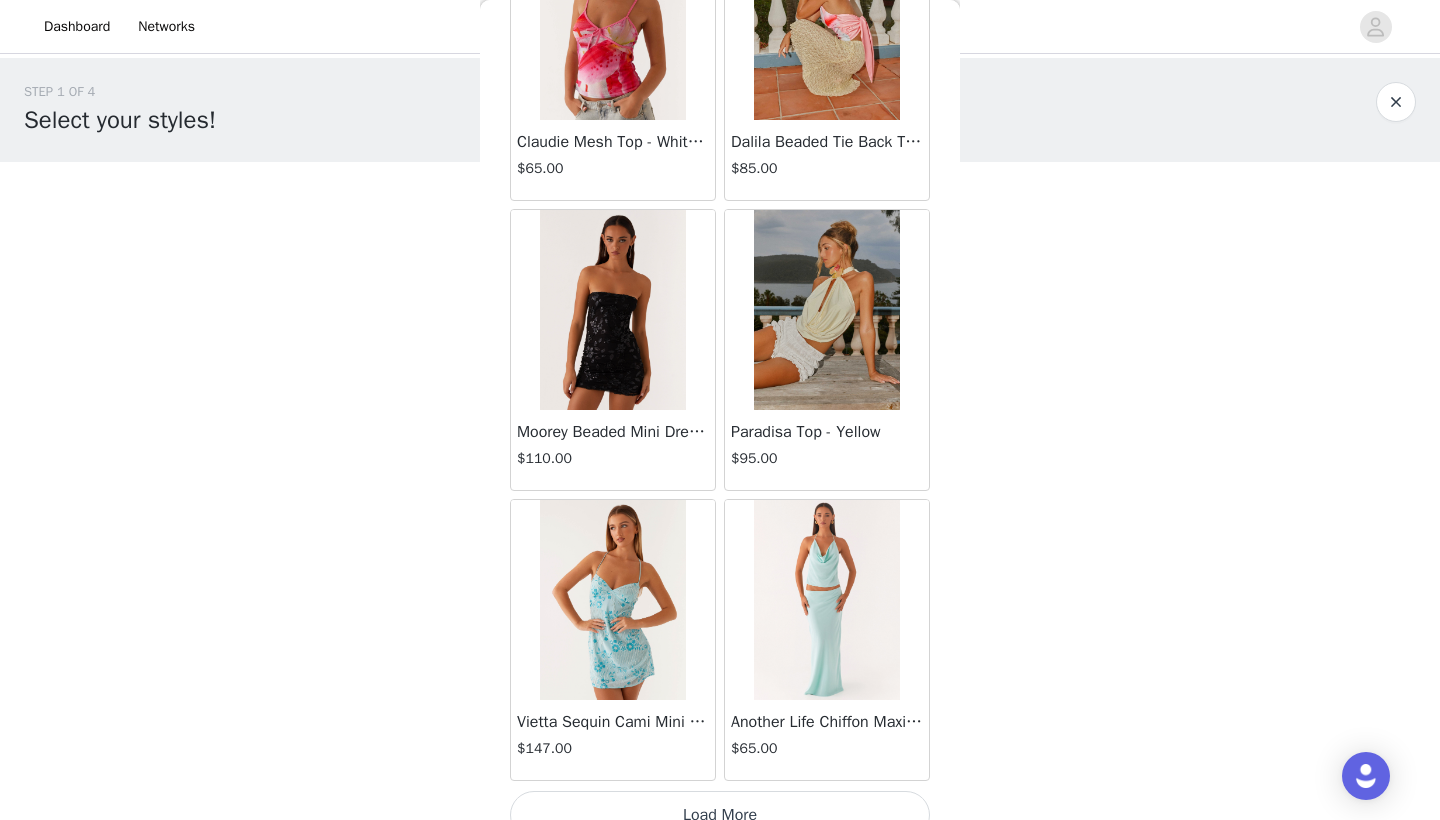 scroll, scrollTop: 28340, scrollLeft: 0, axis: vertical 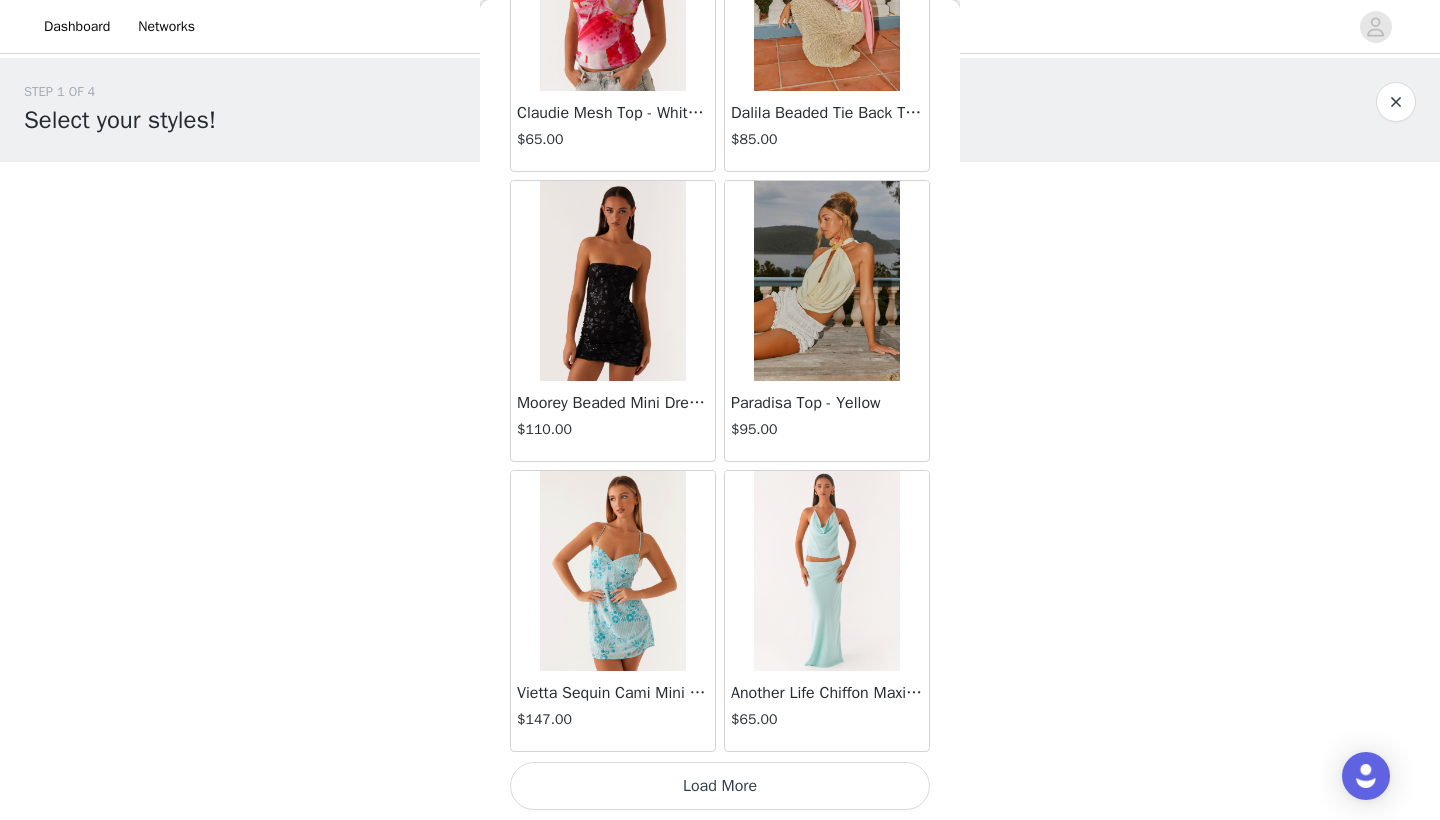 click on "Load More" at bounding box center (720, 786) 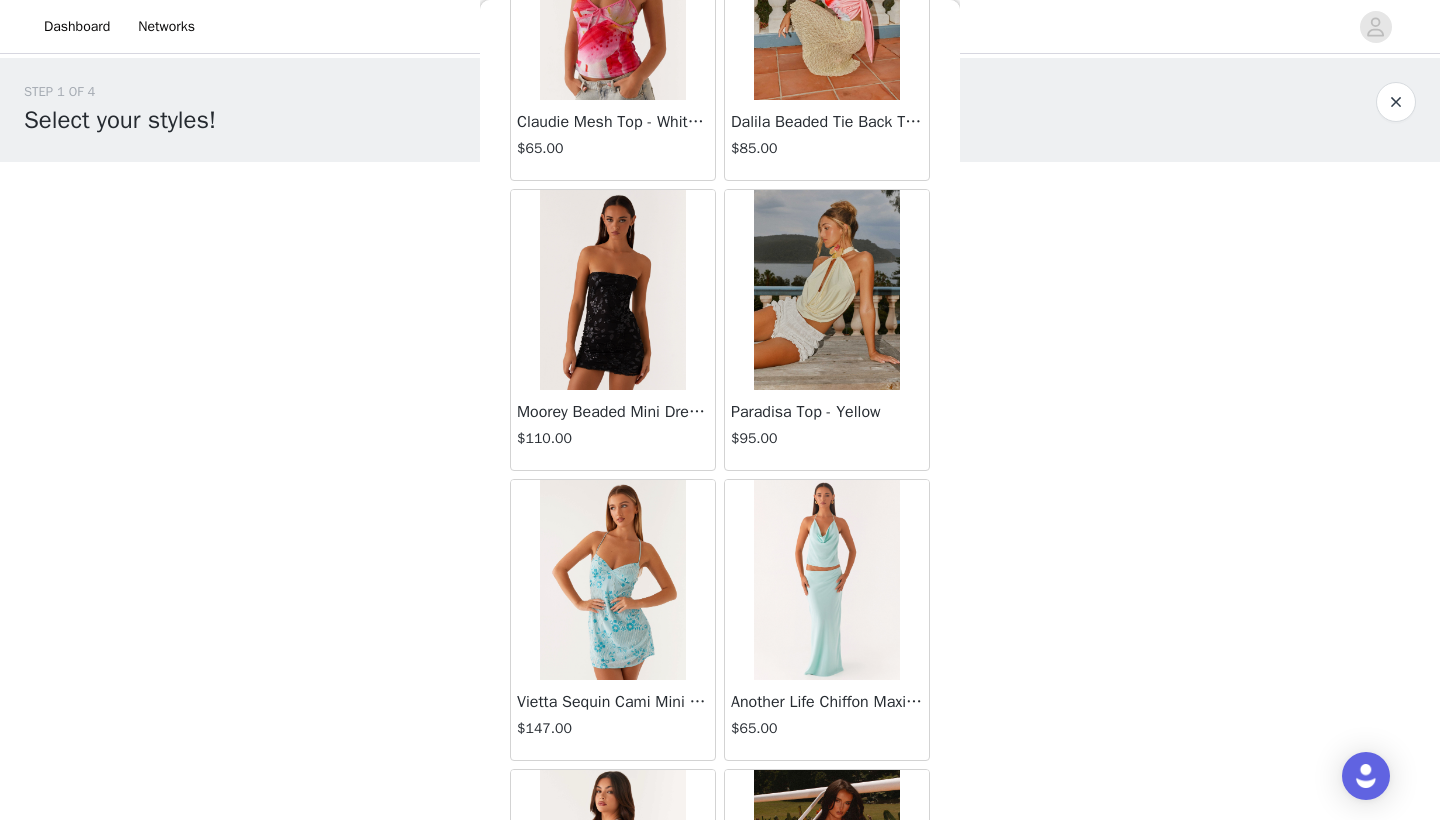 click on "Back       Aullie Mini Dress - White   $60.00       Mira Halter Neck Mini Dress - Black   $85.00       Heavy Hearted Mini Dress - Yellow   $85.00       Hundred Percent Puff Sleeve Top - White   $105.00       Love Seeker Corset Mini Dress - Red   $45.00       Cherish You Buckle Top - Red   $30.00       Ayla Satin Mini Dress - Yellow   $105.00       Rudy Tube Top - Ivory   $30.00       Keira Linen Mini Dress - White   $105.00       Not One Time Knit Mini Dress - Red   $35.00       Carmel Maxi Dress - Brown   $126.00       Moorey Beaded Mini Dress - Blue   $45.00       Solaris Strapless Maxi Dress - Blue Floral   $126.00       Lyrical Maxi Dress - Ivory   $95.00       Garden Kisses Shirred Mini Dress - Red   $60.00       Under The Pagoda Maxi Dress - Amber   $137.00       At Last Halterneck Top - Brown   $74.00       Annalissa Linen Mini Dress - Yellow   $35.00       Girls Like Us Ruched Mini Shorts - White   $74.00       Keanna Low Rise Denim Jeans - Washed Denim   $105.00       Jocelyn Maxi Dress - Sage" at bounding box center (720, 410) 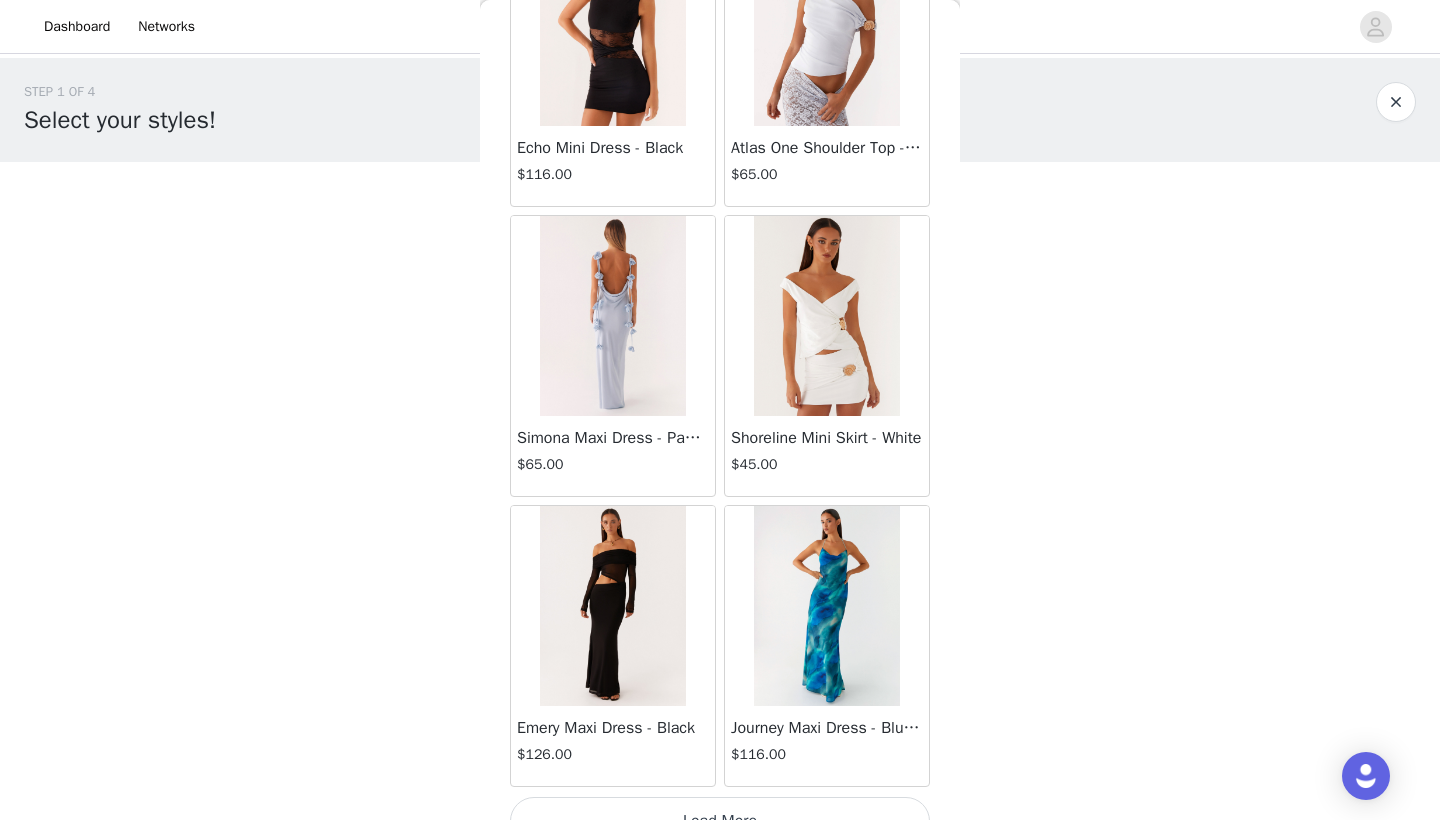 scroll, scrollTop: 31240, scrollLeft: 0, axis: vertical 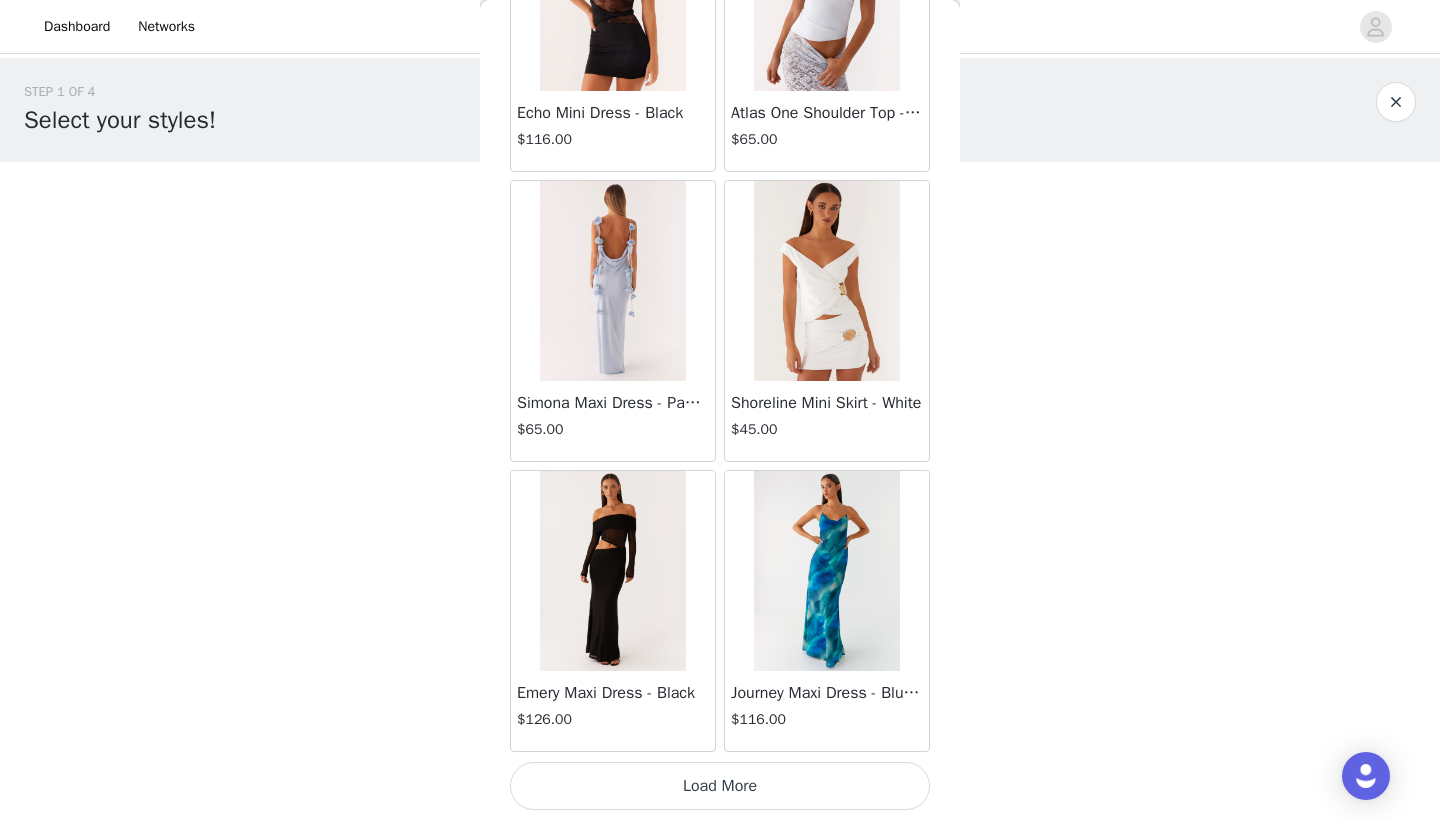 click on "Aullie Mini Dress - White   $60.00       Mira Halter Neck Mini Dress - Black   $85.00       Heavy Hearted Mini Dress - Yellow   $85.00       Hundred Percent Puff Sleeve Top - White   $105.00       Love Seeker Corset Mini Dress - Red   $45.00       Cherish You Buckle Top - Red   $30.00       Ayla Satin Mini Dress - Yellow   $105.00       Rudy Tube Top - Ivory   $30.00       Keira Linen Mini Dress - White   $105.00       Not One Time Knit Mini Dress - Red   $35.00       Carmel Maxi Dress - Brown   $126.00       Moorey Beaded Mini Dress - Blue   $45.00       Solaris Strapless Maxi Dress - Blue Floral   $126.00       Lyrical Maxi Dress - Ivory   $95.00       Garden Kisses Shirred Mini Dress - Red   $60.00       Under The Pagoda Maxi Dress - Amber   $137.00       At Last Halterneck Top - Brown   $74.00       Annalissa Linen Mini Dress - Yellow   $35.00       Girls Like Us Ruched Mini Shorts - White   $74.00       Keanna Low Rise Denim Jeans - Washed Denim   $105.00       Jocelyn Maxi Dress - Sage   $95.00" at bounding box center [720, -15162] 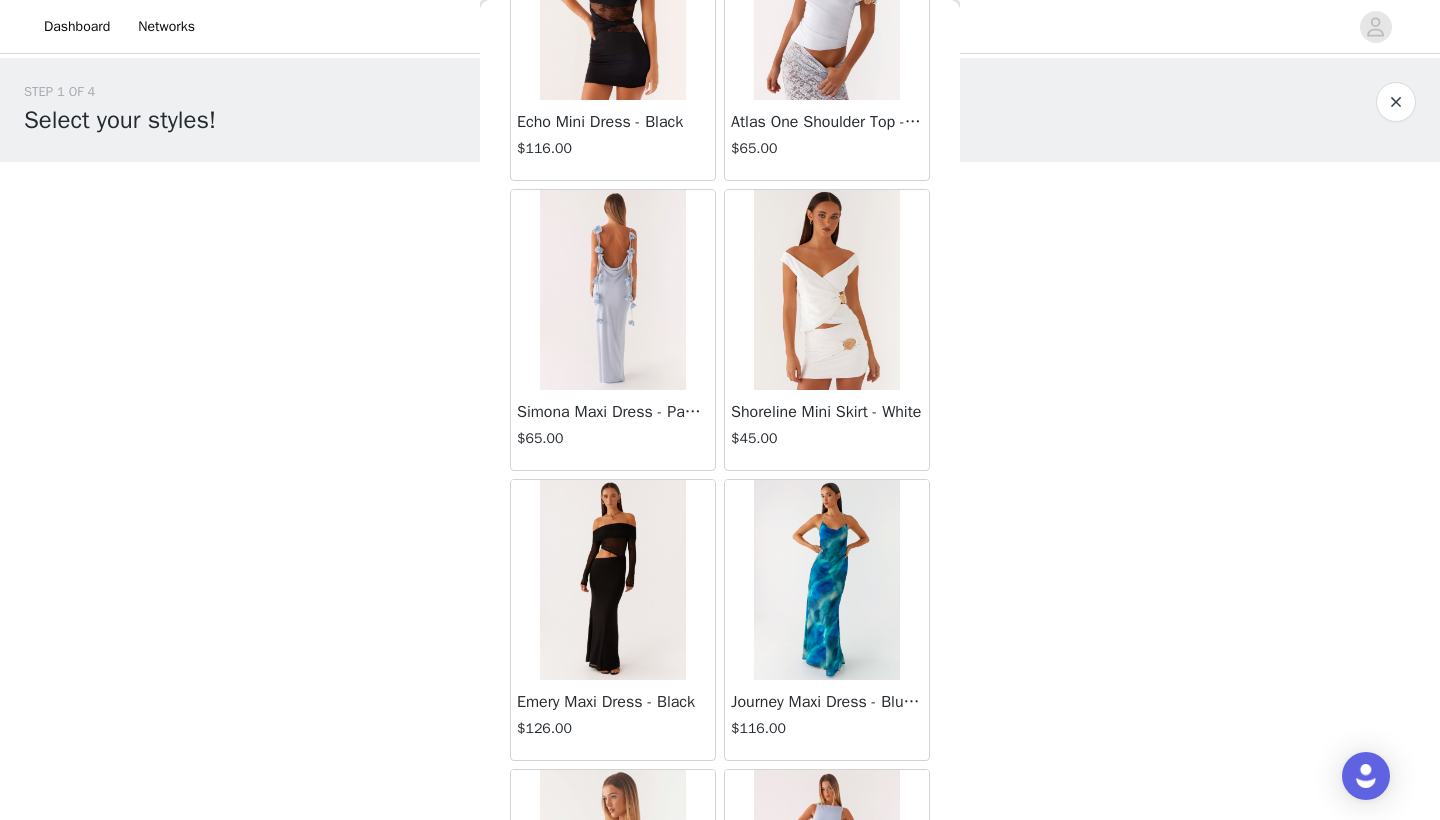 click on "Back       Aullie Mini Dress - White   $60.00       Mira Halter Neck Mini Dress - Black   $85.00       Heavy Hearted Mini Dress - Yellow   $85.00       Hundred Percent Puff Sleeve Top - White   $105.00       Love Seeker Corset Mini Dress - Red   $45.00       Cherish You Buckle Top - Red   $30.00       Ayla Satin Mini Dress - Yellow   $105.00       Rudy Tube Top - Ivory   $30.00       Keira Linen Mini Dress - White   $105.00       Not One Time Knit Mini Dress - Red   $35.00       Carmel Maxi Dress - Brown   $126.00       Moorey Beaded Mini Dress - Blue   $45.00       Solaris Strapless Maxi Dress - Blue Floral   $126.00       Lyrical Maxi Dress - Ivory   $95.00       Garden Kisses Shirred Mini Dress - Red   $60.00       Under The Pagoda Maxi Dress - Amber   $137.00       At Last Halterneck Top - Brown   $74.00       Annalissa Linen Mini Dress - Yellow   $35.00       Girls Like Us Ruched Mini Shorts - White   $74.00       Keanna Low Rise Denim Jeans - Washed Denim   $105.00       Jocelyn Maxi Dress - Sage" at bounding box center [720, 410] 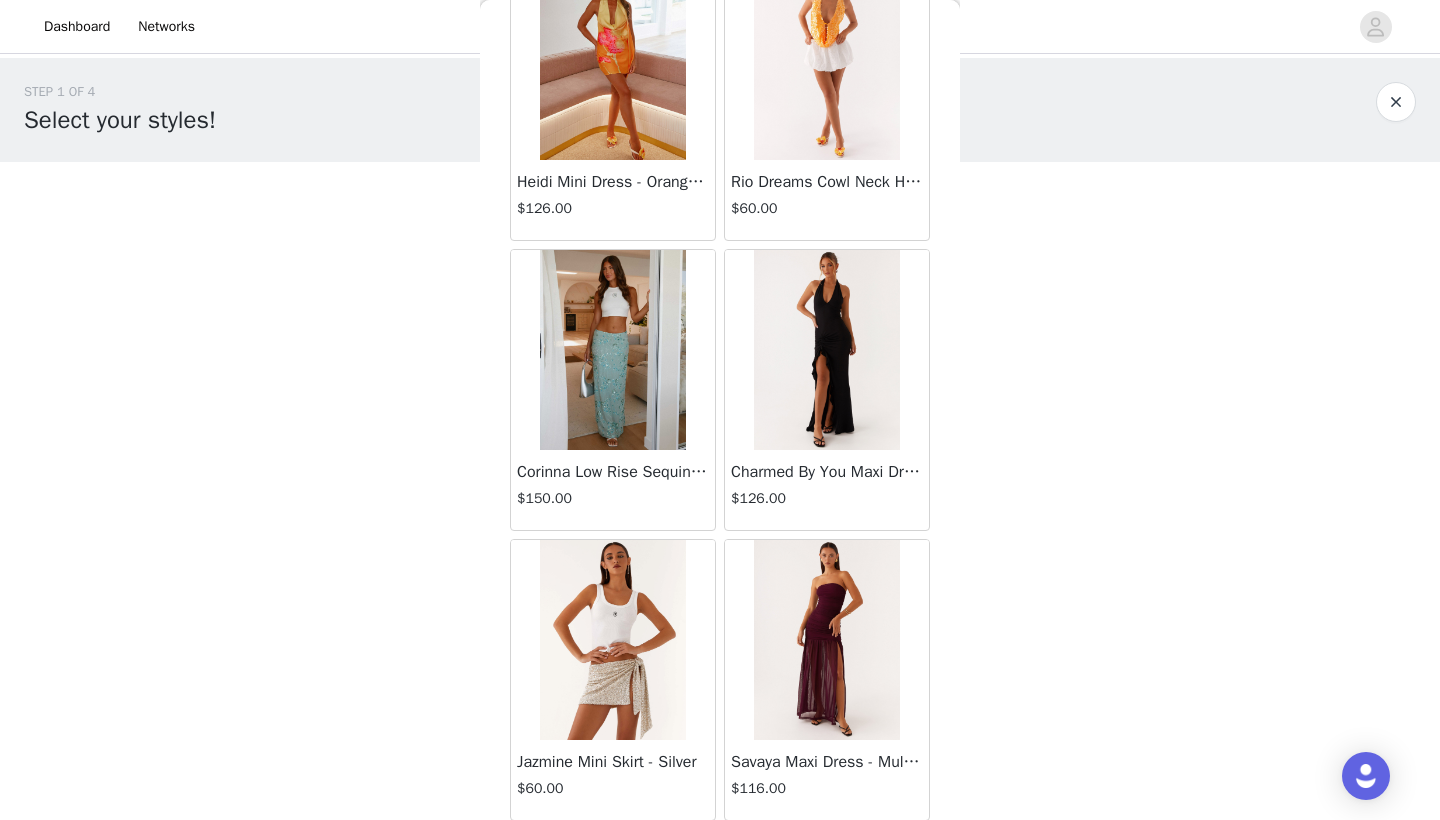 scroll, scrollTop: 34140, scrollLeft: 0, axis: vertical 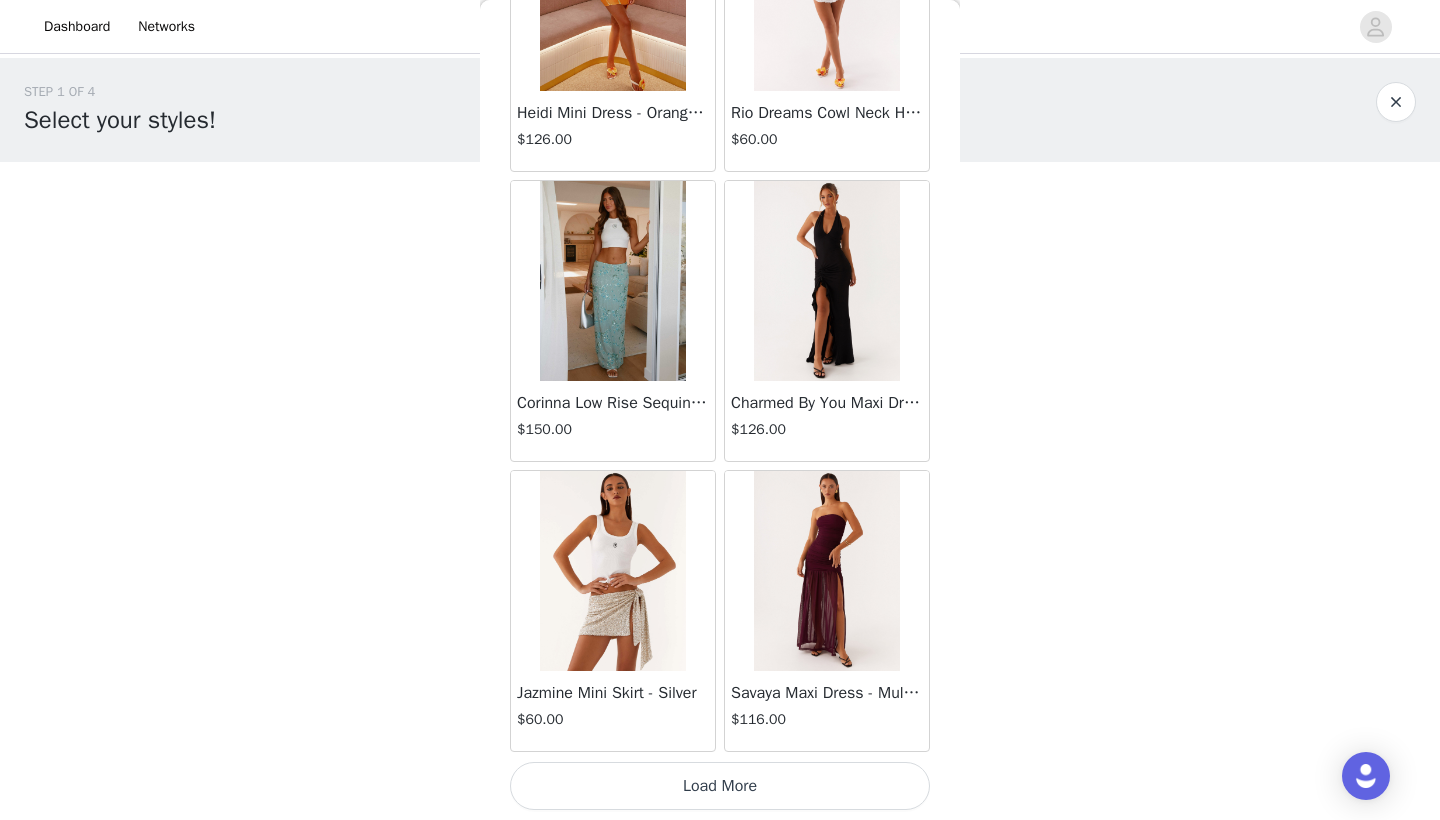 click on "STEP 1 OF 4
Select your styles!
You will receive 4 products.       0/4 Selected           Add Product       Back       Aullie Mini Dress - White   $60.00       Mira Halter Neck Mini Dress - Black   $85.00       Heavy Hearted Mini Dress - Yellow   $85.00       Hundred Percent Puff Sleeve Top - White   $105.00       Love Seeker Corset Mini Dress - Red   $45.00       Cherish You Buckle Top - Red   $30.00       Ayla Satin Mini Dress - Yellow   $105.00       Rudy Tube Top - Ivory   $30.00       Keira Linen Mini Dress - White   $105.00       Not One Time Knit Mini Dress - Red   $35.00       Carmel Maxi Dress - Brown   $126.00       Moorey Beaded Mini Dress - Blue   $45.00       Solaris Strapless Maxi Dress - Blue Floral   $126.00       Lyrical Maxi Dress - Ivory   $95.00       Garden Kisses Shirred Mini Dress - Red   $60.00       Under The Pagoda Maxi Dress - Amber   $137.00       At Last Halterneck Top - Brown   $74.00" at bounding box center (720, 288) 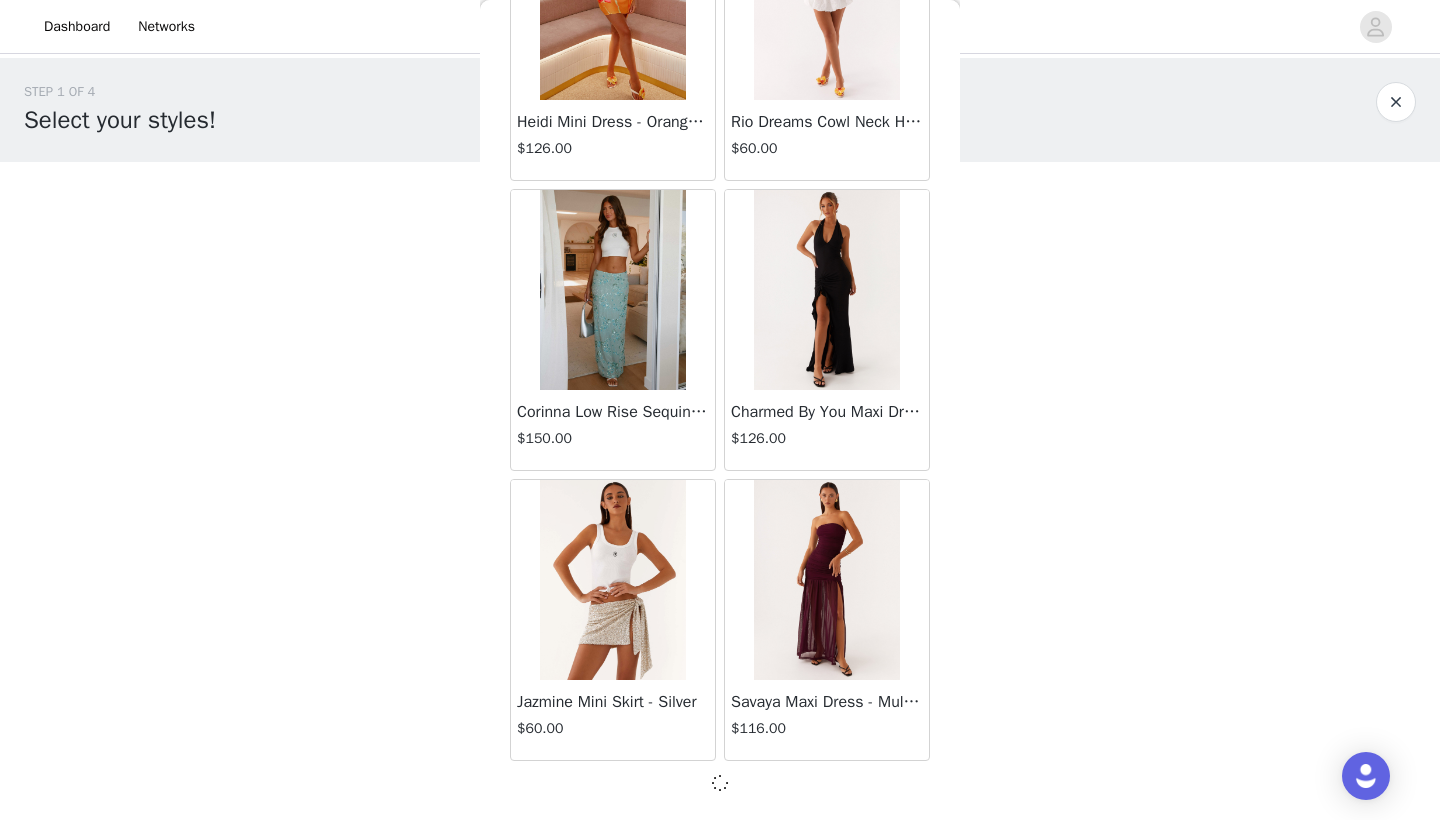scroll, scrollTop: 34131, scrollLeft: 0, axis: vertical 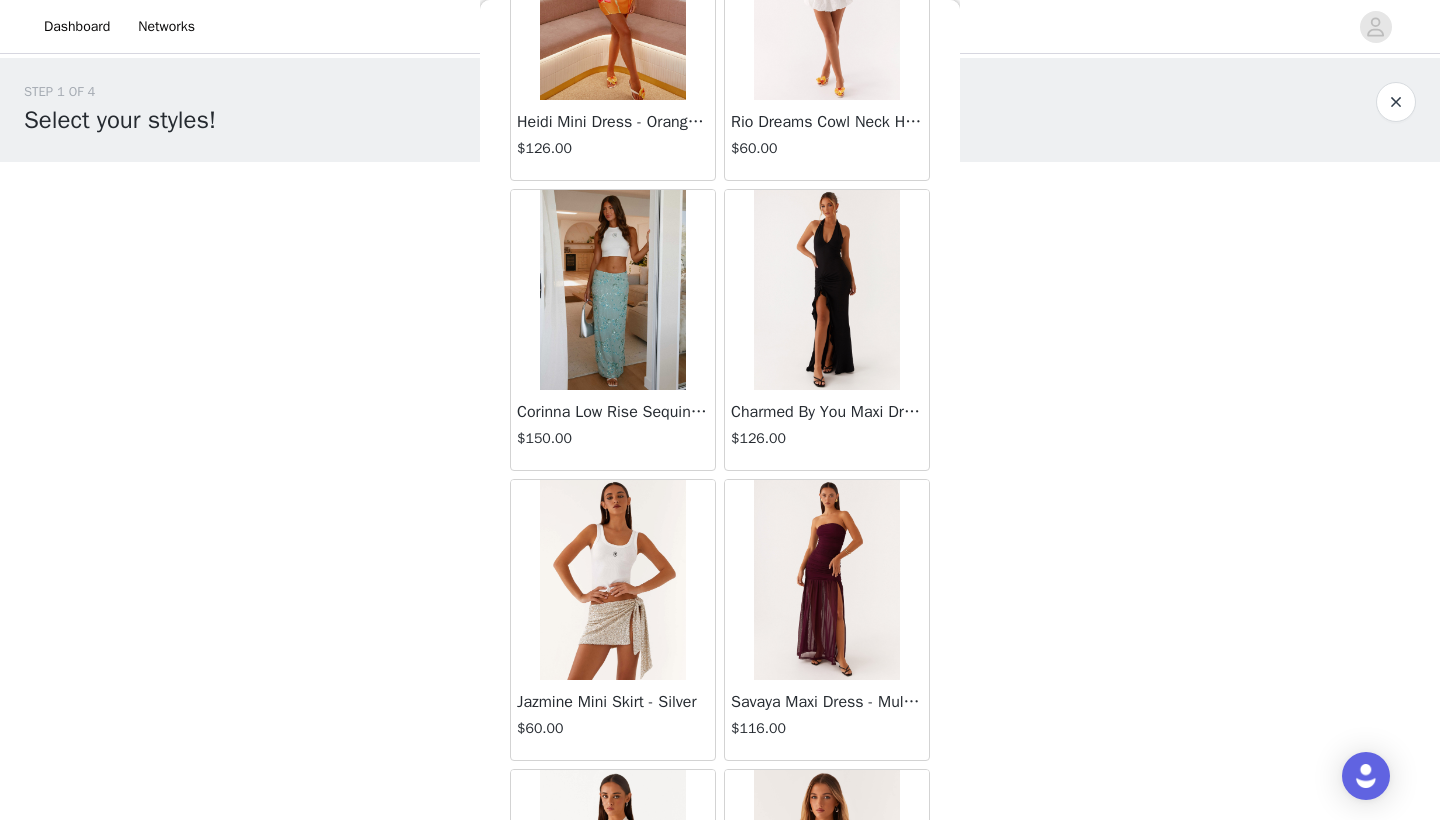 click on "Back       Aullie Mini Dress - White   $60.00       Mira Halter Neck Mini Dress - Black   $85.00       Heavy Hearted Mini Dress - Yellow   $85.00       Hundred Percent Puff Sleeve Top - White   $105.00       Love Seeker Corset Mini Dress - Red   $45.00       Cherish You Buckle Top - Red   $30.00       Ayla Satin Mini Dress - Yellow   $105.00       Rudy Tube Top - Ivory   $30.00       Keira Linen Mini Dress - White   $105.00       Not One Time Knit Mini Dress - Red   $35.00       Carmel Maxi Dress - Brown   $126.00       Moorey Beaded Mini Dress - Blue   $45.00       Solaris Strapless Maxi Dress - Blue Floral   $126.00       Lyrical Maxi Dress - Ivory   $95.00       Garden Kisses Shirred Mini Dress - Red   $60.00       Under The Pagoda Maxi Dress - Amber   $137.00       At Last Halterneck Top - Brown   $74.00       Annalissa Linen Mini Dress - Yellow   $35.00       Girls Like Us Ruched Mini Shorts - White   $74.00       Keanna Low Rise Denim Jeans - Washed Denim   $105.00       Jocelyn Maxi Dress - Sage" at bounding box center [720, 410] 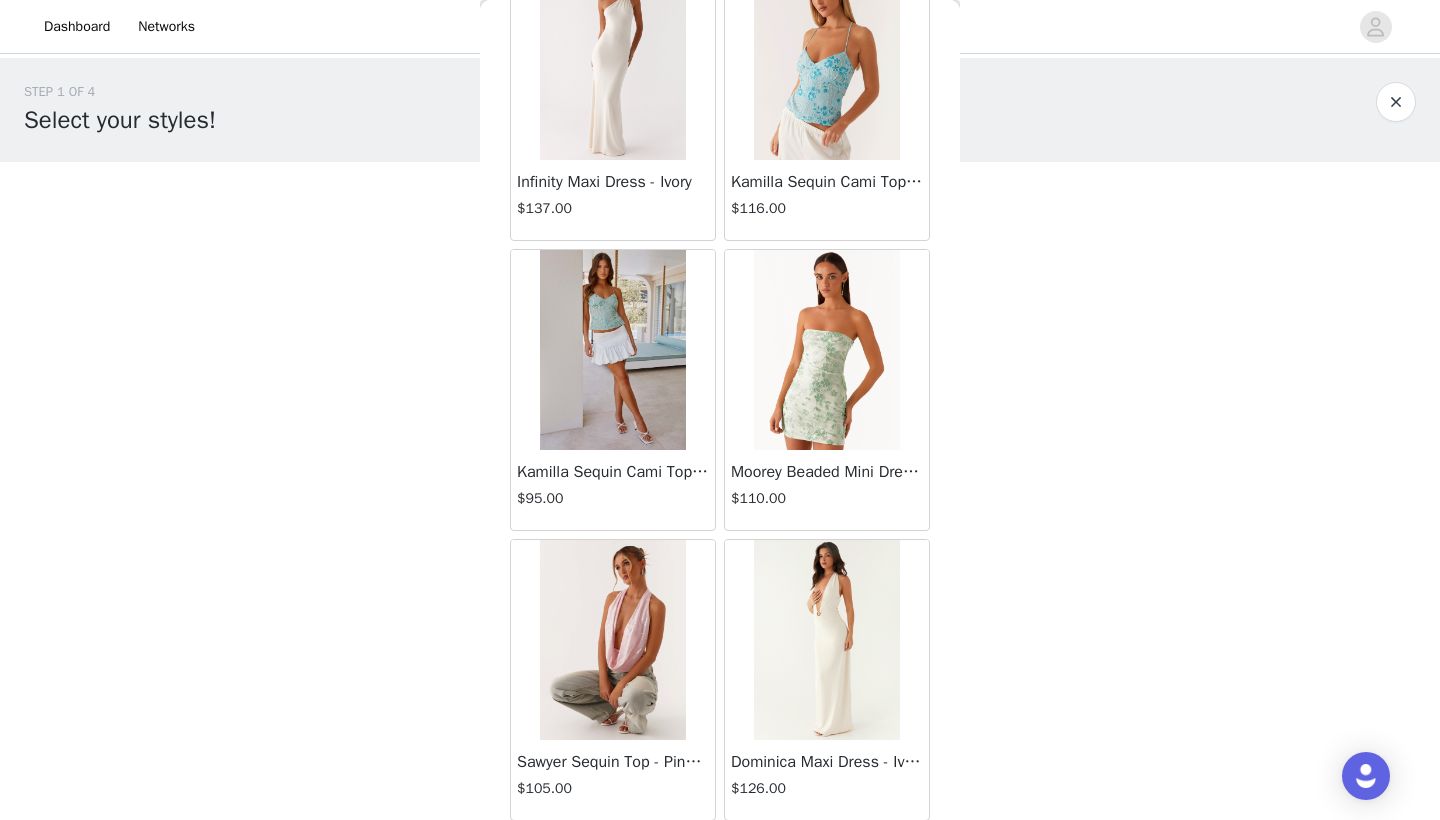 scroll, scrollTop: 37040, scrollLeft: 0, axis: vertical 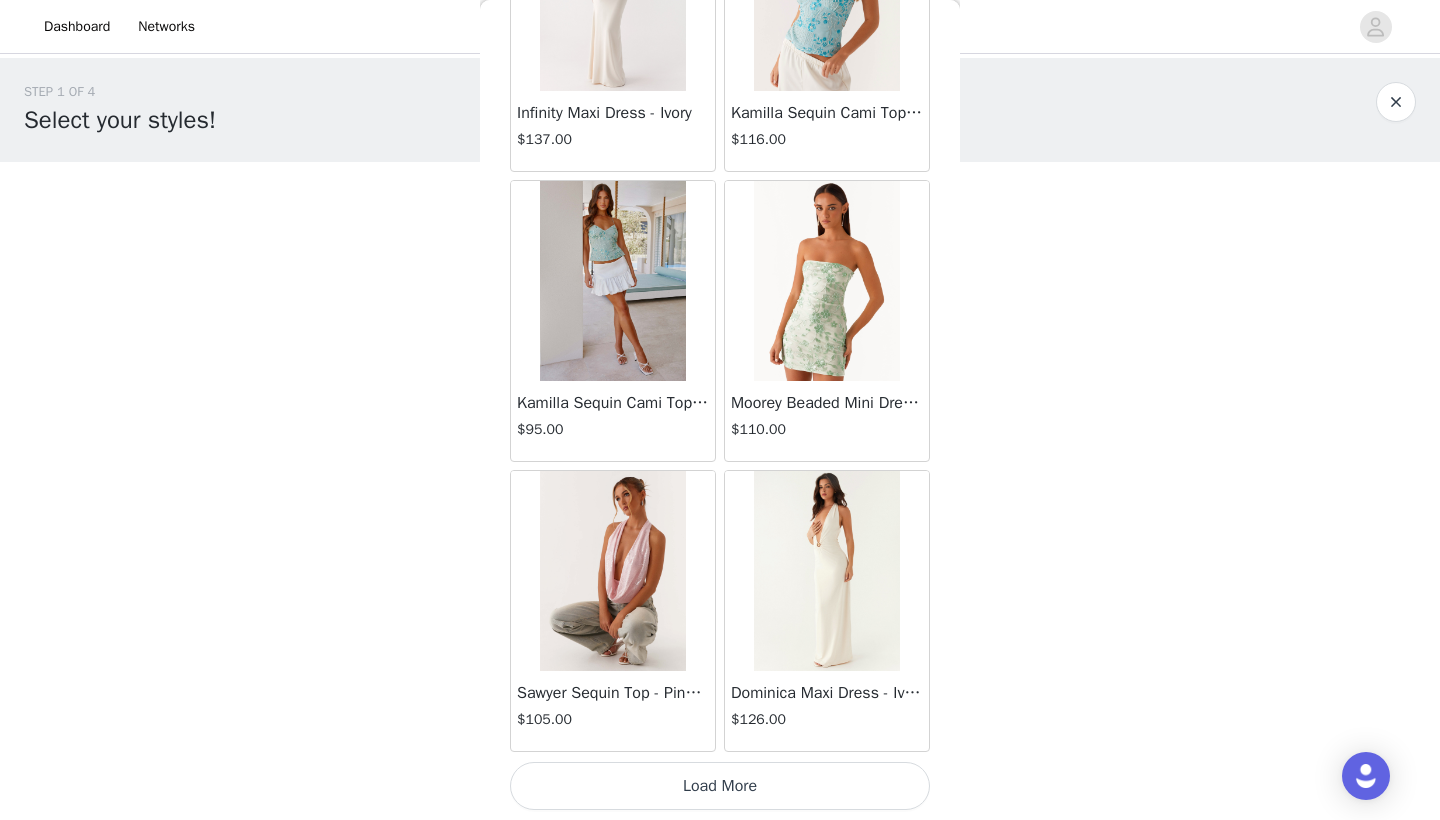 click on "Load More" at bounding box center [720, 786] 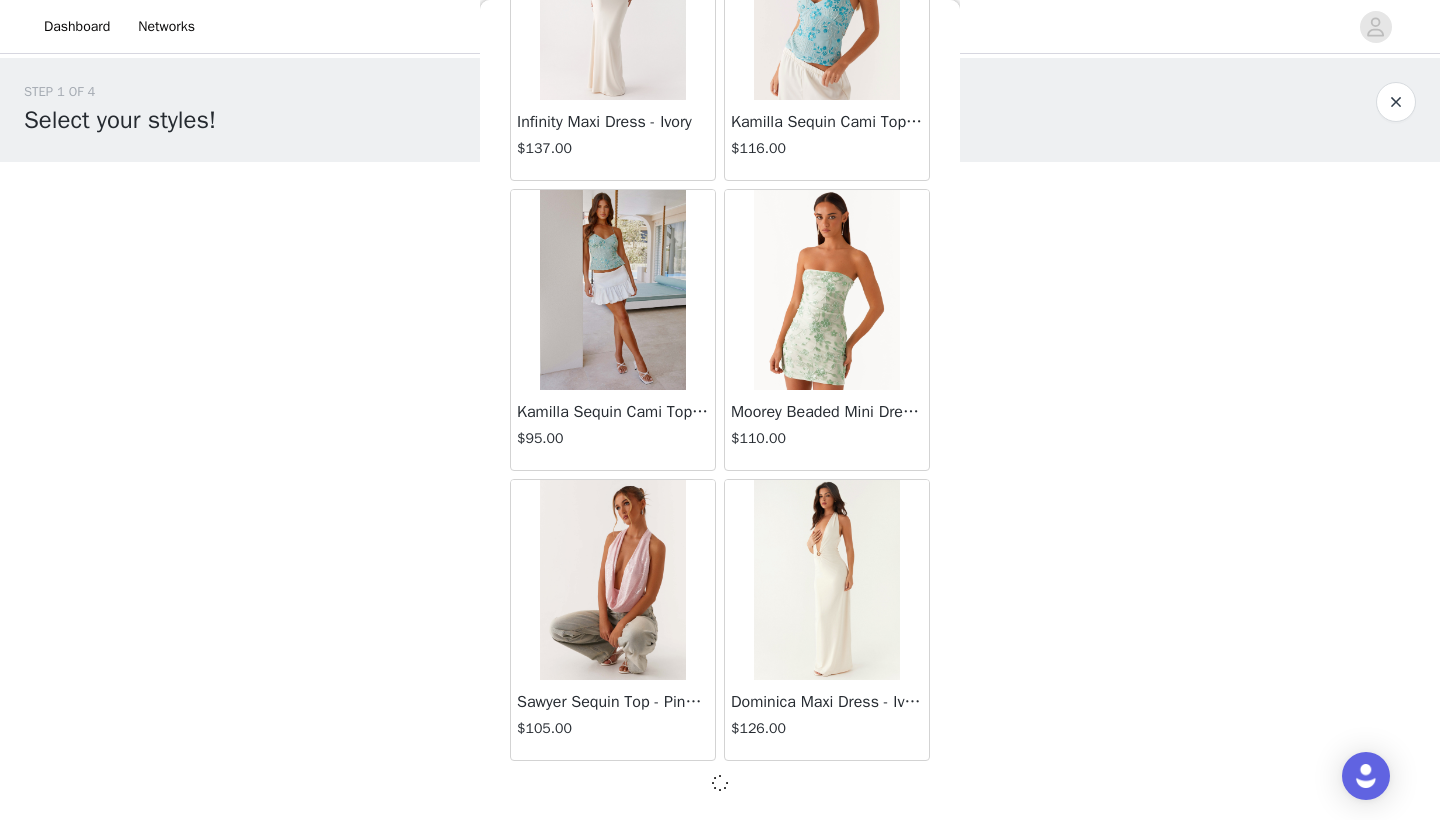 scroll, scrollTop: 37031, scrollLeft: 0, axis: vertical 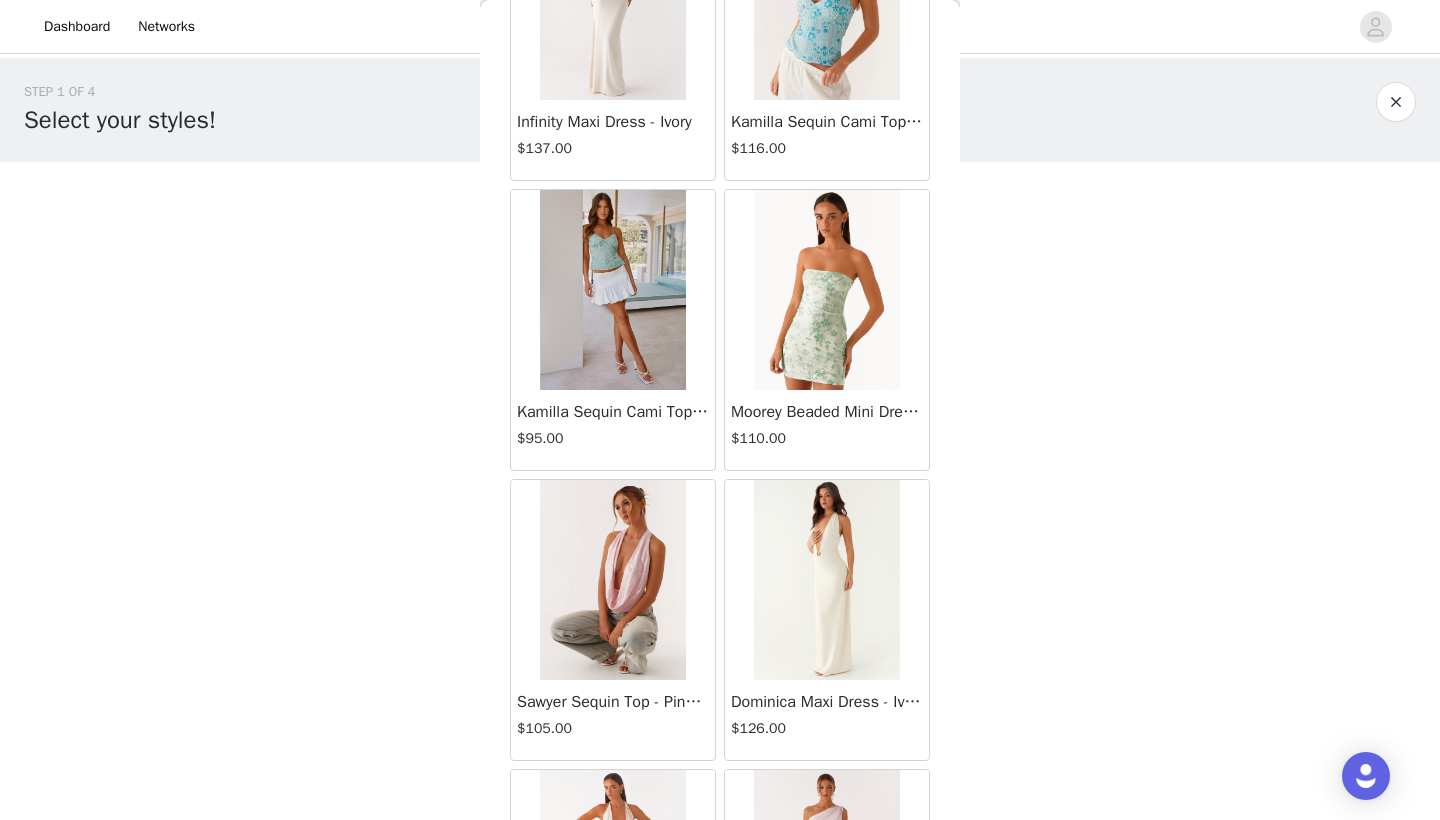 click on "Back       Aullie Mini Dress - White   $60.00       Mira Halter Neck Mini Dress - Black   $85.00       Heavy Hearted Mini Dress - Yellow   $85.00       Hundred Percent Puff Sleeve Top - White   $105.00       Love Seeker Corset Mini Dress - Red   $45.00       Cherish You Buckle Top - Red   $30.00       Ayla Satin Mini Dress - Yellow   $105.00       Rudy Tube Top - Ivory   $30.00       Keira Linen Mini Dress - White   $105.00       Not One Time Knit Mini Dress - Red   $35.00       Carmel Maxi Dress - Brown   $126.00       Moorey Beaded Mini Dress - Blue   $45.00       Solaris Strapless Maxi Dress - Blue Floral   $126.00       Lyrical Maxi Dress - Ivory   $95.00       Garden Kisses Shirred Mini Dress - Red   $60.00       Under The Pagoda Maxi Dress - Amber   $137.00       At Last Halterneck Top - Brown   $74.00       Annalissa Linen Mini Dress - Yellow   $35.00       Girls Like Us Ruched Mini Shorts - White   $74.00       Keanna Low Rise Denim Jeans - Washed Denim   $105.00       Jocelyn Maxi Dress - Sage" at bounding box center [720, 410] 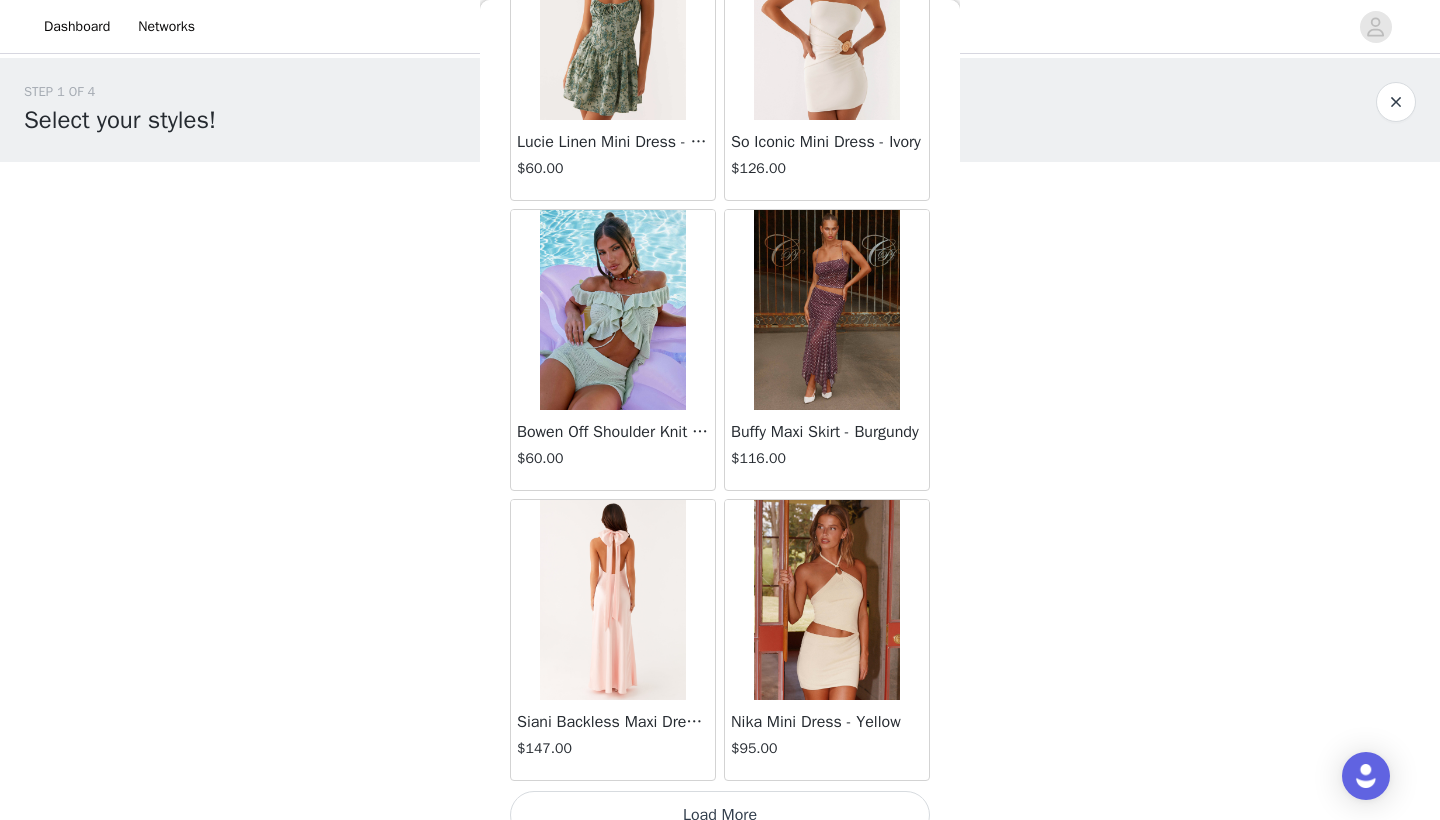scroll, scrollTop: 39940, scrollLeft: 0, axis: vertical 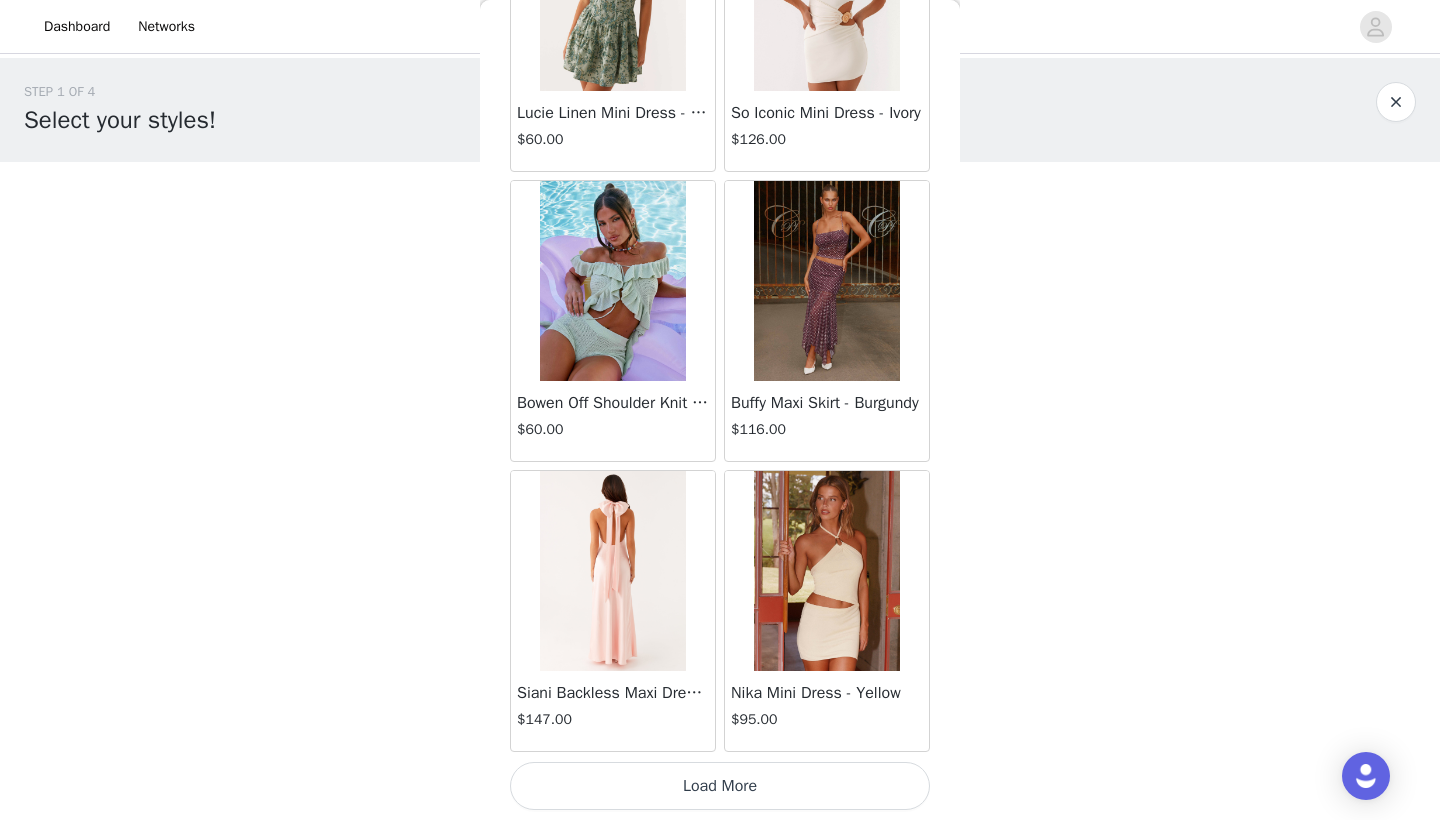 click on "Load More" at bounding box center [720, 786] 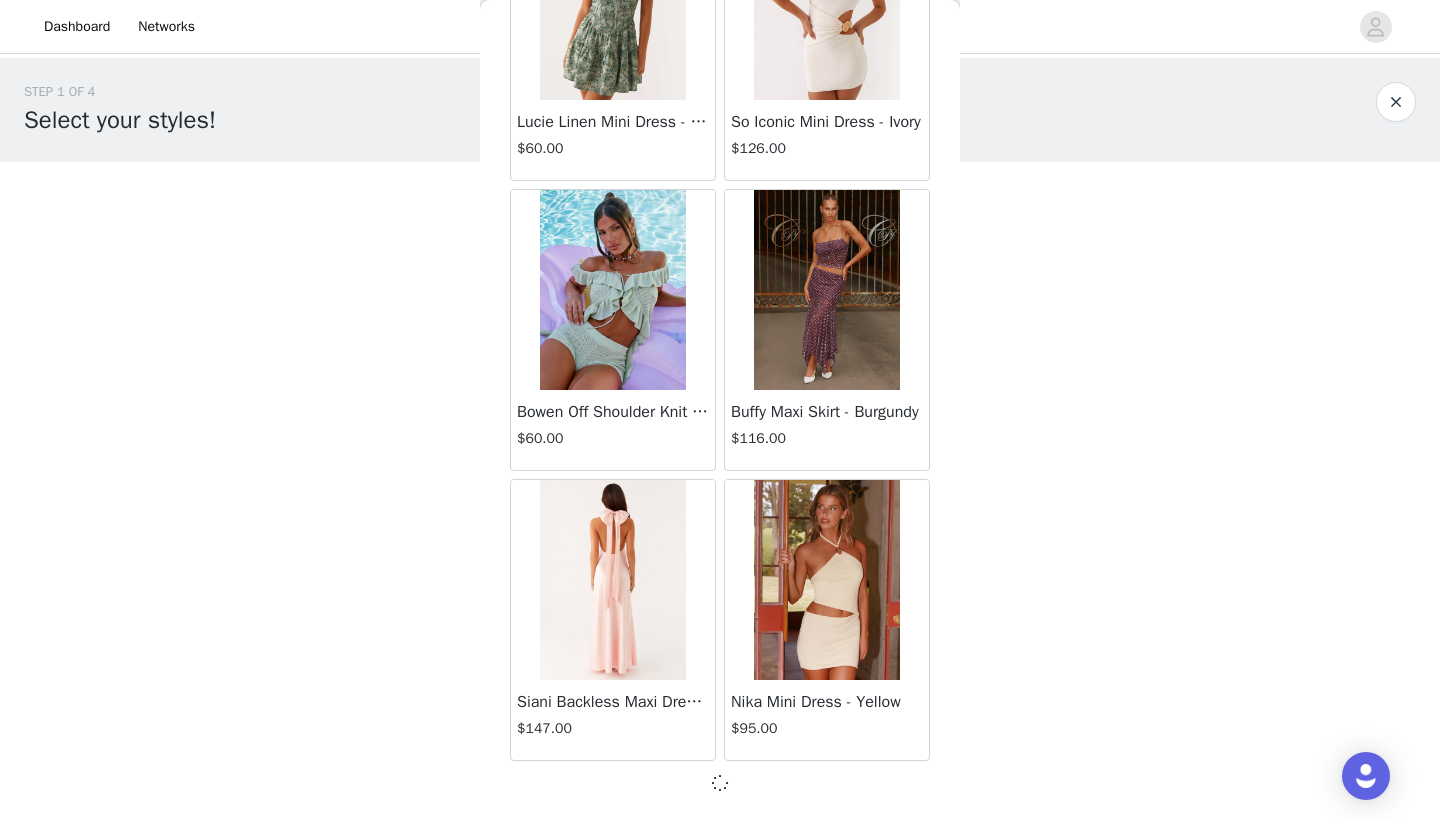 scroll, scrollTop: 39931, scrollLeft: 0, axis: vertical 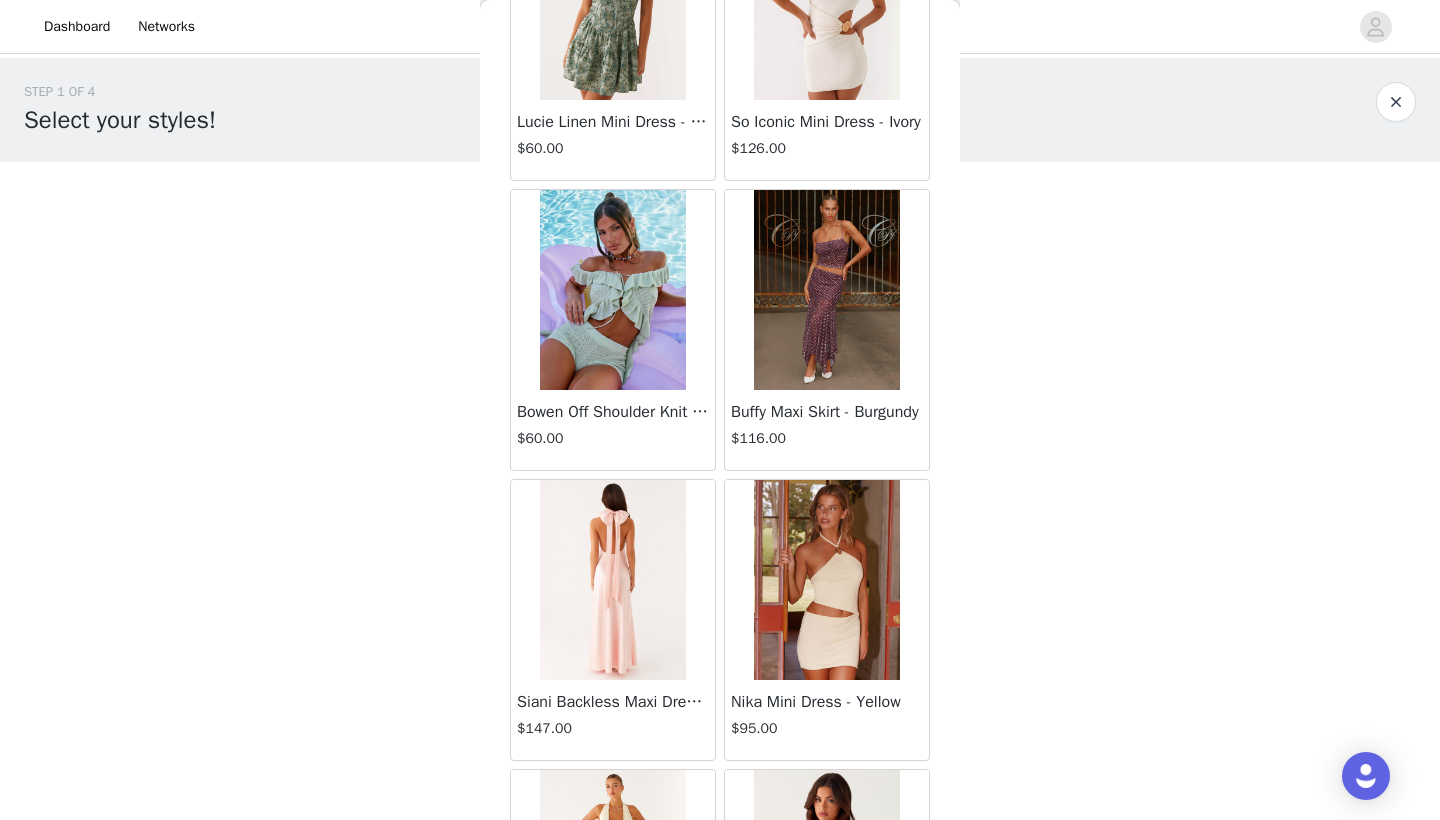 click on "Back       Aullie Mini Dress - White   $60.00       Mira Halter Neck Mini Dress - Black   $85.00       Heavy Hearted Mini Dress - Yellow   $85.00       Hundred Percent Puff Sleeve Top - White   $105.00       Love Seeker Corset Mini Dress - Red   $45.00       Cherish You Buckle Top - Red   $30.00       Ayla Satin Mini Dress - Yellow   $105.00       Rudy Tube Top - Ivory   $30.00       Keira Linen Mini Dress - White   $105.00       Not One Time Knit Mini Dress - Red   $35.00       Carmel Maxi Dress - Brown   $126.00       Moorey Beaded Mini Dress - Blue   $45.00       Solaris Strapless Maxi Dress - Blue Floral   $126.00       Lyrical Maxi Dress - Ivory   $95.00       Garden Kisses Shirred Mini Dress - Red   $60.00       Under The Pagoda Maxi Dress - Amber   $137.00       At Last Halterneck Top - Brown   $74.00       Annalissa Linen Mini Dress - Yellow   $35.00       Girls Like Us Ruched Mini Shorts - White   $74.00       Keanna Low Rise Denim Jeans - Washed Denim   $105.00       Jocelyn Maxi Dress - Sage" at bounding box center [720, 410] 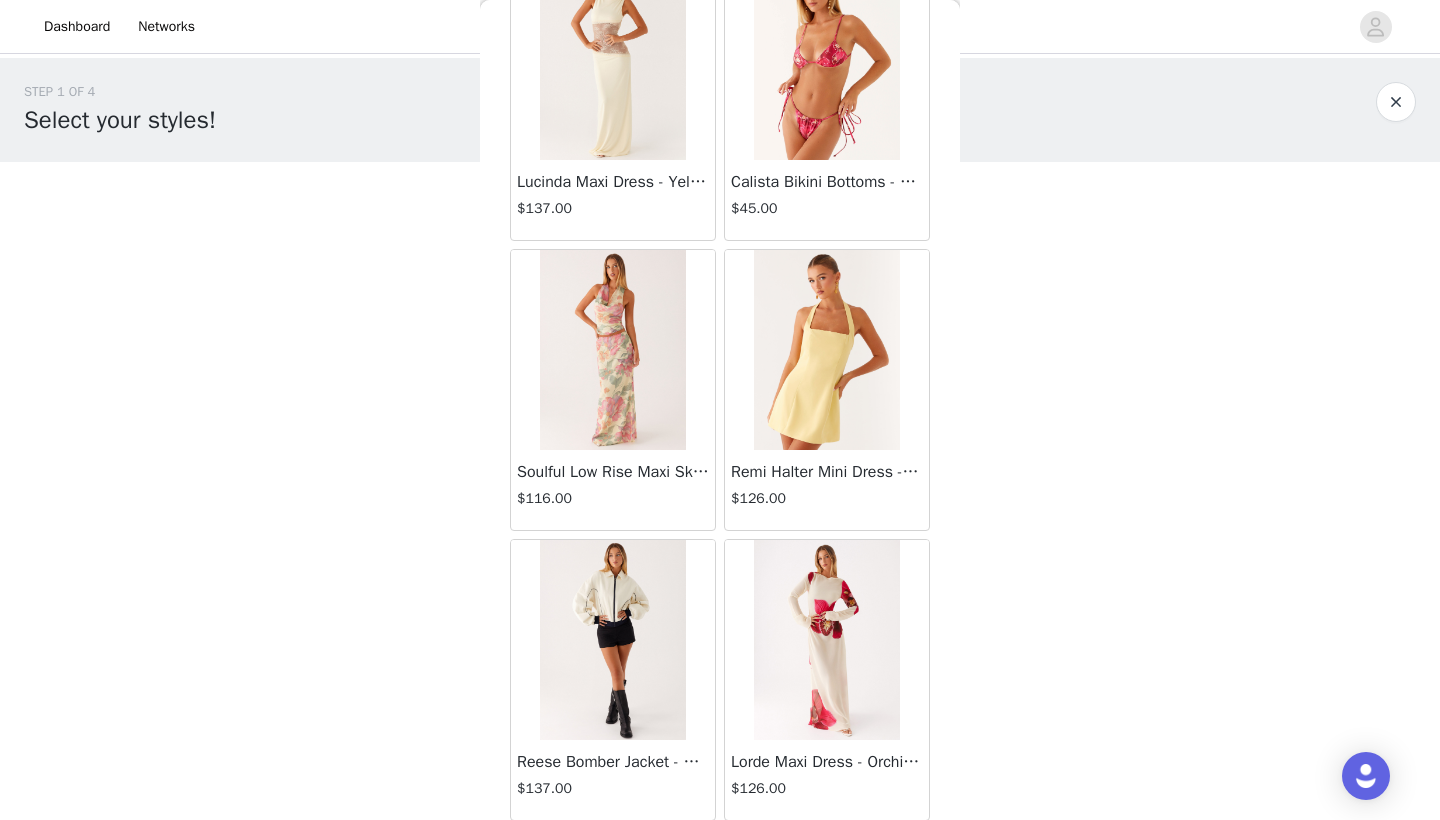 scroll, scrollTop: 42840, scrollLeft: 0, axis: vertical 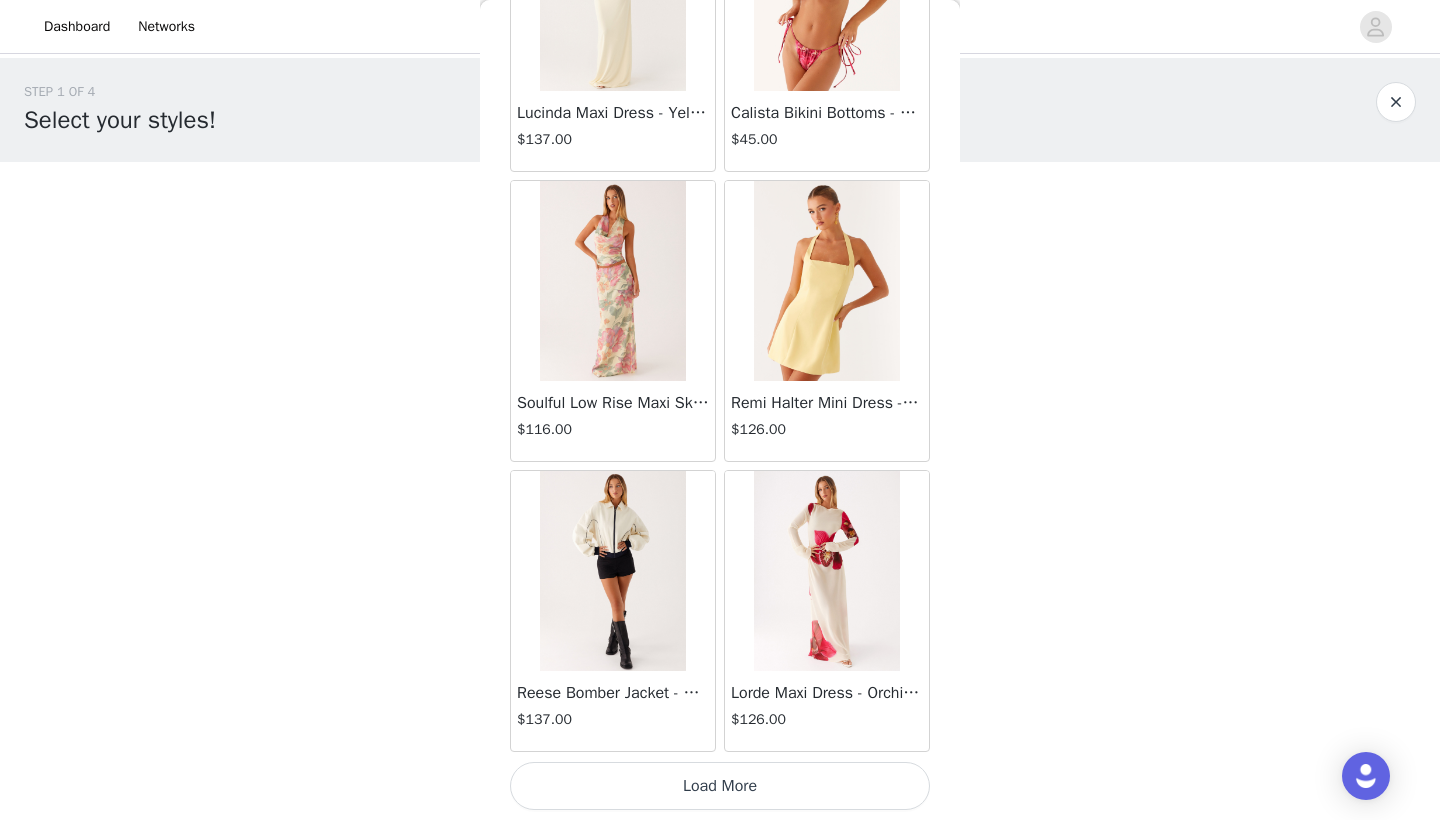 click on "Load More" at bounding box center (720, 786) 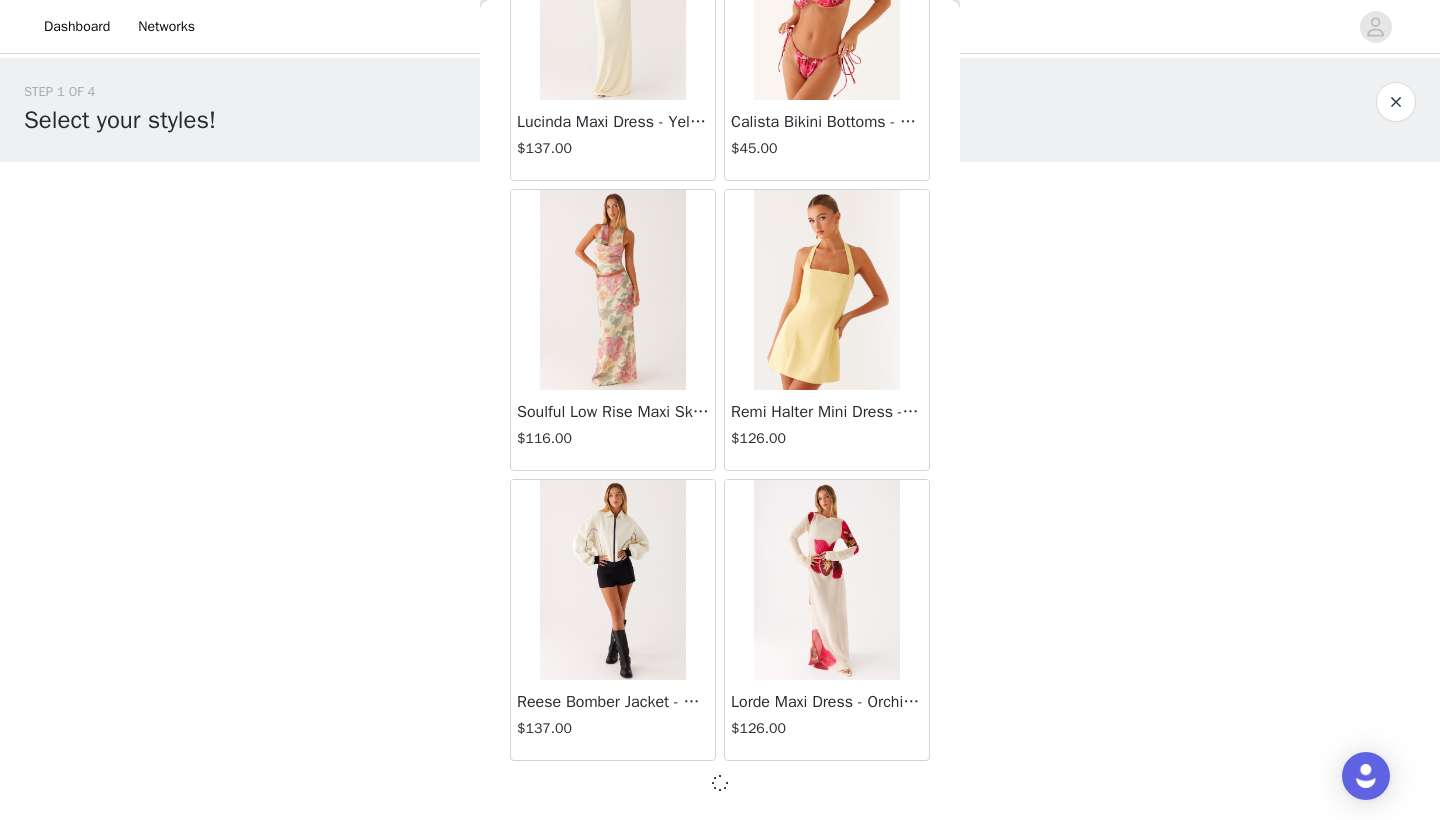 scroll, scrollTop: 42831, scrollLeft: 0, axis: vertical 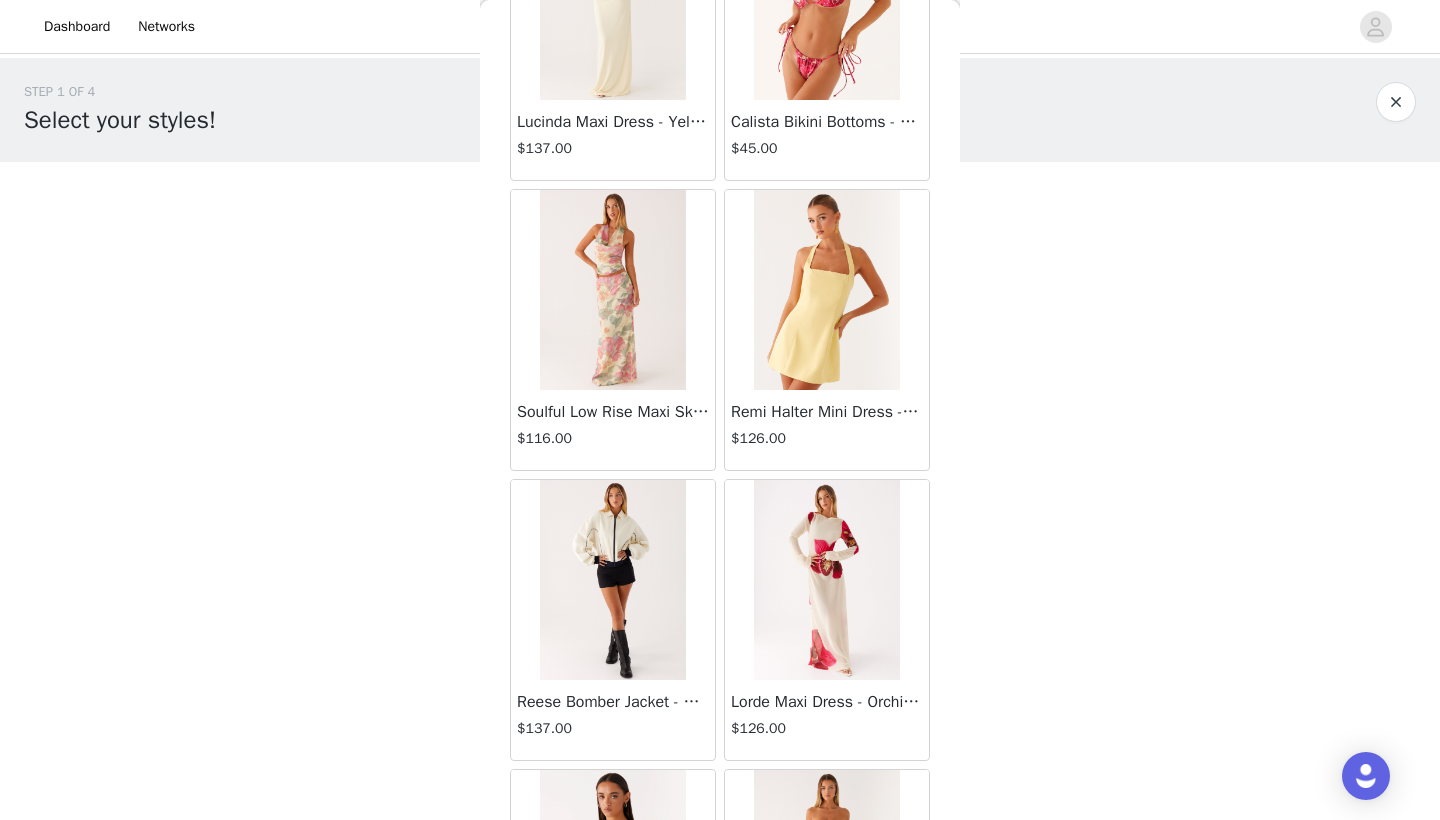 click on "Back       Aullie Mini Dress - White   $60.00       Mira Halter Neck Mini Dress - Black   $85.00       Heavy Hearted Mini Dress - Yellow   $85.00       Hundred Percent Puff Sleeve Top - White   $105.00       Love Seeker Corset Mini Dress - Red   $45.00       Cherish You Buckle Top - Red   $30.00       Ayla Satin Mini Dress - Yellow   $105.00       Rudy Tube Top - Ivory   $30.00       Keira Linen Mini Dress - White   $105.00       Not One Time Knit Mini Dress - Red   $35.00       Carmel Maxi Dress - Brown   $126.00       Moorey Beaded Mini Dress - Blue   $45.00       Solaris Strapless Maxi Dress - Blue Floral   $126.00       Lyrical Maxi Dress - Ivory   $95.00       Garden Kisses Shirred Mini Dress - Red   $60.00       Under The Pagoda Maxi Dress - Amber   $137.00       At Last Halterneck Top - Brown   $74.00       Annalissa Linen Mini Dress - Yellow   $35.00       Girls Like Us Ruched Mini Shorts - White   $74.00       Keanna Low Rise Denim Jeans - Washed Denim   $105.00       Jocelyn Maxi Dress - Sage" at bounding box center [720, 410] 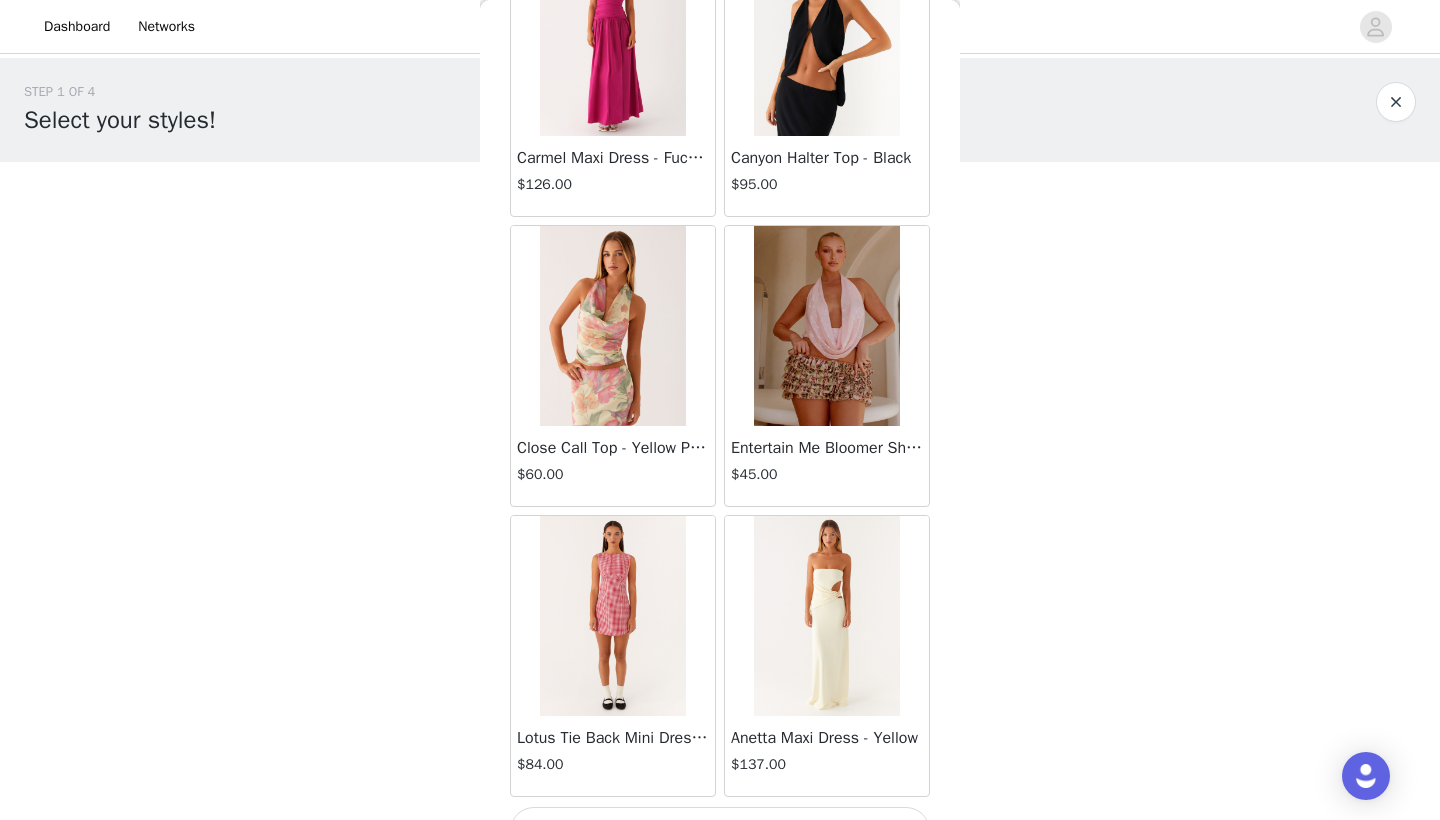 scroll, scrollTop: 45740, scrollLeft: 0, axis: vertical 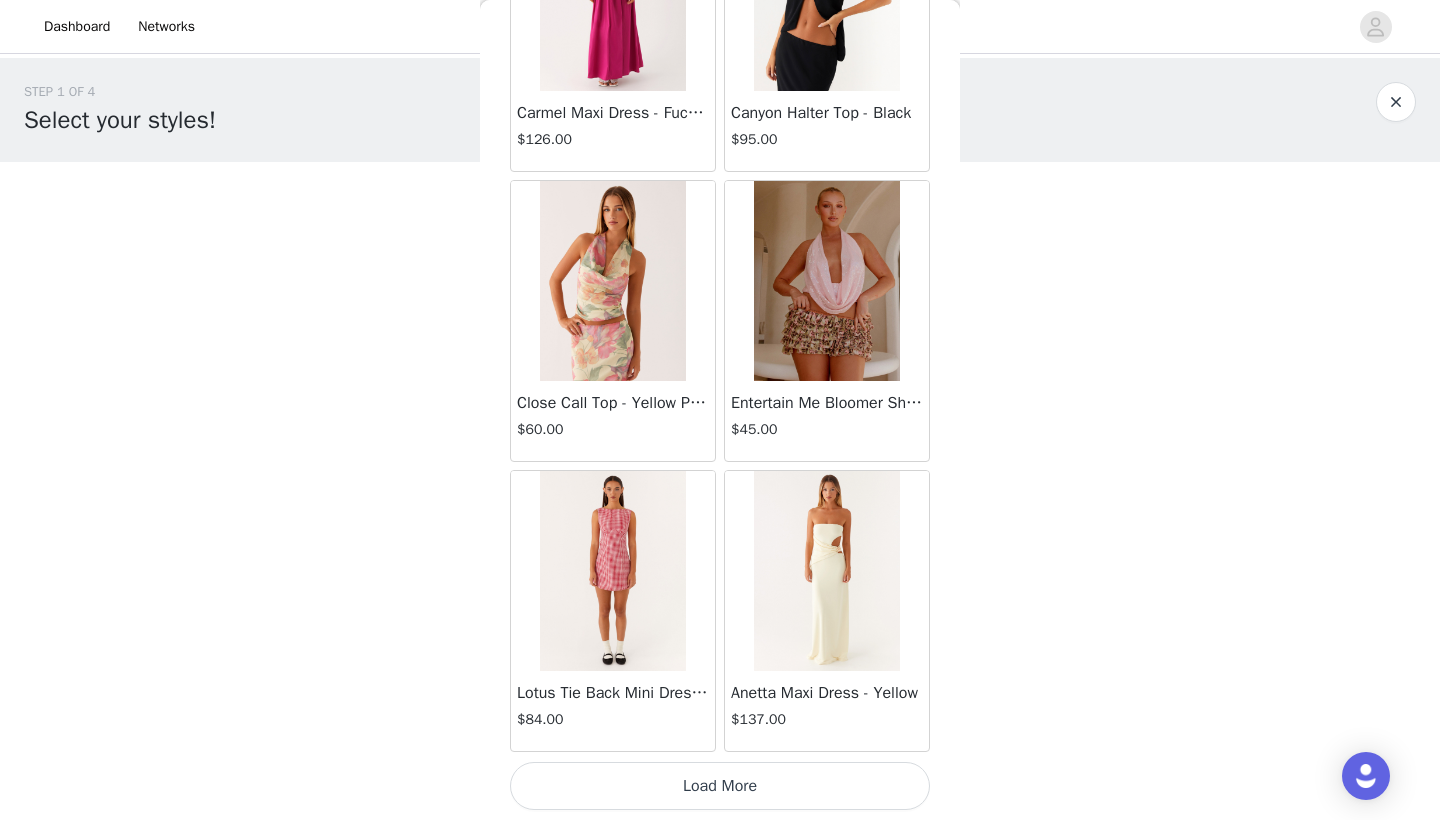 click on "Load More" at bounding box center [720, 786] 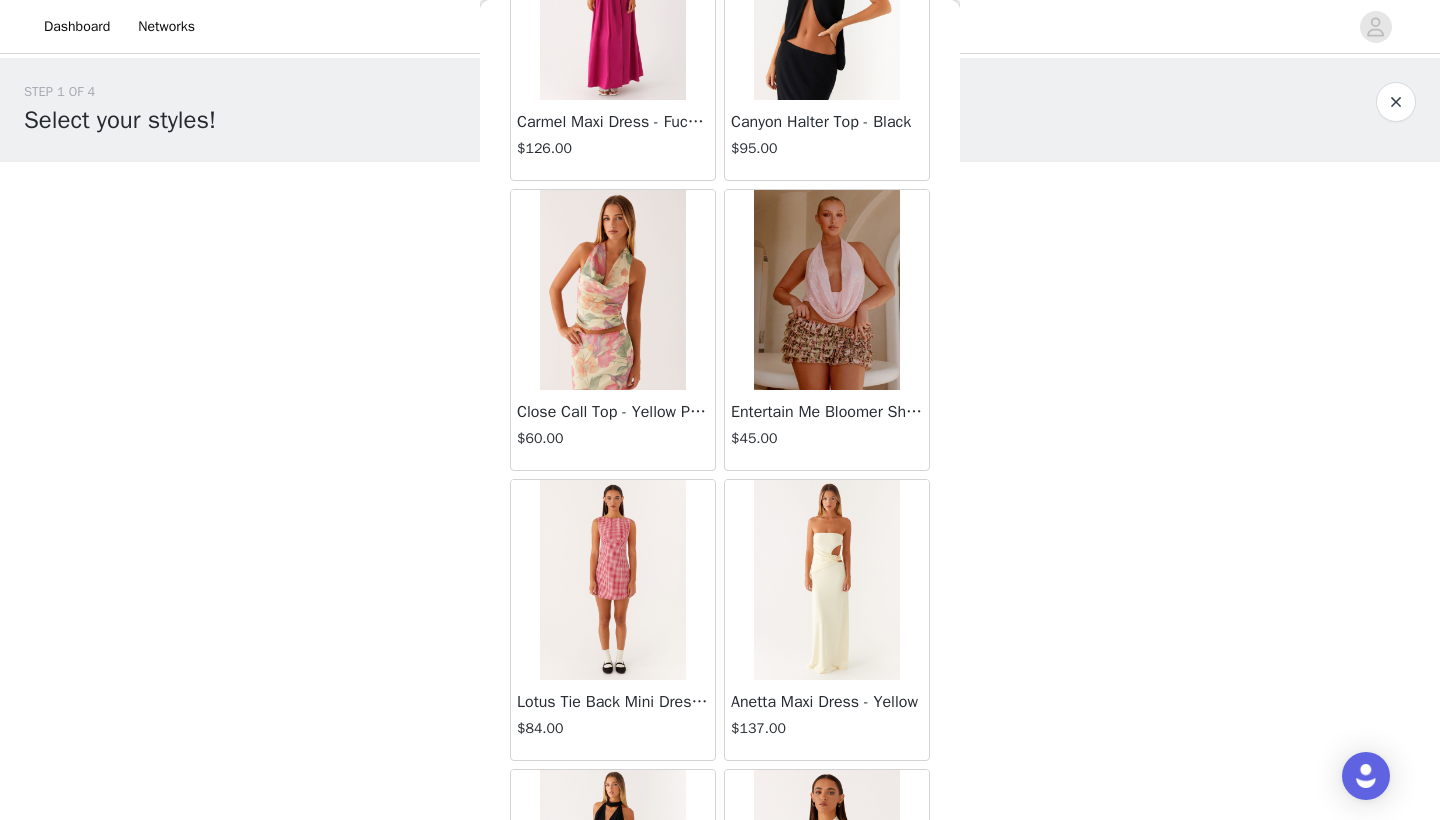 click on "Dashboard Networks
STEP 1 OF 4
Select your styles!
You will receive 4 products.       0/4 Selected           Add Product       Back       Aullie Mini Dress - White   $60.00       Mira Halter Neck Mini Dress - Black   $85.00       Heavy Hearted Mini Dress - Yellow   $85.00       Hundred Percent Puff Sleeve Top - White   $105.00       Love Seeker Corset Mini Dress - Red   $45.00       Cherish You Buckle Top - Red   $30.00       Ayla Satin Mini Dress - Yellow   $105.00       Rudy Tube Top - Ivory   $30.00       Keira Linen Mini Dress - White   $105.00       Not One Time Knit Mini Dress - Red   $35.00       Carmel Maxi Dress - Brown   $126.00       Moorey Beaded Mini Dress - Blue   $45.00       Solaris Strapless Maxi Dress - Blue Floral   $126.00       Lyrical Maxi Dress - Ivory   $95.00       Garden Kisses Shirred Mini Dress - Red   $60.00       Under The Pagoda Maxi Dress - Amber   $137.00         $74.00" at bounding box center (720, 410) 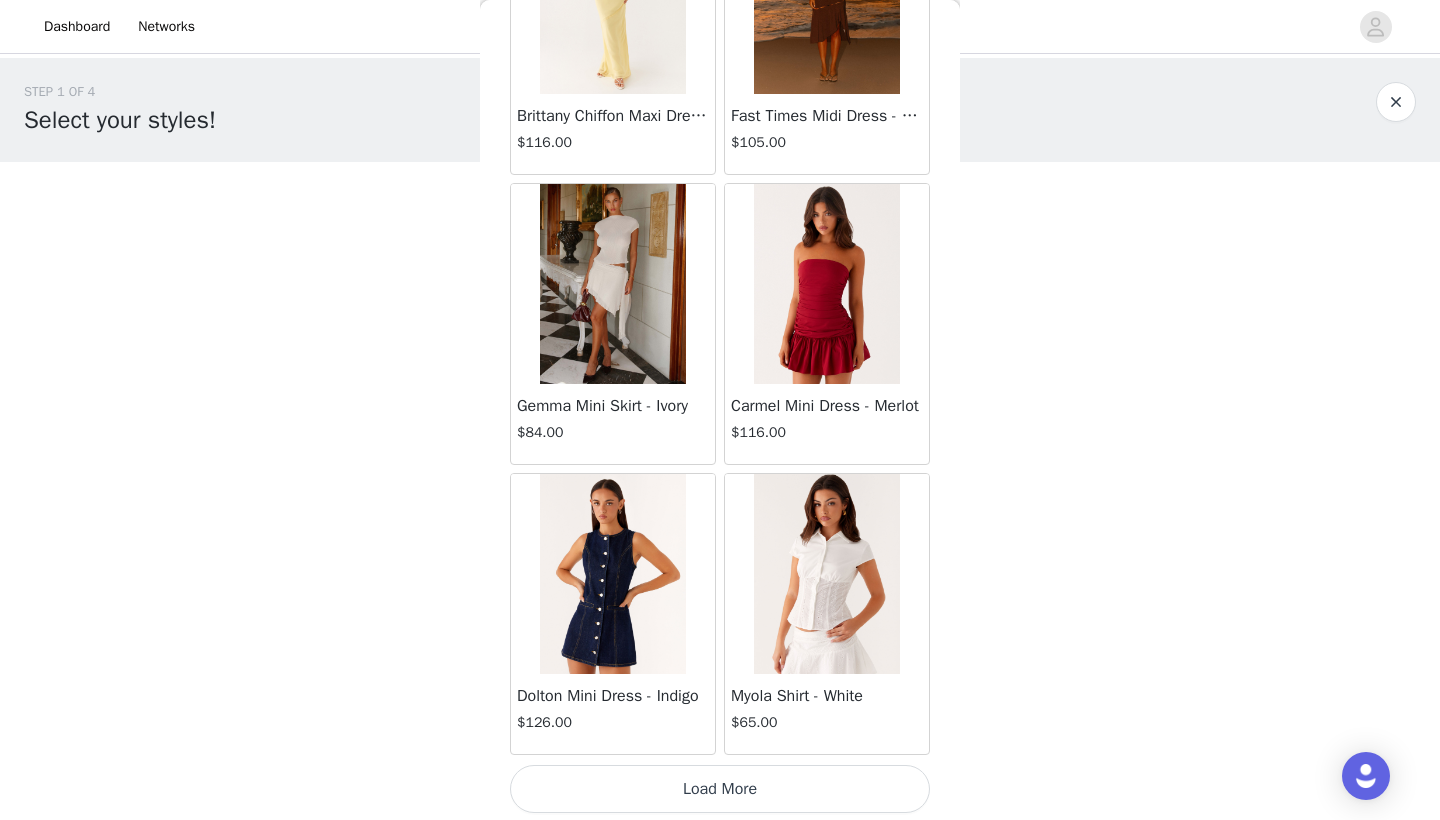 scroll, scrollTop: 48640, scrollLeft: 0, axis: vertical 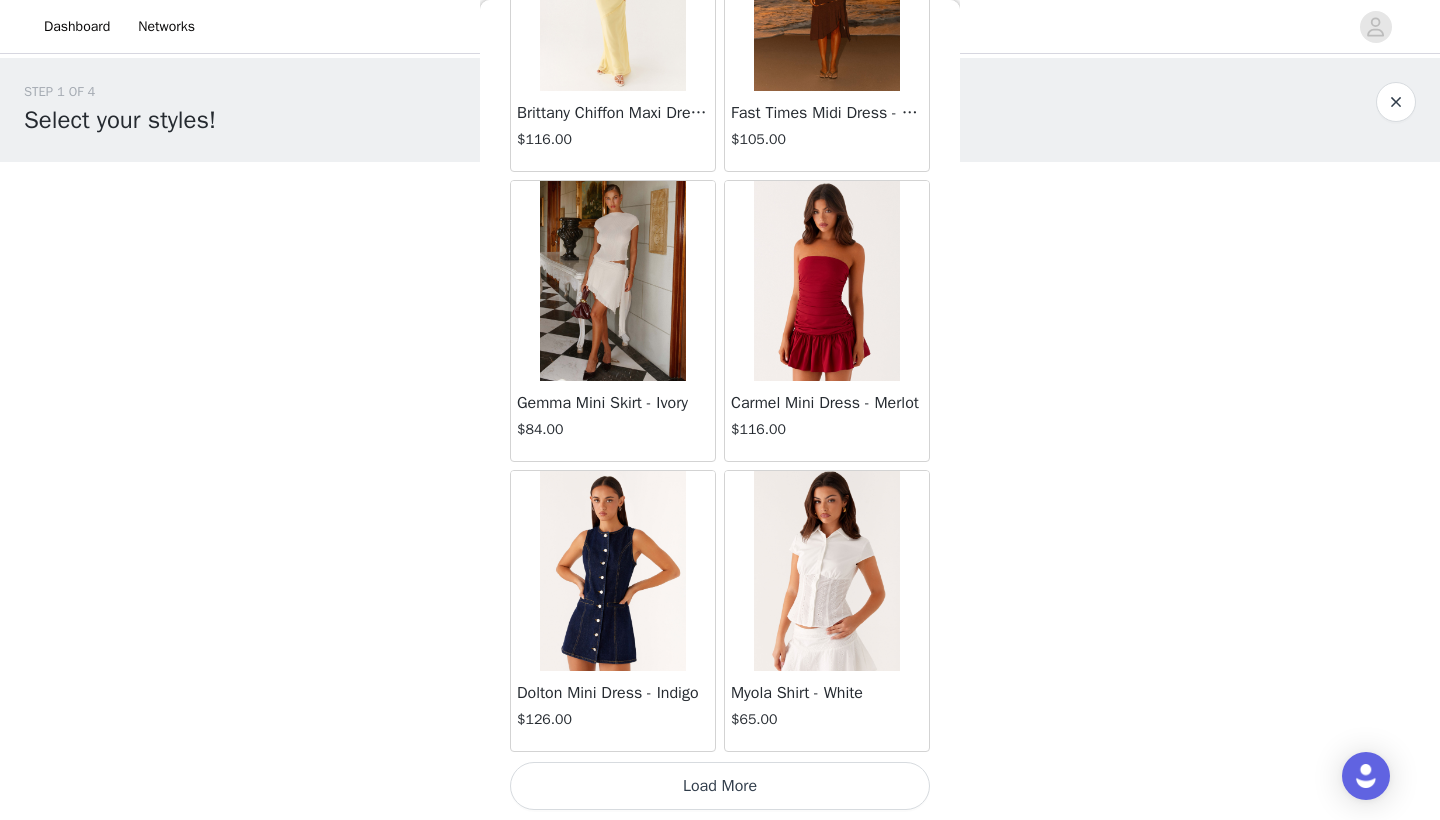 click on "Load More" at bounding box center (720, 786) 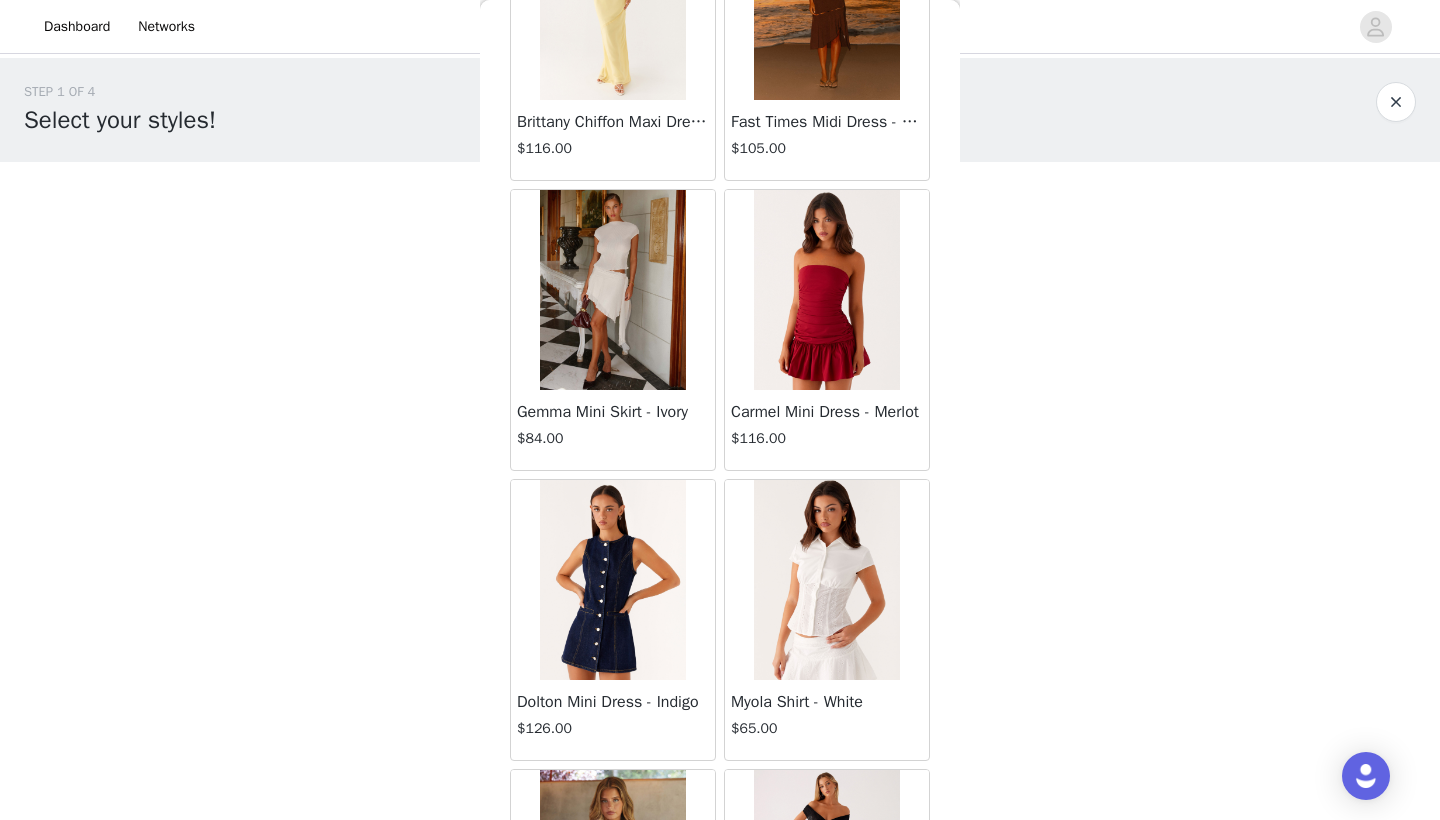 click on "Dashboard Networks
STEP 1 OF 4
Select your styles!
You will receive 4 products.       0/4 Selected           Add Product       Back       Aullie Mini Dress - White   $60.00       Mira Halter Neck Mini Dress - Black   $85.00       Heavy Hearted Mini Dress - Yellow   $85.00       Hundred Percent Puff Sleeve Top - White   $105.00       Love Seeker Corset Mini Dress - Red   $45.00       Cherish You Buckle Top - Red   $30.00       Ayla Satin Mini Dress - Yellow   $105.00       Rudy Tube Top - Ivory   $30.00       Keira Linen Mini Dress - White   $105.00       Not One Time Knit Mini Dress - Red   $35.00       Carmel Maxi Dress - Brown   $126.00       Moorey Beaded Mini Dress - Blue   $45.00       Solaris Strapless Maxi Dress - Blue Floral   $126.00       Lyrical Maxi Dress - Ivory   $95.00       Garden Kisses Shirred Mini Dress - Red   $60.00       Under The Pagoda Maxi Dress - Amber   $137.00         $74.00" at bounding box center [720, 410] 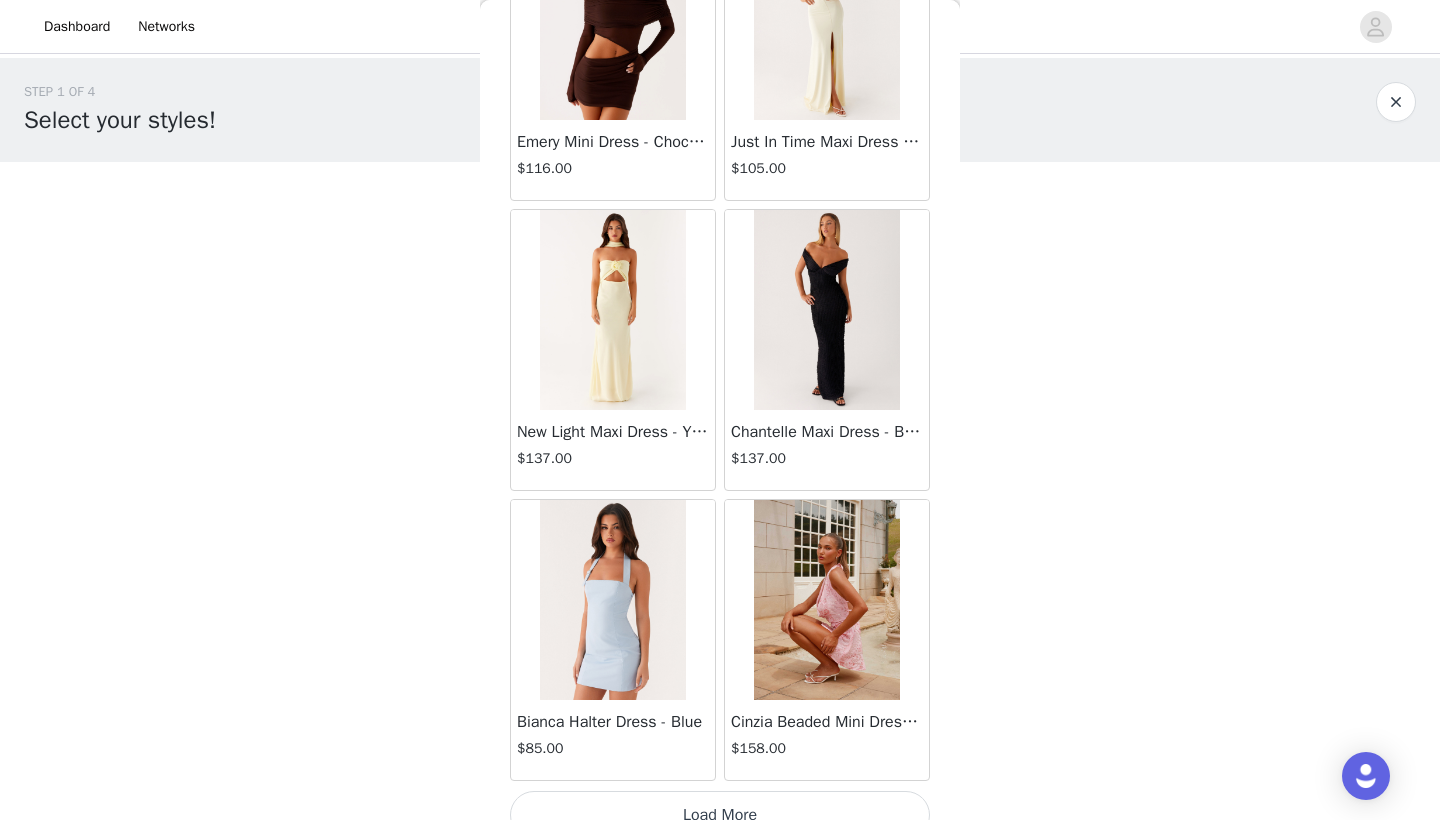 scroll, scrollTop: 51540, scrollLeft: 0, axis: vertical 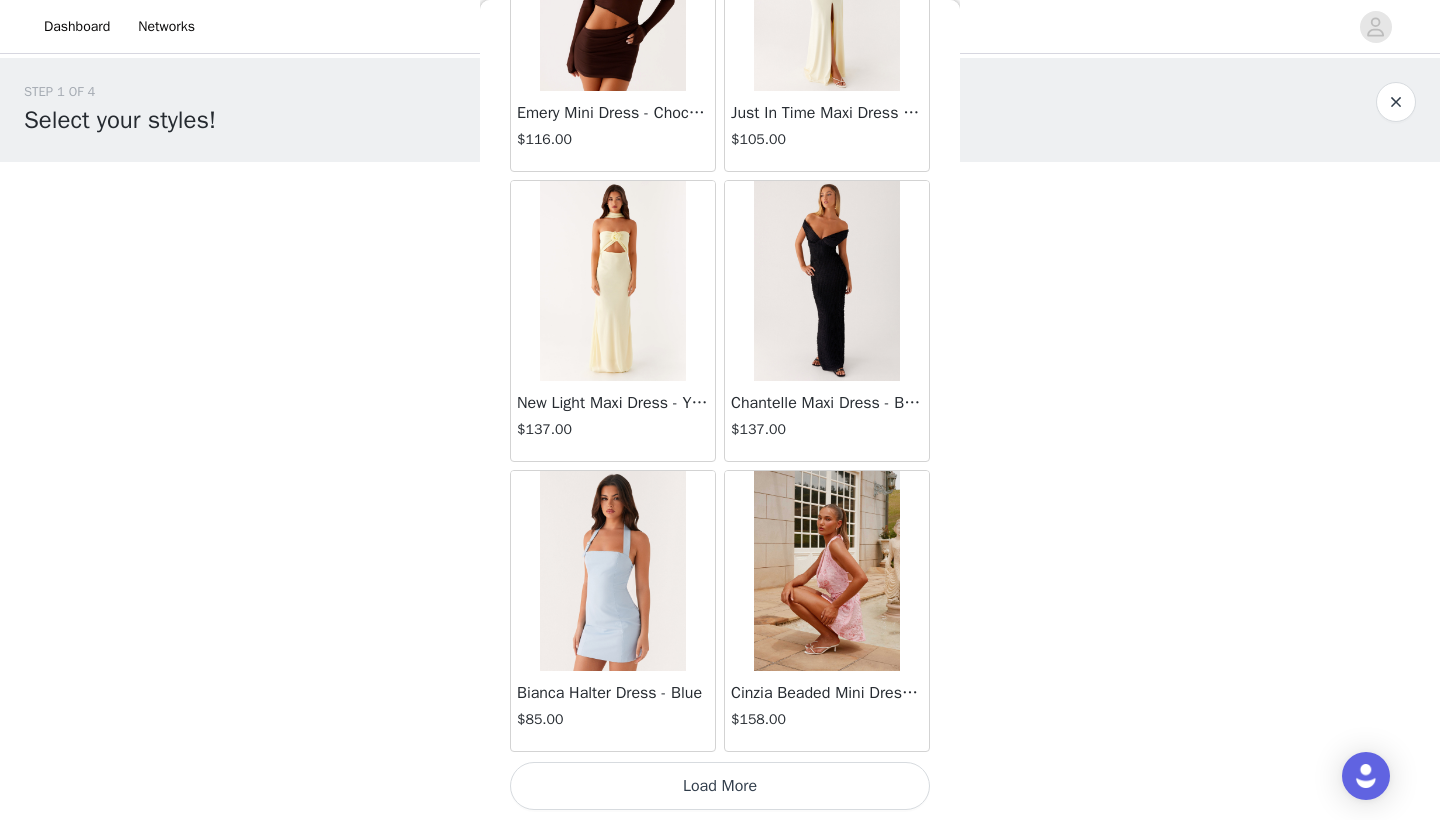 click on "Load More" at bounding box center (720, 786) 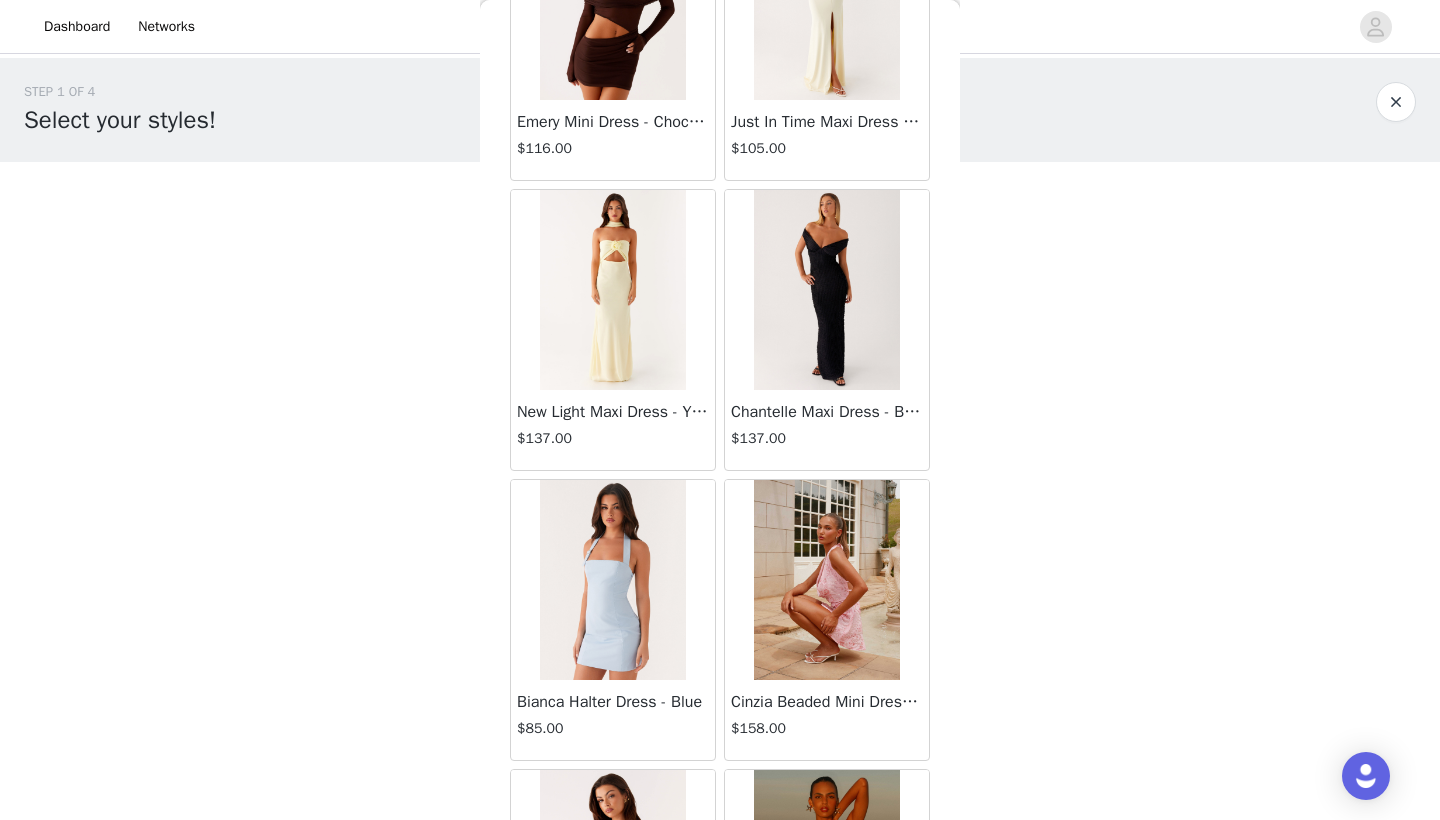 click on "Back       Aullie Mini Dress - White   $60.00       Mira Halter Neck Mini Dress - Black   $85.00       Heavy Hearted Mini Dress - Yellow   $85.00       Hundred Percent Puff Sleeve Top - White   $105.00       Love Seeker Corset Mini Dress - Red   $45.00       Cherish You Buckle Top - Red   $30.00       Ayla Satin Mini Dress - Yellow   $105.00       Rudy Tube Top - Ivory   $30.00       Keira Linen Mini Dress - White   $105.00       Not One Time Knit Mini Dress - Red   $35.00       Carmel Maxi Dress - Brown   $126.00       Moorey Beaded Mini Dress - Blue   $45.00       Solaris Strapless Maxi Dress - Blue Floral   $126.00       Lyrical Maxi Dress - Ivory   $95.00       Garden Kisses Shirred Mini Dress - Red   $60.00       Under The Pagoda Maxi Dress - Amber   $137.00       At Last Halterneck Top - Brown   $74.00       Annalissa Linen Mini Dress - Yellow   $35.00       Girls Like Us Ruched Mini Shorts - White   $74.00       Keanna Low Rise Denim Jeans - Washed Denim   $105.00       Jocelyn Maxi Dress - Sage" at bounding box center (720, 410) 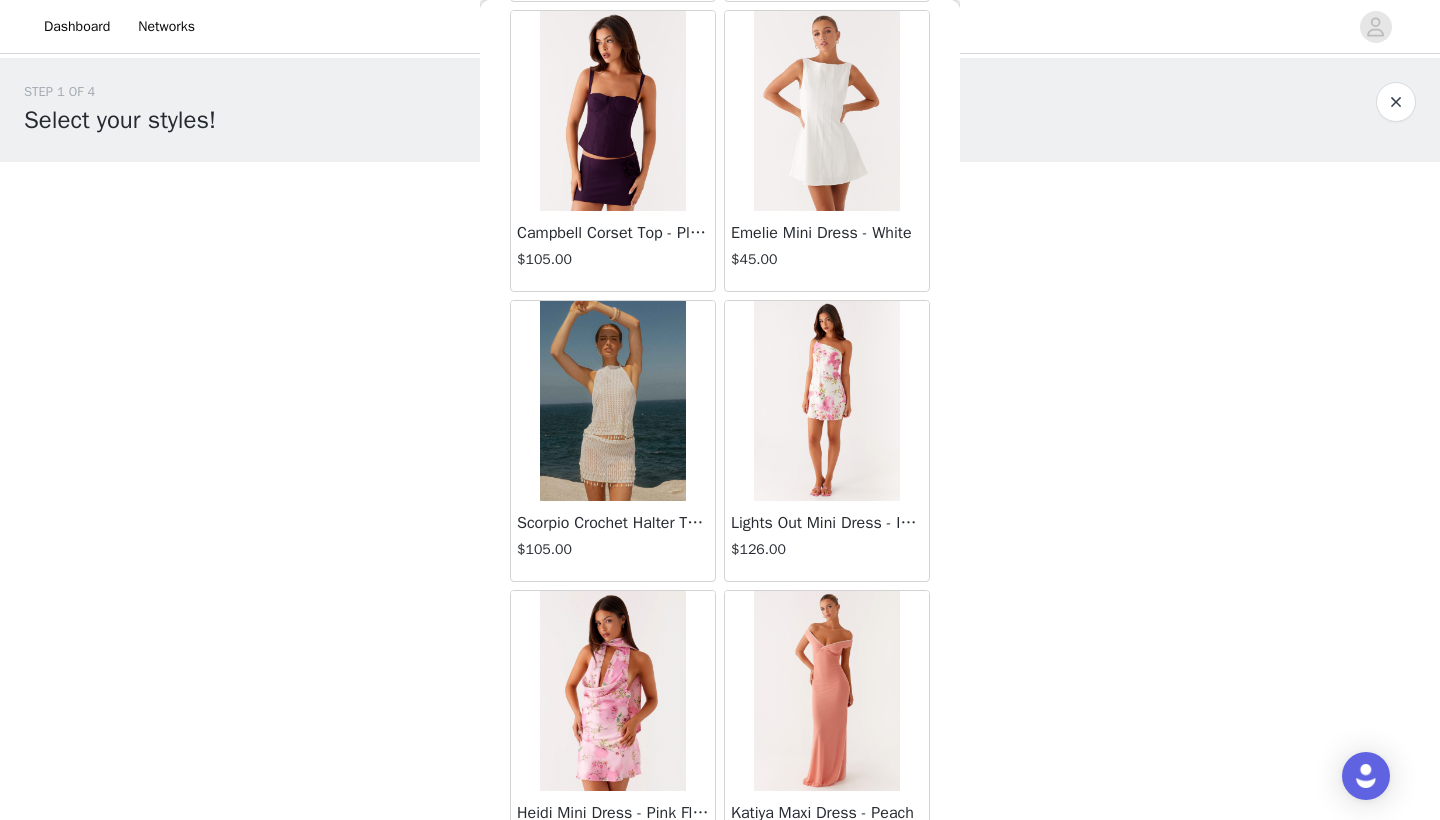 scroll, scrollTop: 54440, scrollLeft: 0, axis: vertical 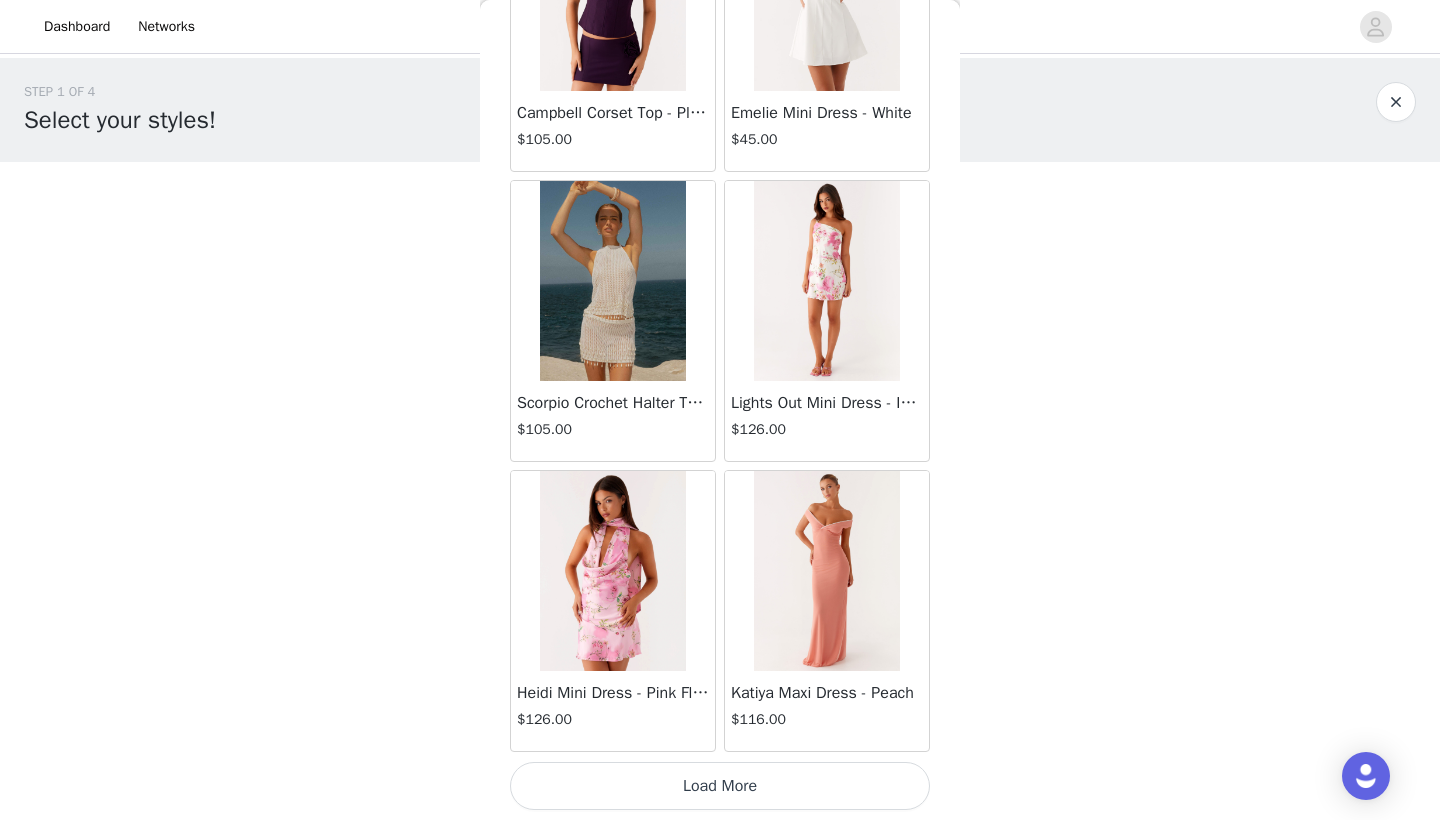 click on "Aullie Mini Dress - White   $60.00       Mira Halter Neck Mini Dress - Black   $85.00       Heavy Hearted Mini Dress - Yellow   $85.00       Hundred Percent Puff Sleeve Top - White   $105.00       Love Seeker Corset Mini Dress - Red   $45.00       Cherish You Buckle Top - Red   $30.00       Ayla Satin Mini Dress - Yellow   $105.00       Rudy Tube Top - Ivory   $30.00       Keira Linen Mini Dress - White   $105.00       Not One Time Knit Mini Dress - Red   $35.00       Carmel Maxi Dress - Brown   $126.00       Moorey Beaded Mini Dress - Blue   $45.00       Solaris Strapless Maxi Dress - Blue Floral   $126.00       Lyrical Maxi Dress - Ivory   $95.00       Garden Kisses Shirred Mini Dress - Red   $60.00       Under The Pagoda Maxi Dress - Amber   $137.00       At Last Halterneck Top - Brown   $74.00       Annalissa Linen Mini Dress - Yellow   $35.00       Girls Like Us Ruched Mini Shorts - White   $74.00       Keanna Low Rise Denim Jeans - Washed Denim   $105.00       Jocelyn Maxi Dress - Sage   $95.00" at bounding box center [720, -26762] 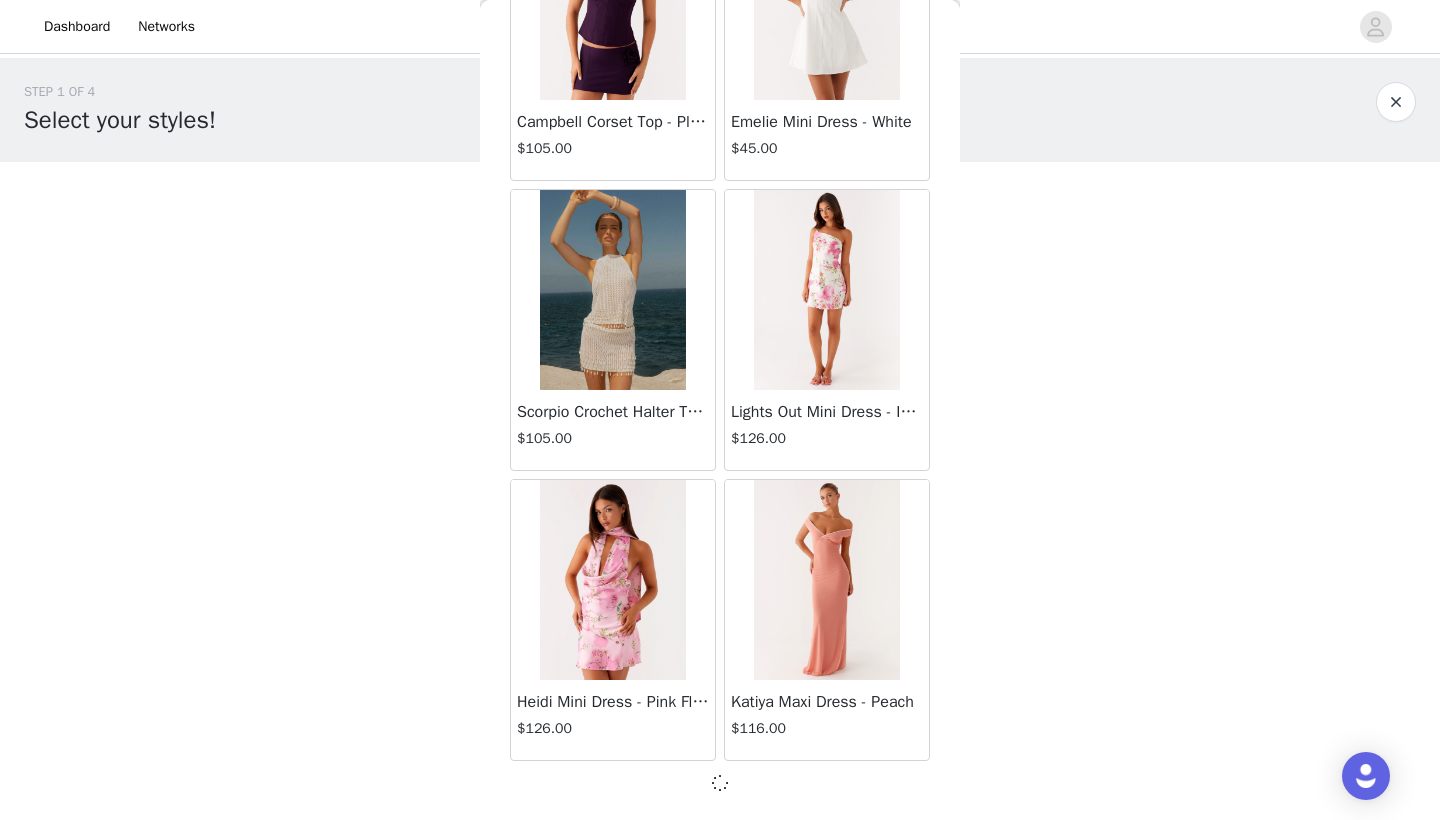scroll, scrollTop: 54431, scrollLeft: 0, axis: vertical 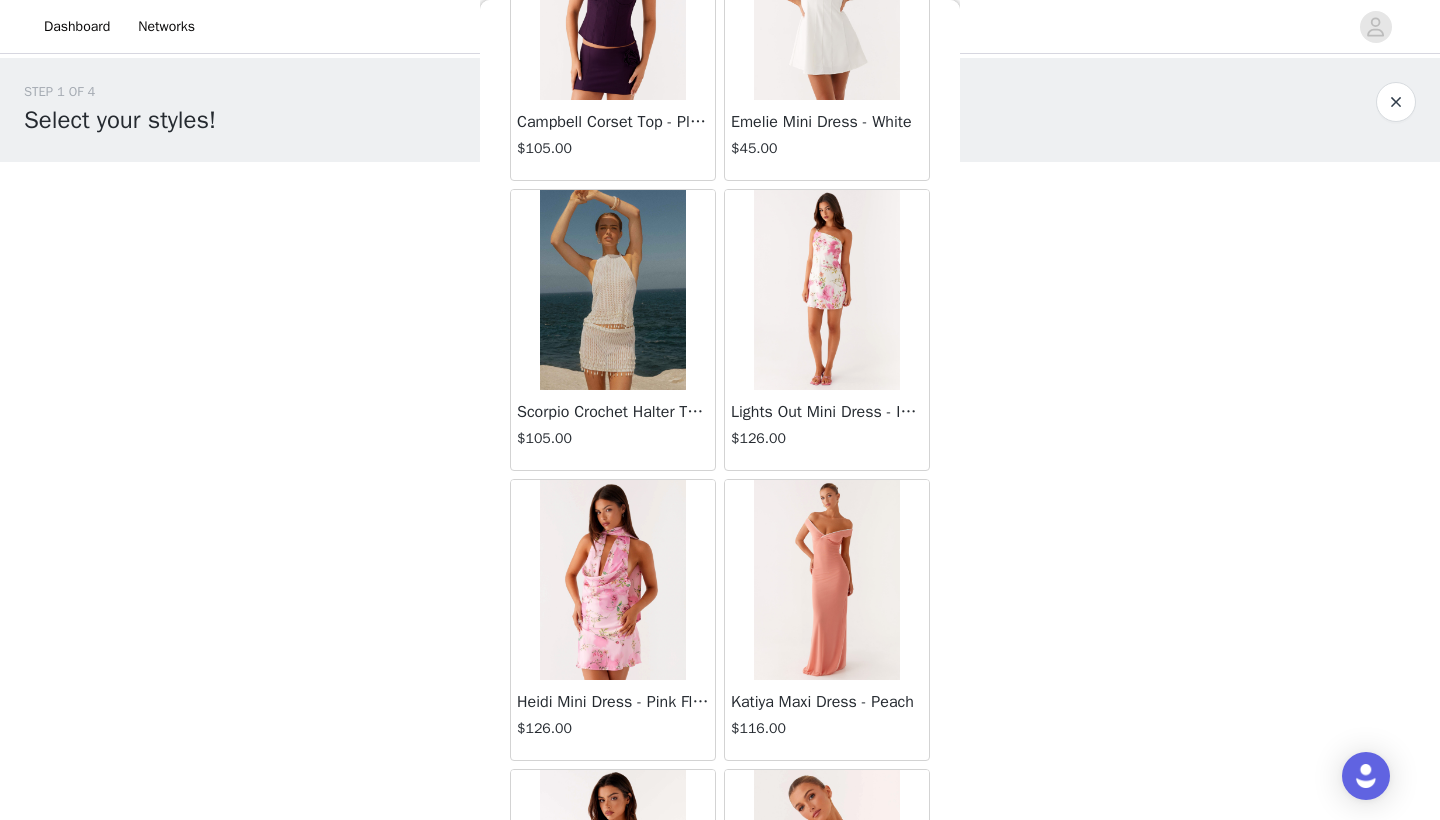 click on "Back       Aullie Mini Dress - White   $60.00       Mira Halter Neck Mini Dress - Black   $85.00       Heavy Hearted Mini Dress - Yellow   $85.00       Hundred Percent Puff Sleeve Top - White   $105.00       Love Seeker Corset Mini Dress - Red   $45.00       Cherish You Buckle Top - Red   $30.00       Ayla Satin Mini Dress - Yellow   $105.00       Rudy Tube Top - Ivory   $30.00       Keira Linen Mini Dress - White   $105.00       Not One Time Knit Mini Dress - Red   $35.00       Carmel Maxi Dress - Brown   $126.00       Moorey Beaded Mini Dress - Blue   $45.00       Solaris Strapless Maxi Dress - Blue Floral   $126.00       Lyrical Maxi Dress - Ivory   $95.00       Garden Kisses Shirred Mini Dress - Red   $60.00       Under The Pagoda Maxi Dress - Amber   $137.00       At Last Halterneck Top - Brown   $74.00       Annalissa Linen Mini Dress - Yellow   $35.00       Girls Like Us Ruched Mini Shorts - White   $74.00       Keanna Low Rise Denim Jeans - Washed Denim   $105.00       Jocelyn Maxi Dress - Sage" at bounding box center (720, 410) 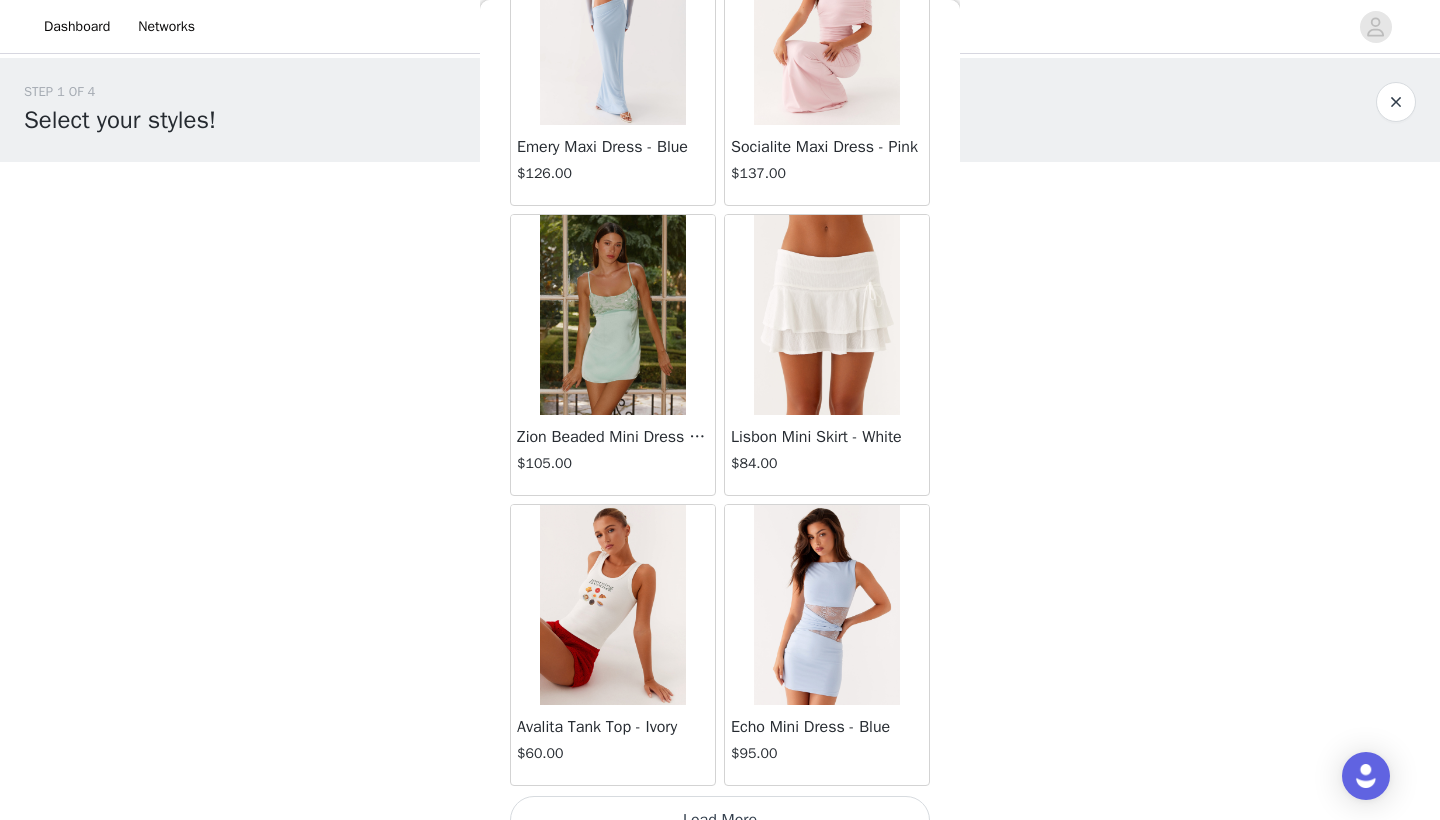 scroll, scrollTop: 57340, scrollLeft: 0, axis: vertical 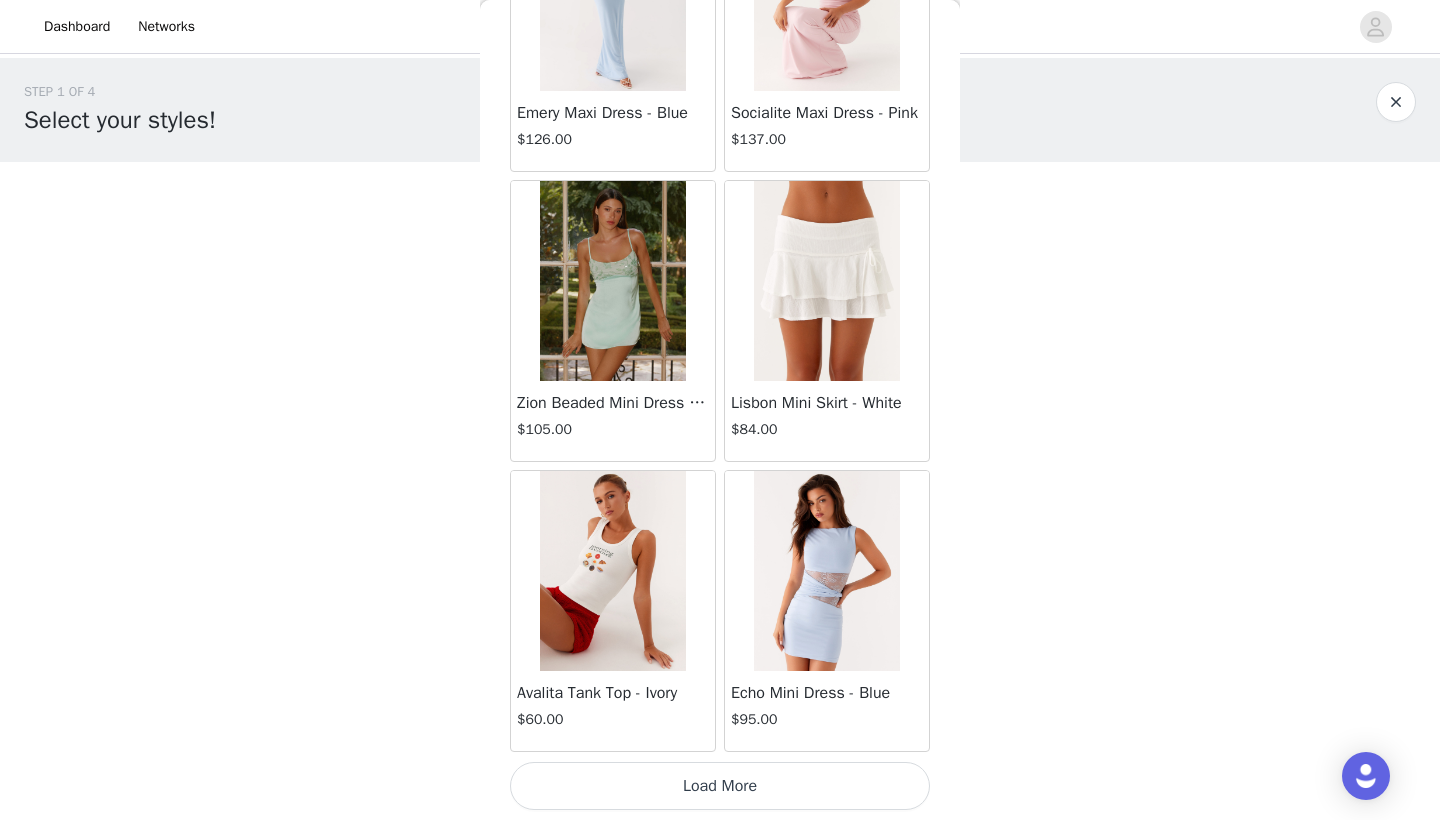 click on "Load More" at bounding box center [720, 786] 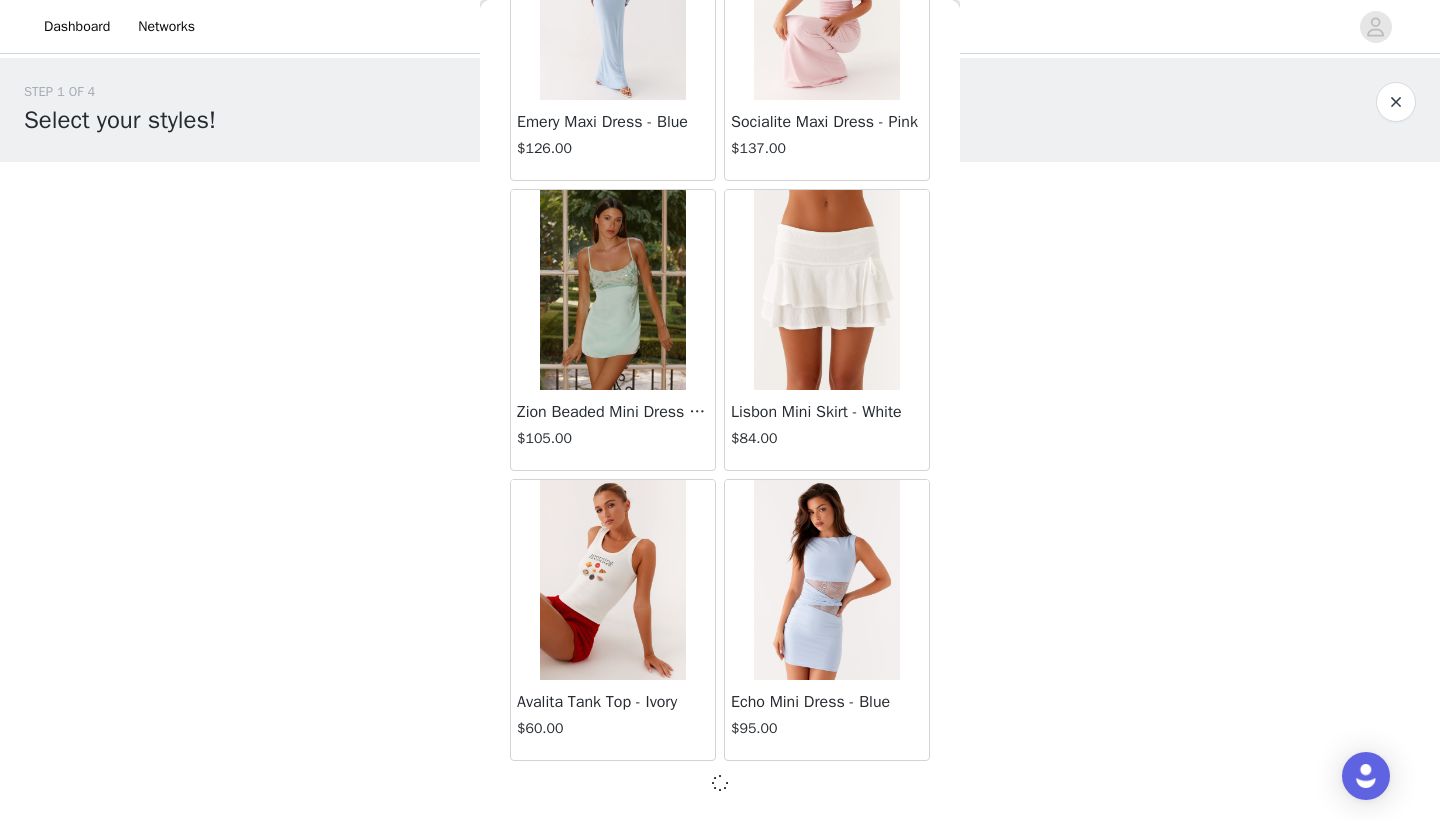 scroll, scrollTop: 57331, scrollLeft: 0, axis: vertical 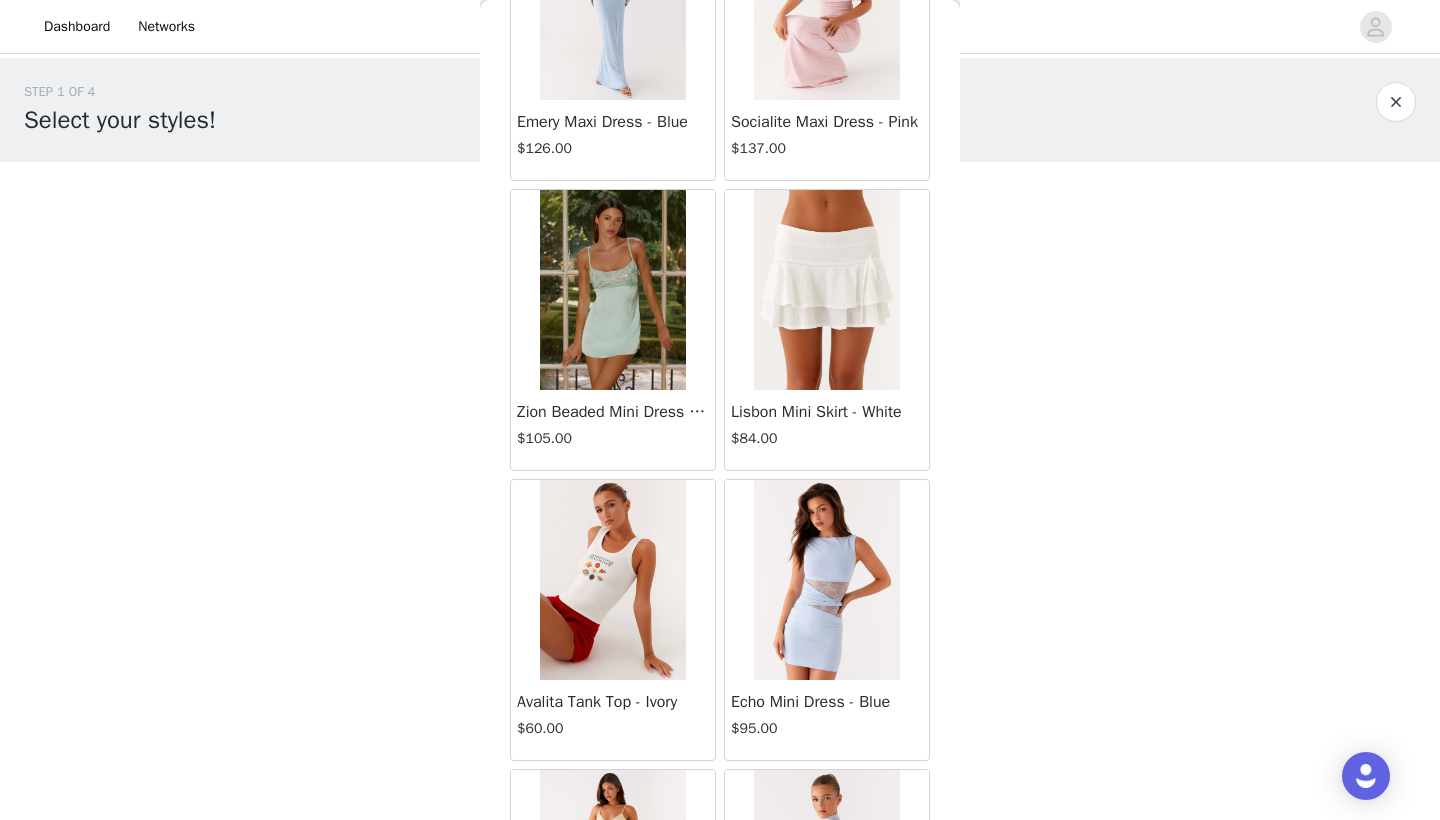 click on "Back       Aullie Mini Dress - White   $60.00       Mira Halter Neck Mini Dress - Black   $85.00       Heavy Hearted Mini Dress - Yellow   $85.00       Hundred Percent Puff Sleeve Top - White   $105.00       Love Seeker Corset Mini Dress - Red   $45.00       Cherish You Buckle Top - Red   $30.00       Ayla Satin Mini Dress - Yellow   $105.00       Rudy Tube Top - Ivory   $30.00       Keira Linen Mini Dress - White   $105.00       Not One Time Knit Mini Dress - Red   $35.00       Carmel Maxi Dress - Brown   $126.00       Moorey Beaded Mini Dress - Blue   $45.00       Solaris Strapless Maxi Dress - Blue Floral   $126.00       Lyrical Maxi Dress - Ivory   $95.00       Garden Kisses Shirred Mini Dress - Red   $60.00       Under The Pagoda Maxi Dress - Amber   $137.00       At Last Halterneck Top - Brown   $74.00       Annalissa Linen Mini Dress - Yellow   $35.00       Girls Like Us Ruched Mini Shorts - White   $74.00       Keanna Low Rise Denim Jeans - Washed Denim   $105.00       Jocelyn Maxi Dress - Sage" at bounding box center (720, 410) 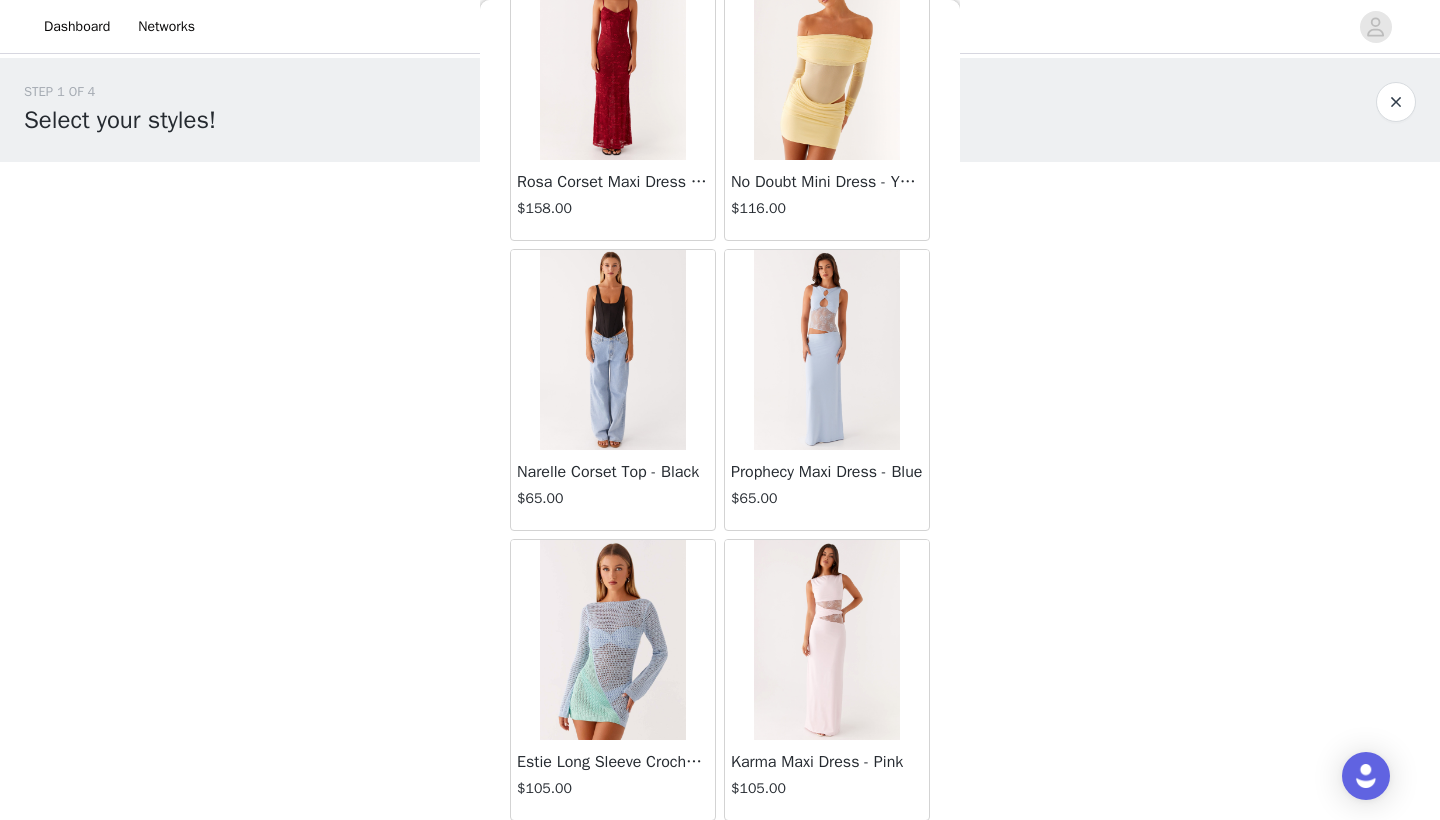 scroll, scrollTop: 60240, scrollLeft: 0, axis: vertical 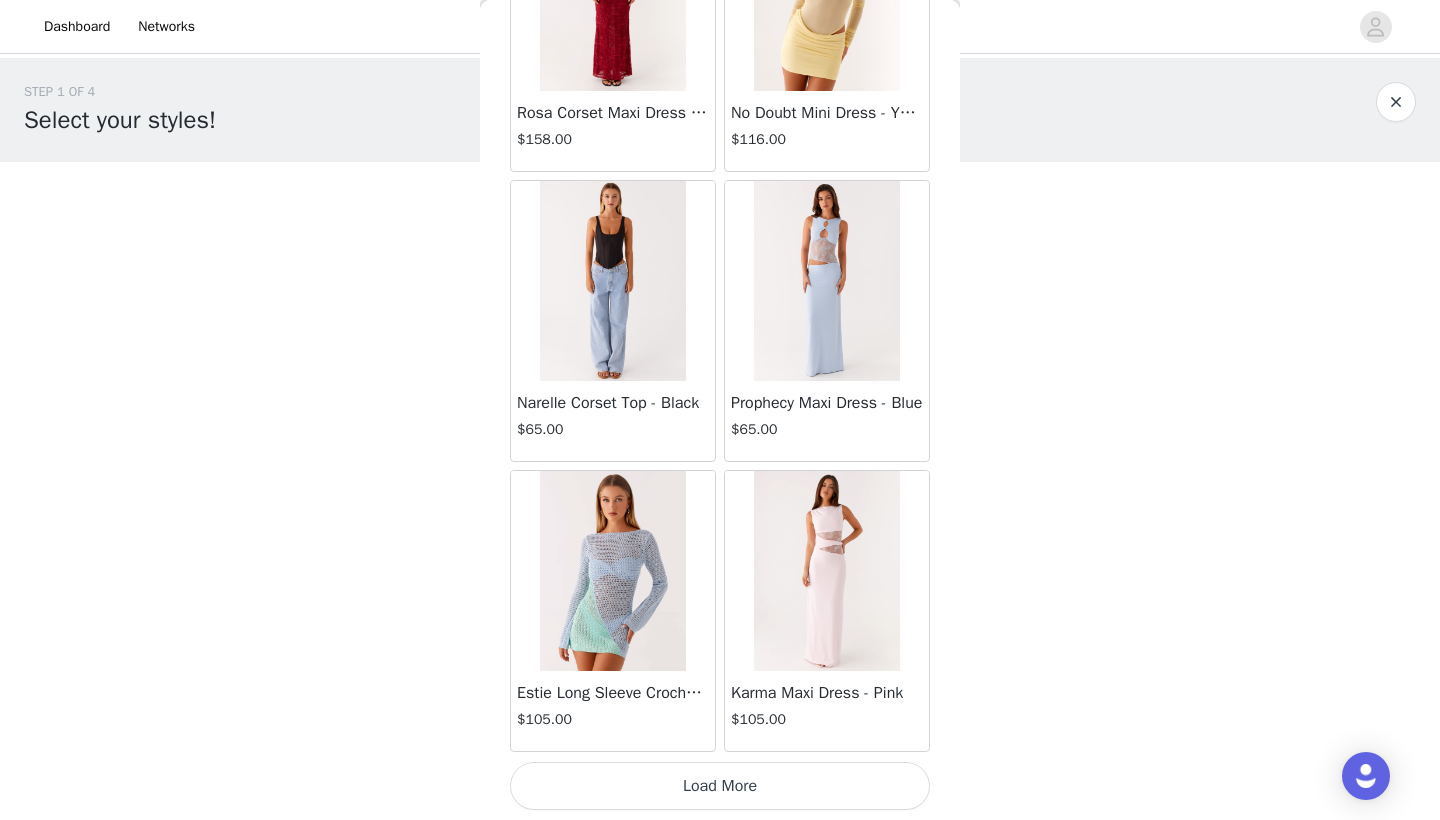click on "Load More" at bounding box center [720, 786] 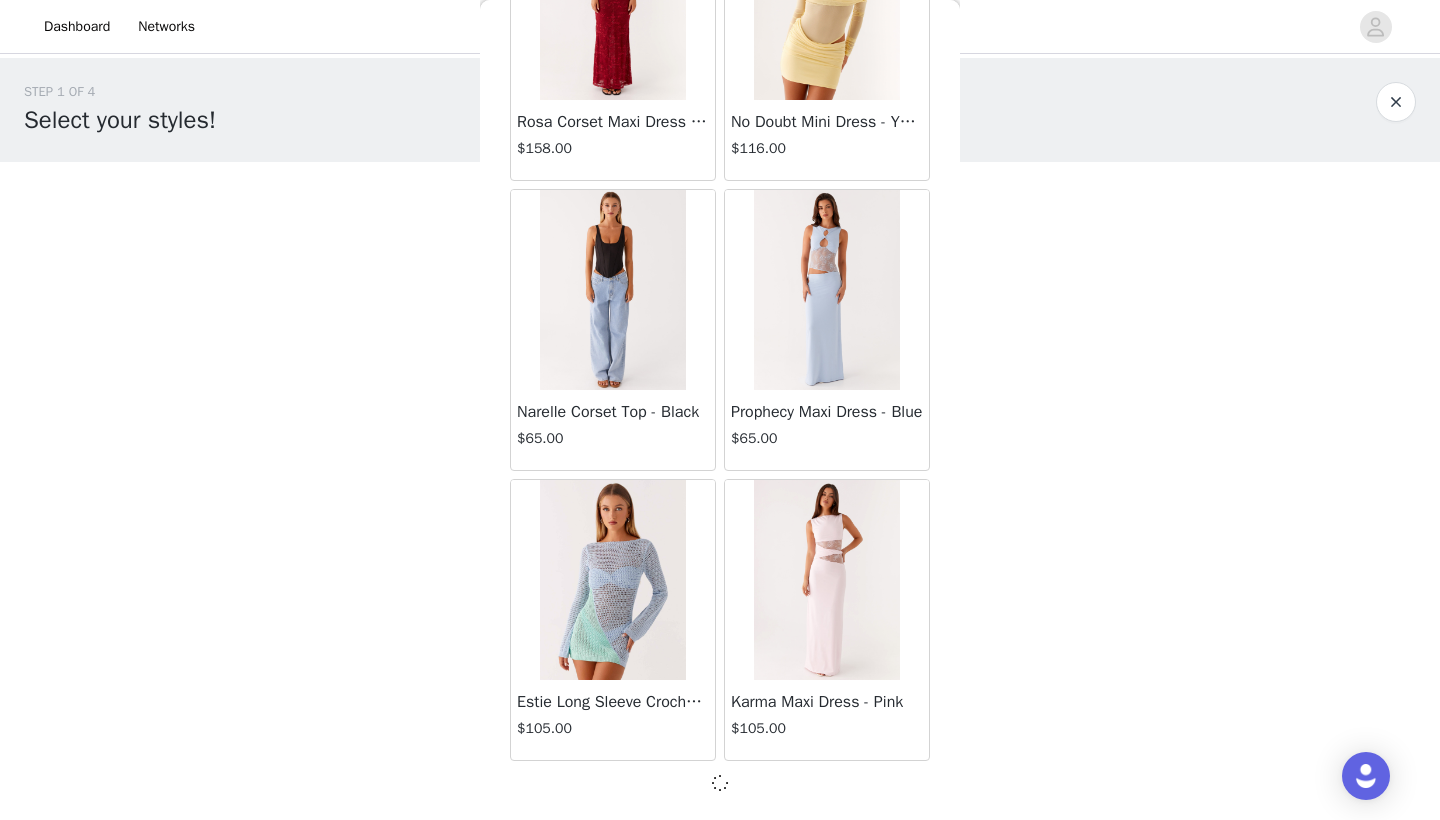 scroll, scrollTop: 60231, scrollLeft: 0, axis: vertical 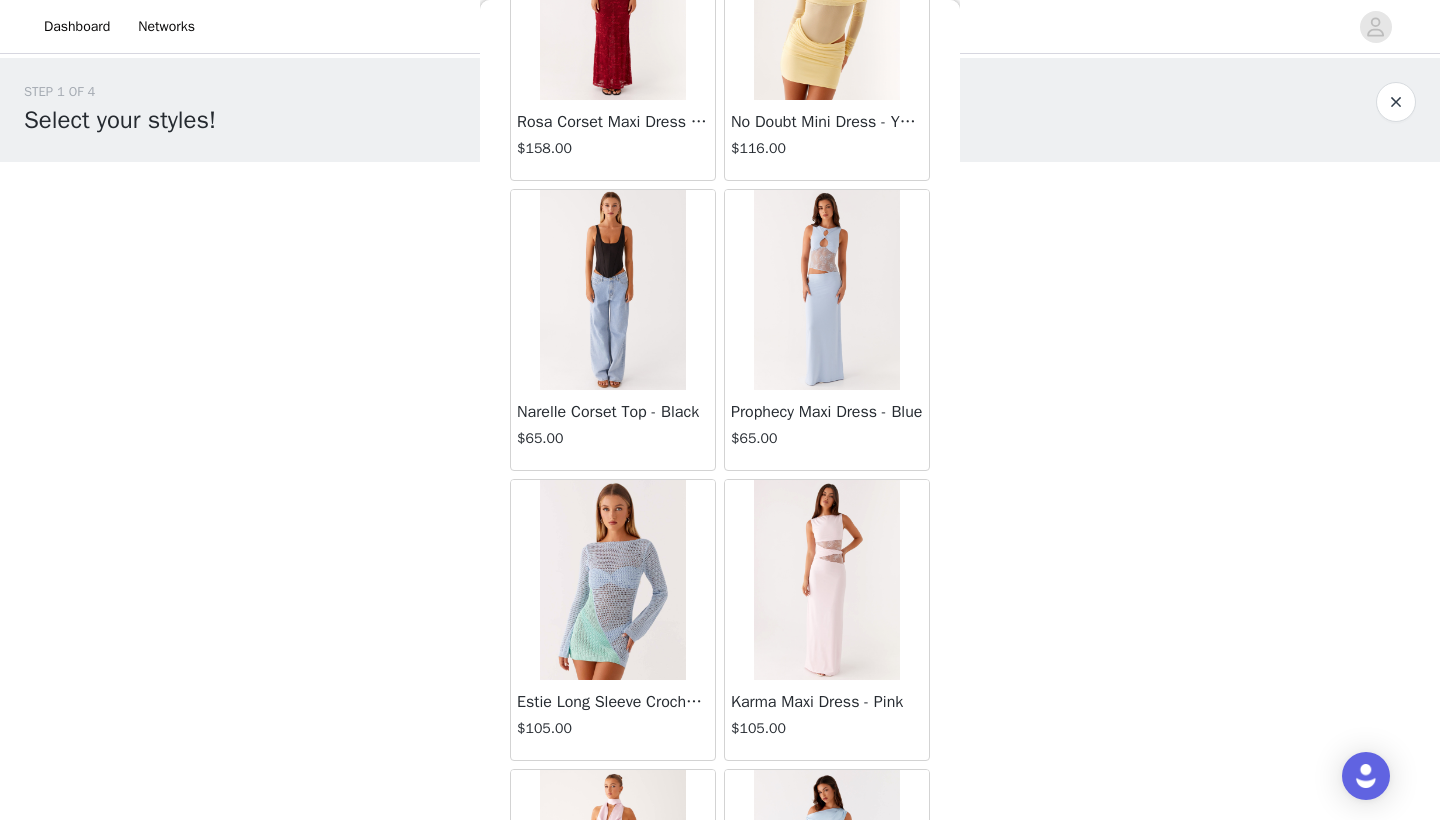 click on "Back       Aullie Mini Dress - White   $60.00       Mira Halter Neck Mini Dress - Black   $85.00       Heavy Hearted Mini Dress - Yellow   $85.00       Hundred Percent Puff Sleeve Top - White   $105.00       Love Seeker Corset Mini Dress - Red   $45.00       Cherish You Buckle Top - Red   $30.00       Ayla Satin Mini Dress - Yellow   $105.00       Rudy Tube Top - Ivory   $30.00       Keira Linen Mini Dress - White   $105.00       Not One Time Knit Mini Dress - Red   $35.00       Carmel Maxi Dress - Brown   $126.00       Moorey Beaded Mini Dress - Blue   $45.00       Solaris Strapless Maxi Dress - Blue Floral   $126.00       Lyrical Maxi Dress - Ivory   $95.00       Garden Kisses Shirred Mini Dress - Red   $60.00       Under The Pagoda Maxi Dress - Amber   $137.00       At Last Halterneck Top - Brown   $74.00       Annalissa Linen Mini Dress - Yellow   $35.00       Girls Like Us Ruched Mini Shorts - White   $74.00       Keanna Low Rise Denim Jeans - Washed Denim   $105.00       Jocelyn Maxi Dress - Sage" at bounding box center [720, 410] 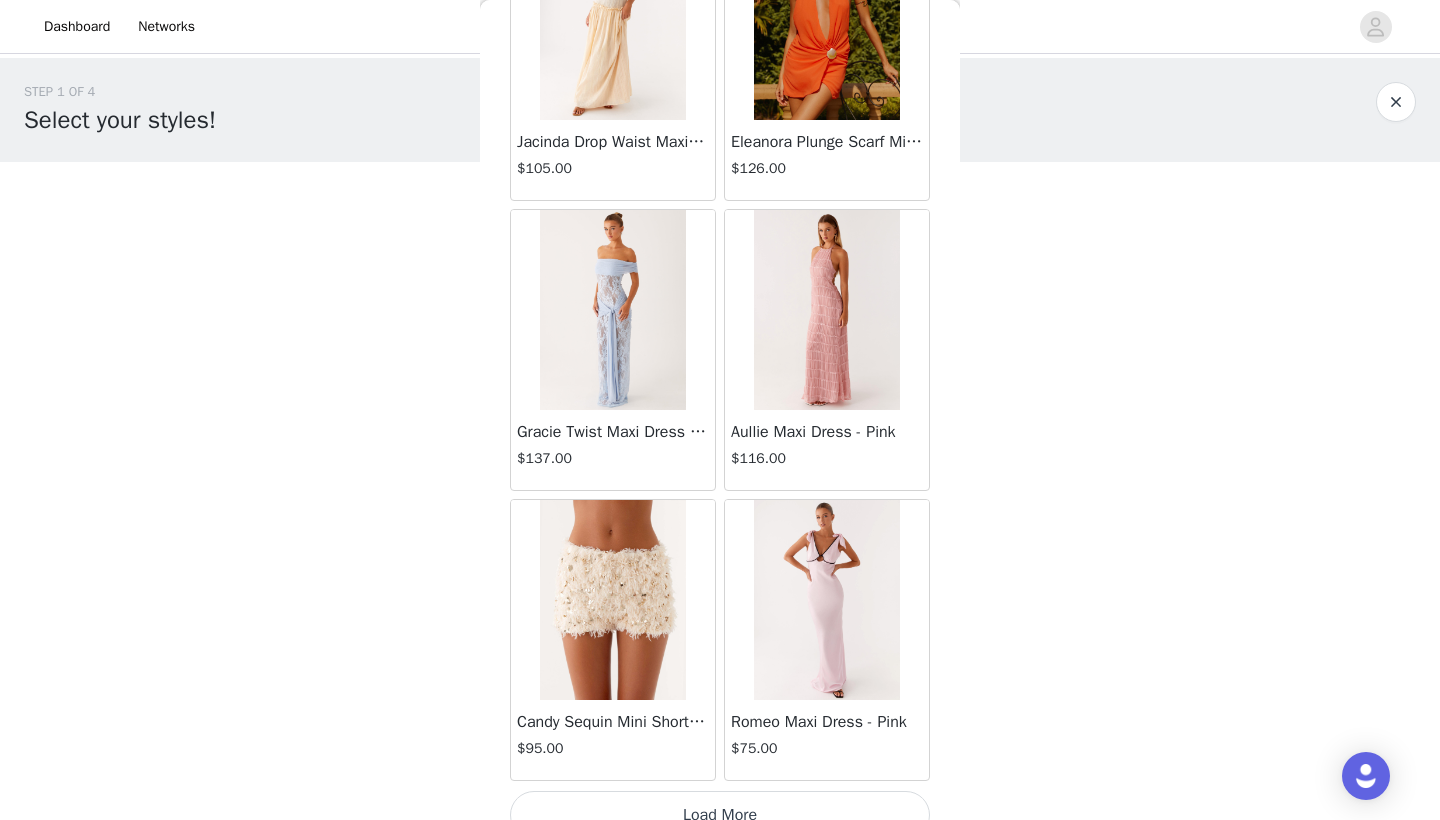 scroll, scrollTop: 63140, scrollLeft: 0, axis: vertical 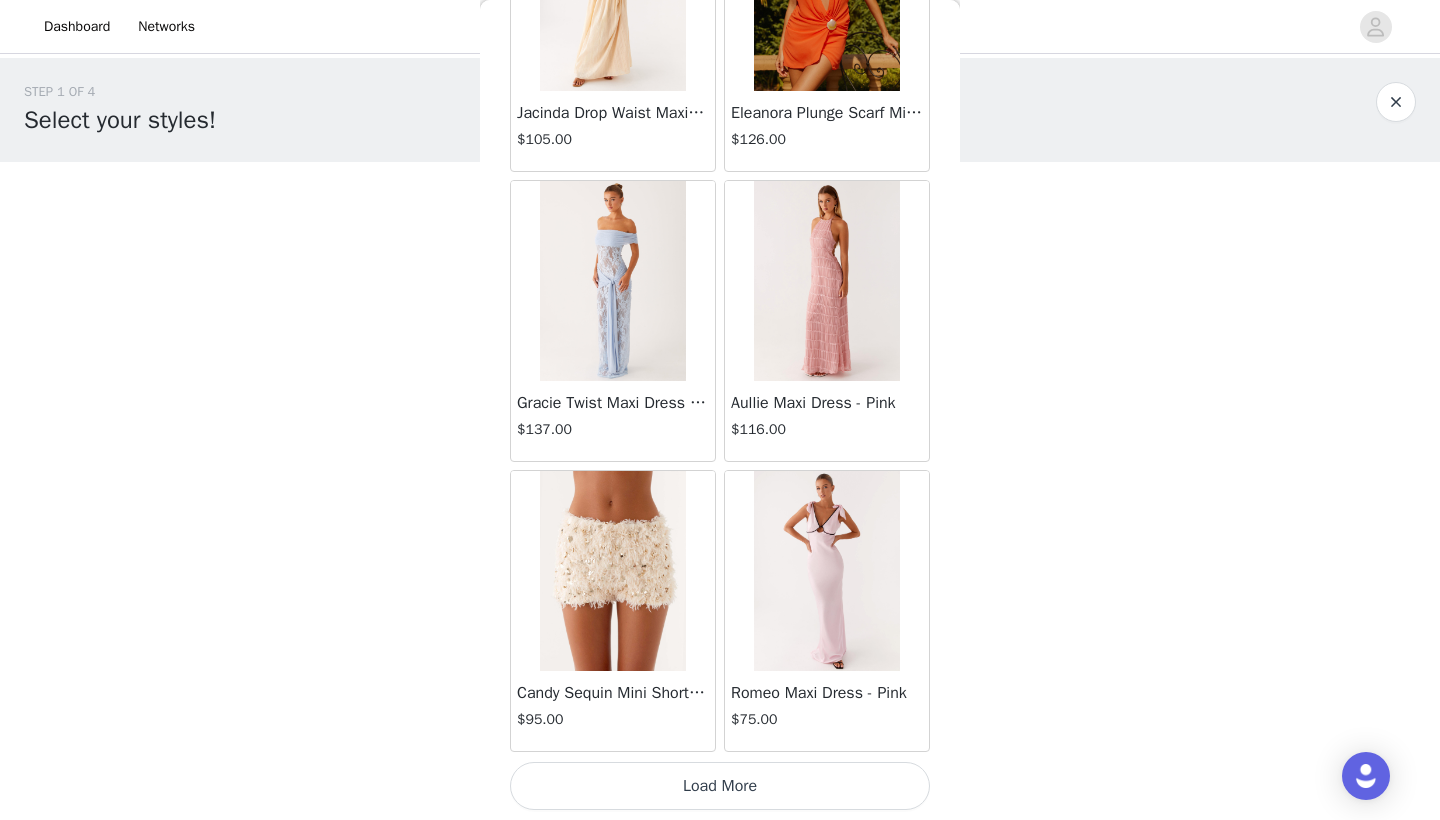 click on "Load More" at bounding box center (720, 786) 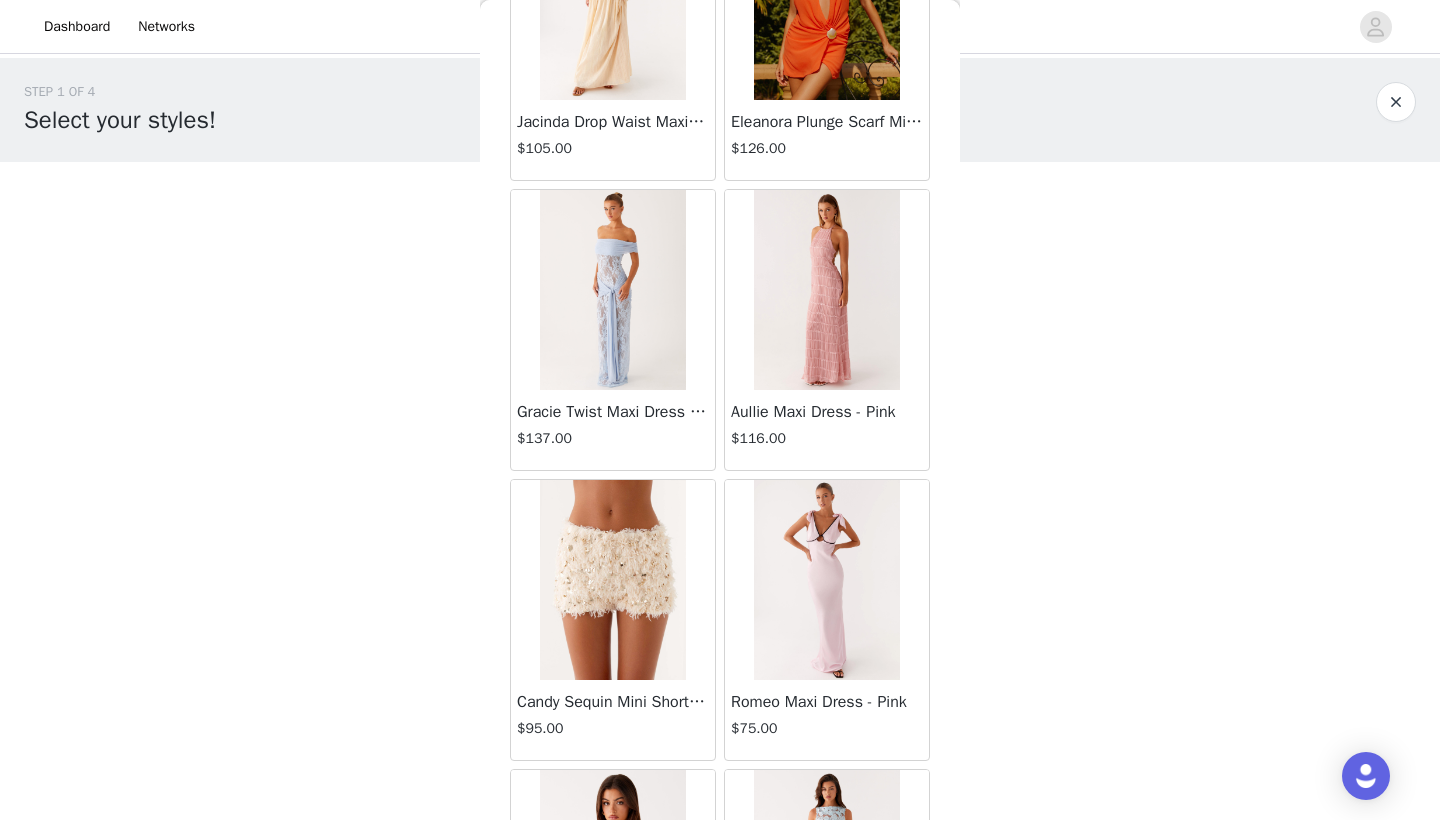 click on "Back       Aullie Mini Dress - White   $60.00       Mira Halter Neck Mini Dress - Black   $85.00       Heavy Hearted Mini Dress - Yellow   $85.00       Hundred Percent Puff Sleeve Top - White   $105.00       Love Seeker Corset Mini Dress - Red   $45.00       Cherish You Buckle Top - Red   $30.00       Ayla Satin Mini Dress - Yellow   $105.00       Rudy Tube Top - Ivory   $30.00       Keira Linen Mini Dress - White   $105.00       Not One Time Knit Mini Dress - Red   $35.00       Carmel Maxi Dress - Brown   $126.00       Moorey Beaded Mini Dress - Blue   $45.00       Solaris Strapless Maxi Dress - Blue Floral   $126.00       Lyrical Maxi Dress - Ivory   $95.00       Garden Kisses Shirred Mini Dress - Red   $60.00       Under The Pagoda Maxi Dress - Amber   $137.00       At Last Halterneck Top - Brown   $74.00       Annalissa Linen Mini Dress - Yellow   $35.00       Girls Like Us Ruched Mini Shorts - White   $74.00       Keanna Low Rise Denim Jeans - Washed Denim   $105.00       Jocelyn Maxi Dress - Sage" at bounding box center [720, 410] 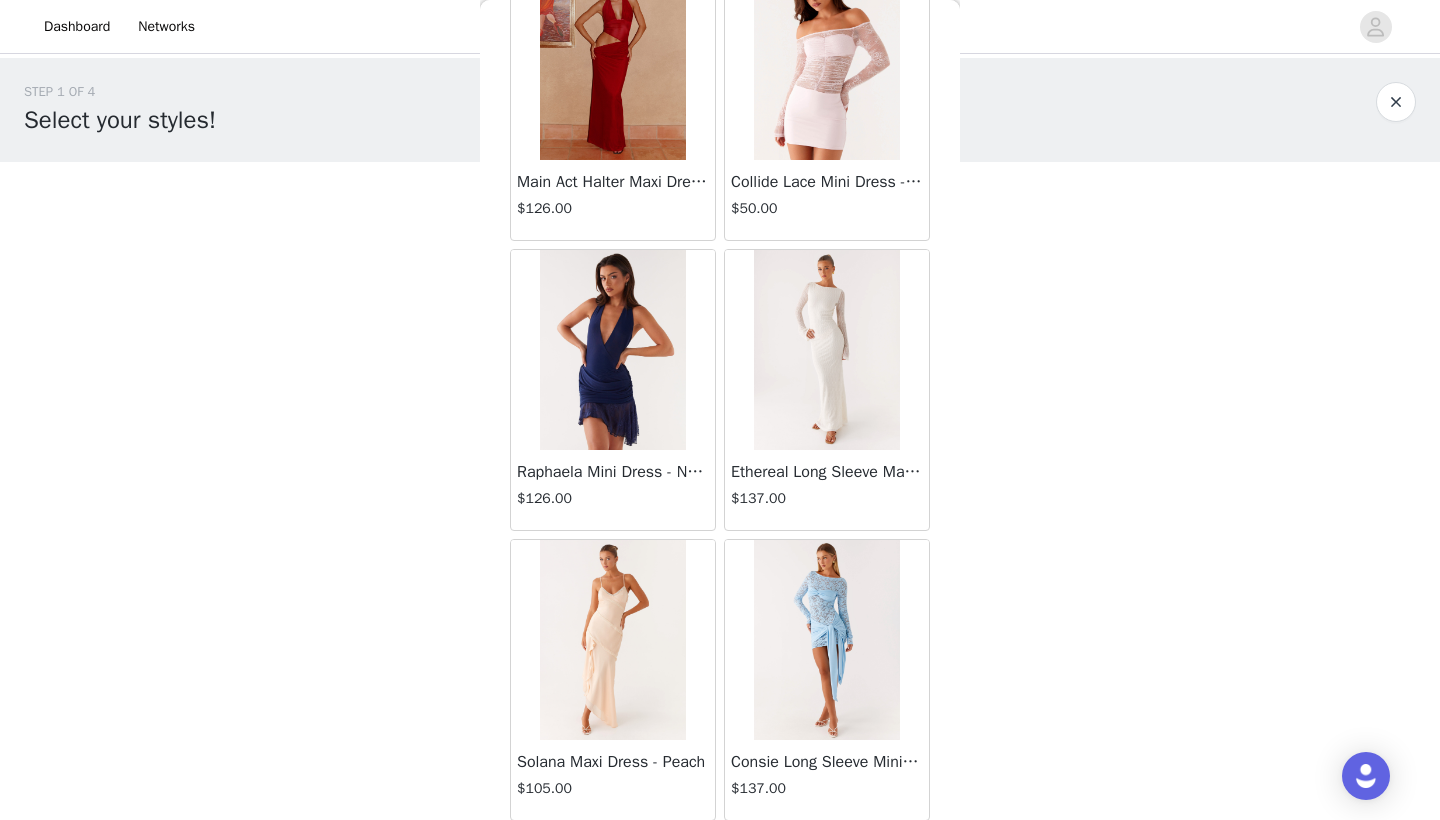 scroll, scrollTop: 66040, scrollLeft: 0, axis: vertical 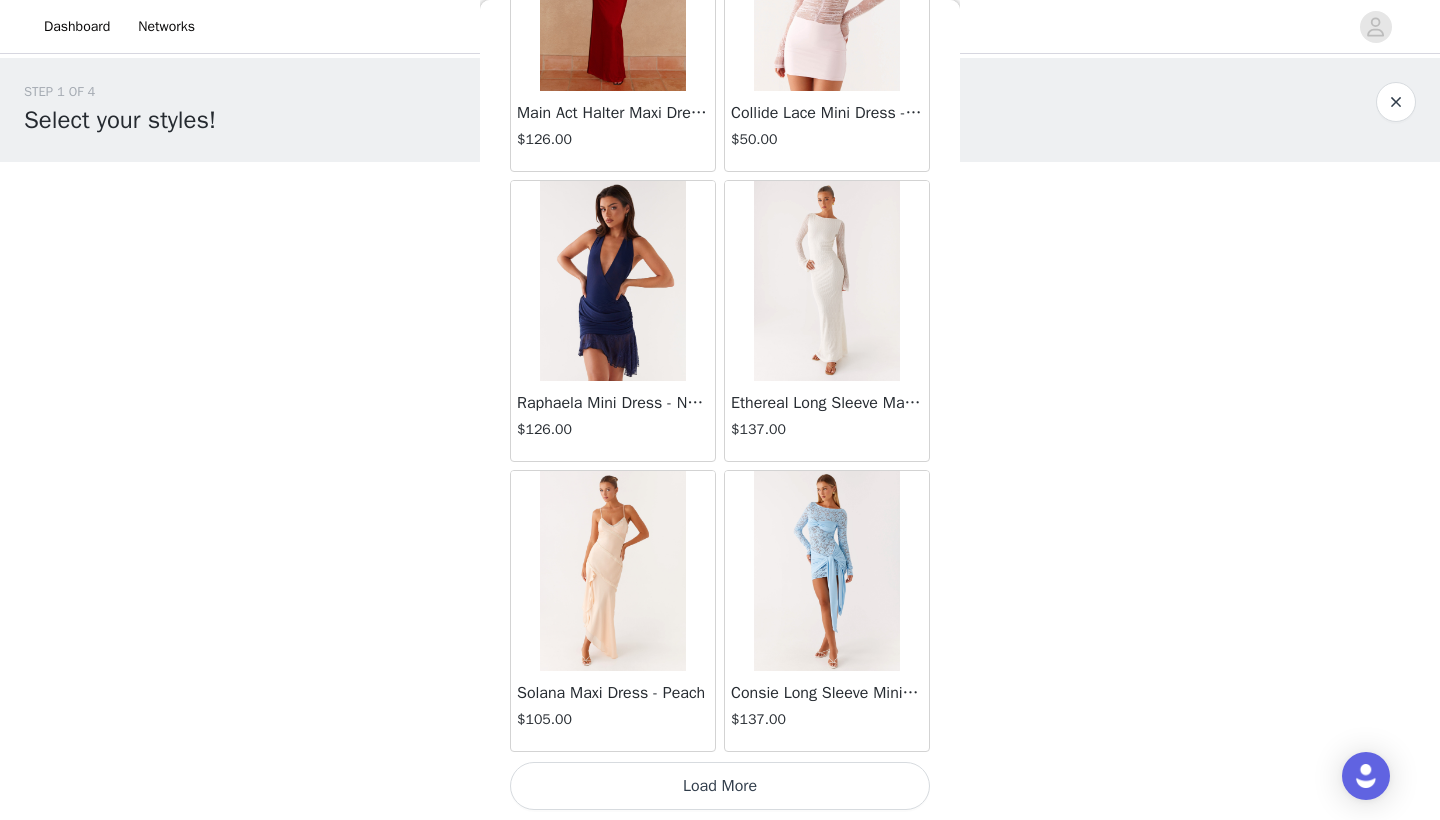 click on "Load More" at bounding box center (720, 786) 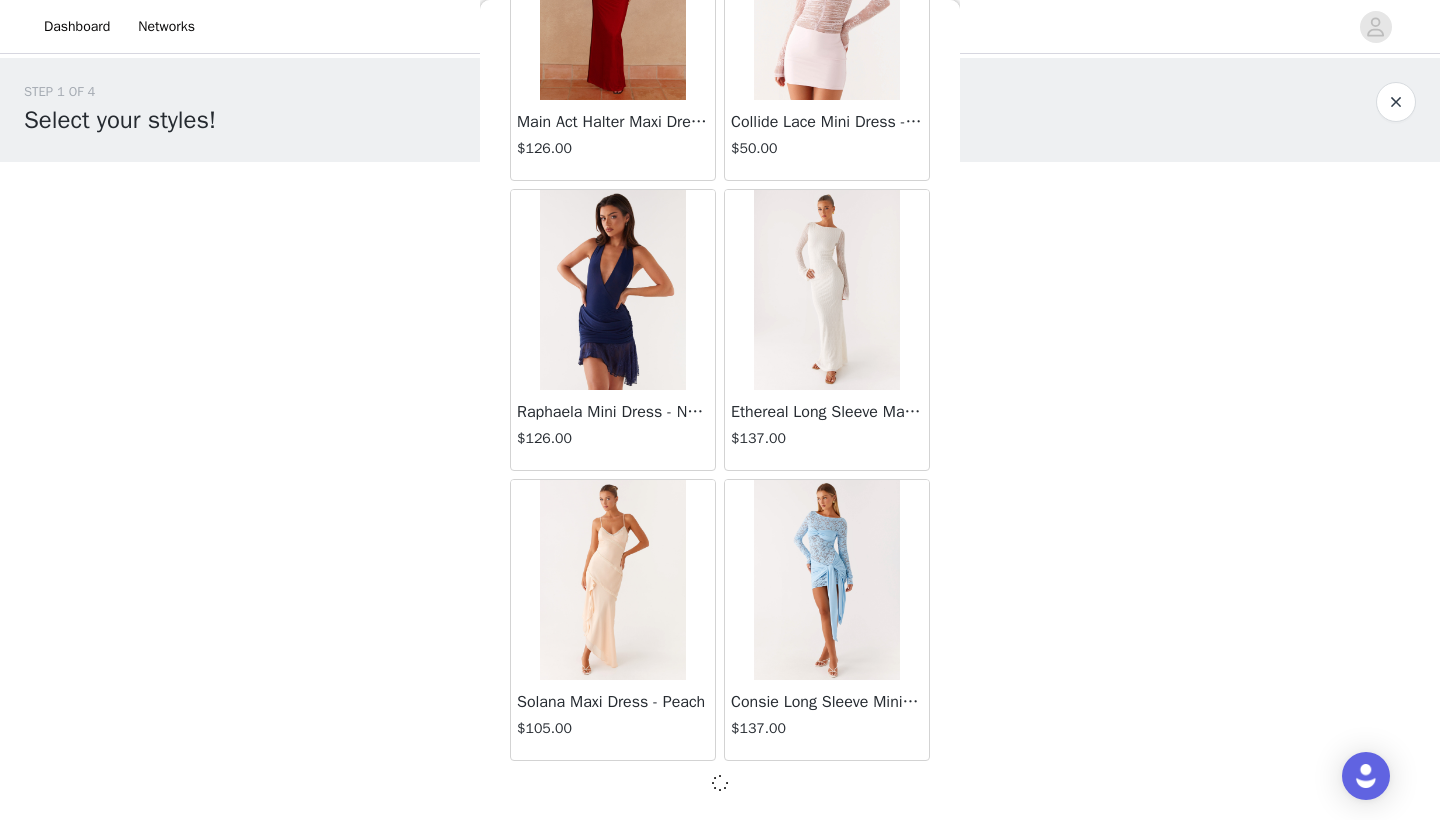 scroll, scrollTop: 66031, scrollLeft: 0, axis: vertical 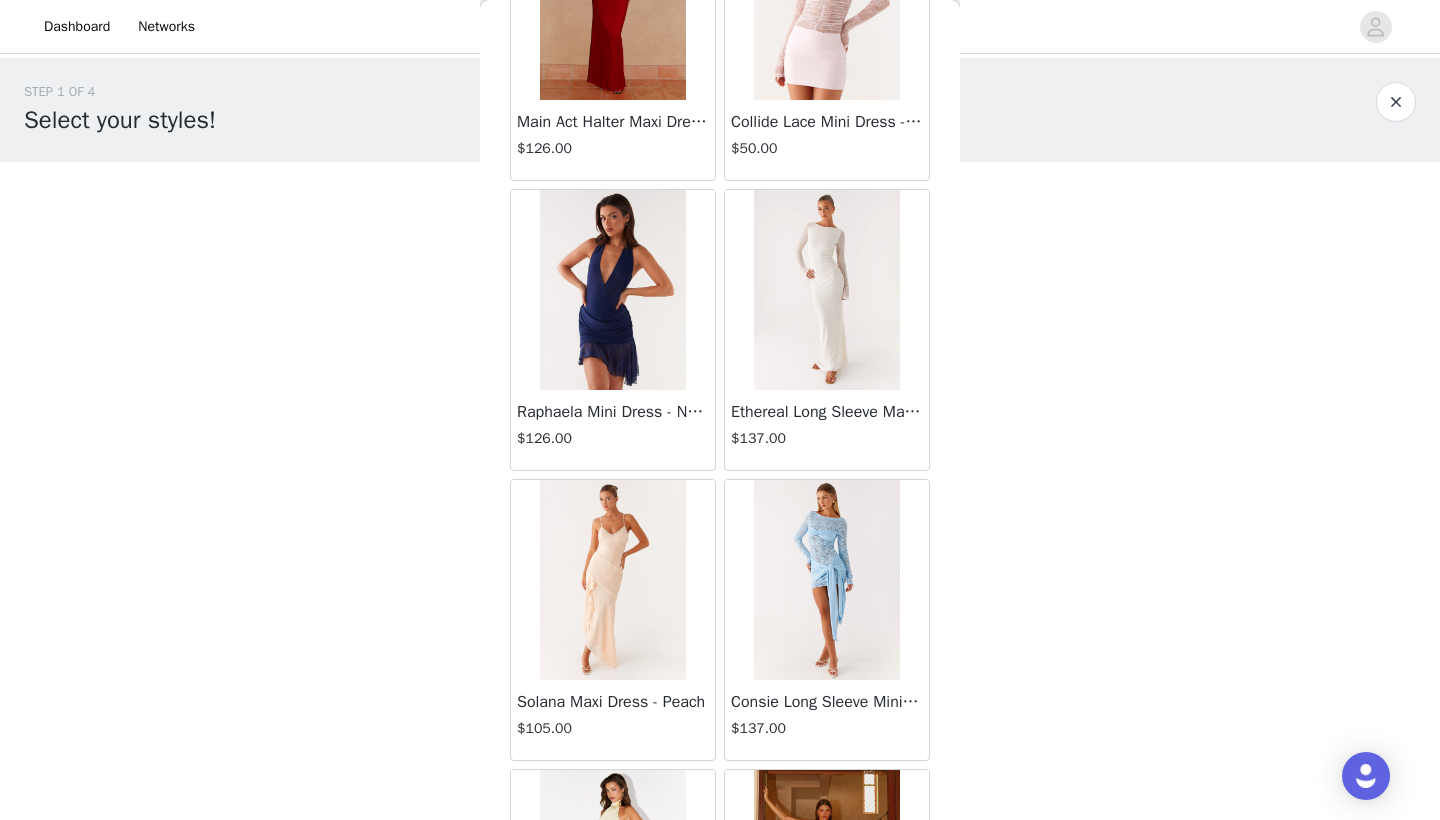click on "Back       Aullie Mini Dress - White   $60.00       Mira Halter Neck Mini Dress - Black   $85.00       Heavy Hearted Mini Dress - Yellow   $85.00       Hundred Percent Puff Sleeve Top - White   $105.00       Love Seeker Corset Mini Dress - Red   $45.00       Cherish You Buckle Top - Red   $30.00       Ayla Satin Mini Dress - Yellow   $105.00       Rudy Tube Top - Ivory   $30.00       Keira Linen Mini Dress - White   $105.00       Not One Time Knit Mini Dress - Red   $35.00       Carmel Maxi Dress - Brown   $126.00       Moorey Beaded Mini Dress - Blue   $45.00       Solaris Strapless Maxi Dress - Blue Floral   $126.00       Lyrical Maxi Dress - Ivory   $95.00       Garden Kisses Shirred Mini Dress - Red   $60.00       Under The Pagoda Maxi Dress - Amber   $137.00       At Last Halterneck Top - Brown   $74.00       Annalissa Linen Mini Dress - Yellow   $35.00       Girls Like Us Ruched Mini Shorts - White   $74.00       Keanna Low Rise Denim Jeans - Washed Denim   $105.00       Jocelyn Maxi Dress - Sage" at bounding box center [720, 410] 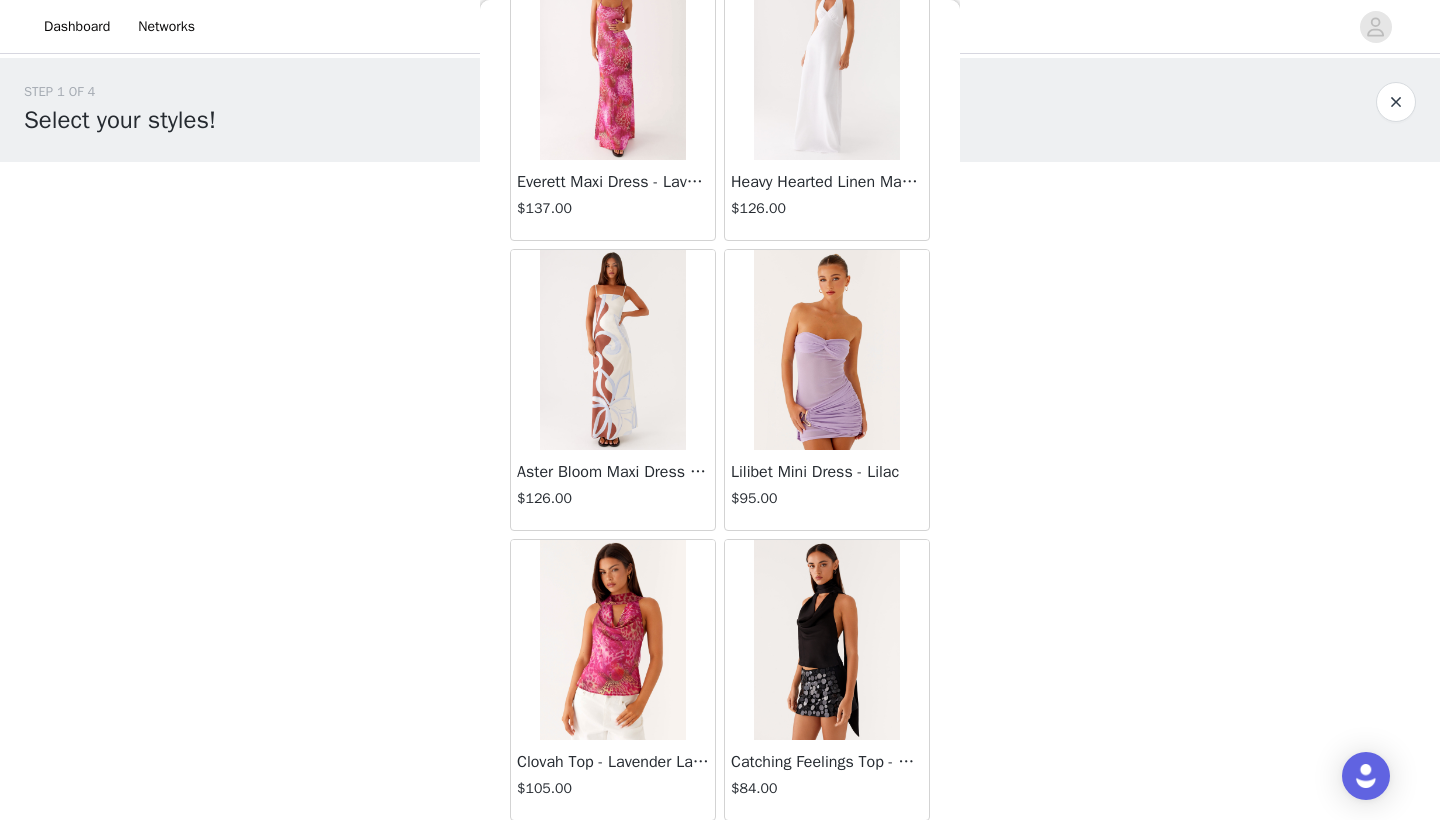 scroll, scrollTop: 68940, scrollLeft: 0, axis: vertical 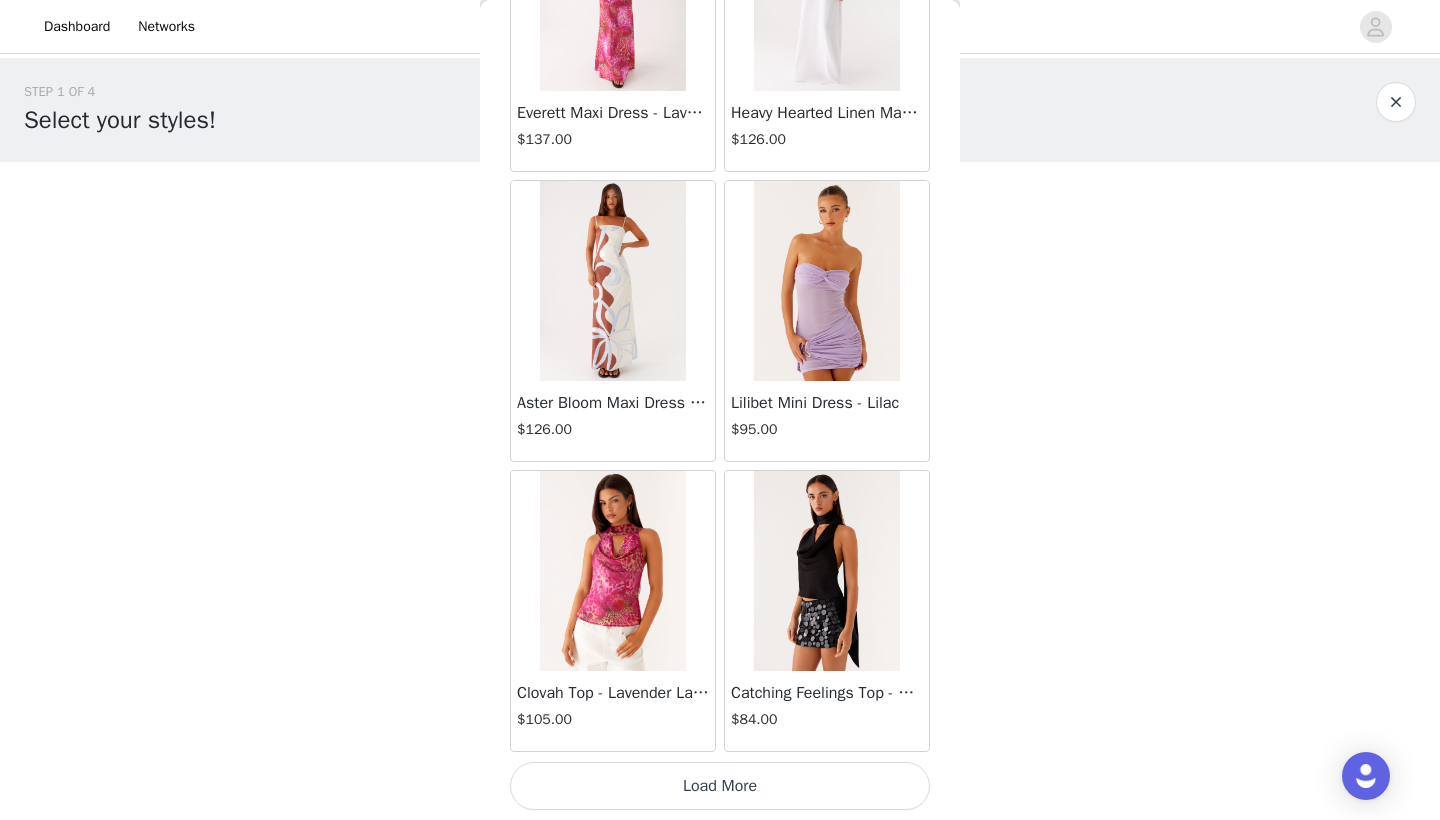 click on "Load More" at bounding box center [720, 786] 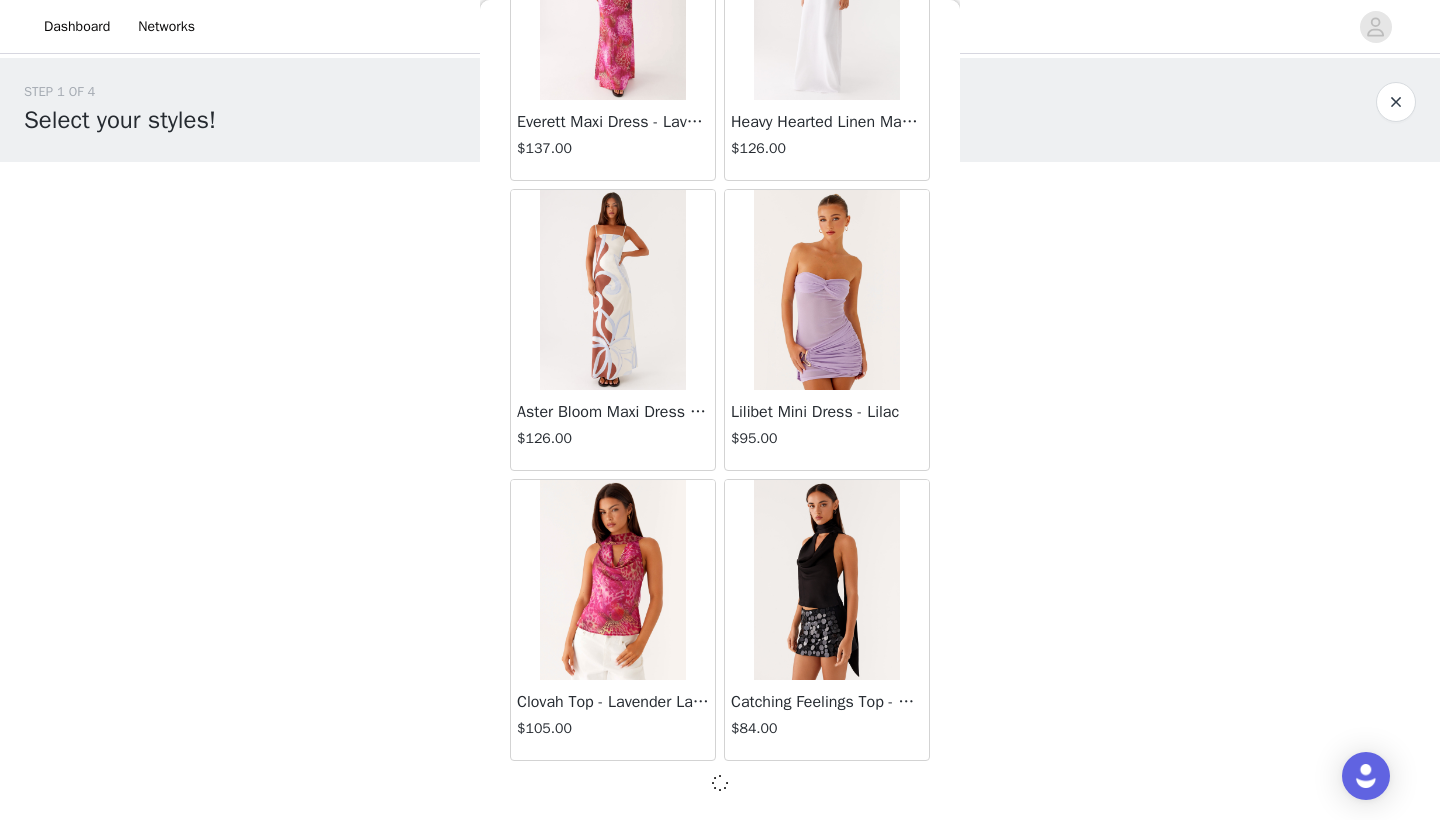 scroll, scrollTop: 68931, scrollLeft: 0, axis: vertical 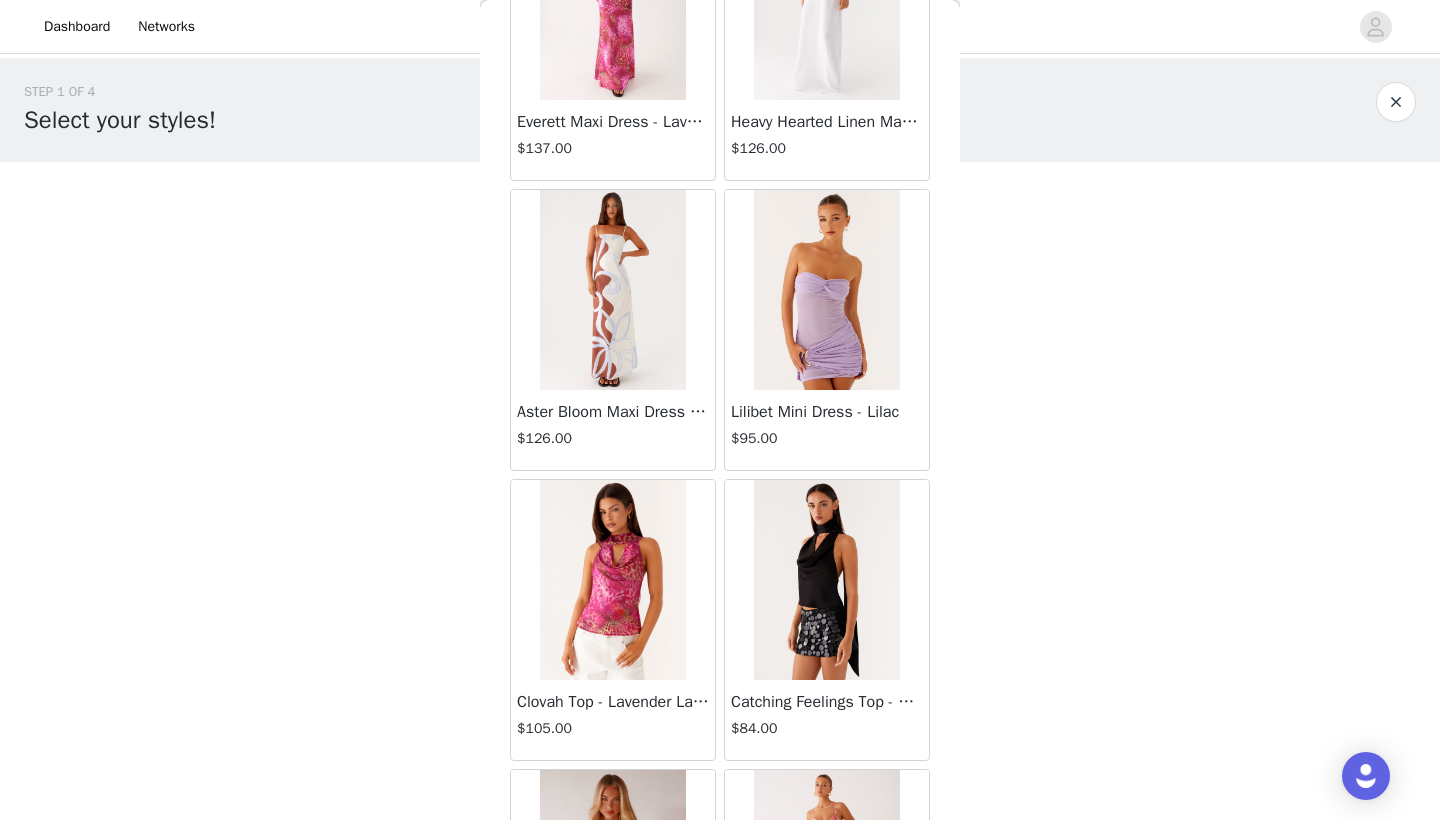 click on "Back       Aullie Mini Dress - White   $60.00       Mira Halter Neck Mini Dress - Black   $85.00       Heavy Hearted Mini Dress - Yellow   $85.00       Hundred Percent Puff Sleeve Top - White   $105.00       Love Seeker Corset Mini Dress - Red   $45.00       Cherish You Buckle Top - Red   $30.00       Ayla Satin Mini Dress - Yellow   $105.00       Rudy Tube Top - Ivory   $30.00       Keira Linen Mini Dress - White   $105.00       Not One Time Knit Mini Dress - Red   $35.00       Carmel Maxi Dress - Brown   $126.00       Moorey Beaded Mini Dress - Blue   $45.00       Solaris Strapless Maxi Dress - Blue Floral   $126.00       Lyrical Maxi Dress - Ivory   $95.00       Garden Kisses Shirred Mini Dress - Red   $60.00       Under The Pagoda Maxi Dress - Amber   $137.00       At Last Halterneck Top - Brown   $74.00       Annalissa Linen Mini Dress - Yellow   $35.00       Girls Like Us Ruched Mini Shorts - White   $74.00       Keanna Low Rise Denim Jeans - Washed Denim   $105.00       Jocelyn Maxi Dress - Sage" at bounding box center (720, 410) 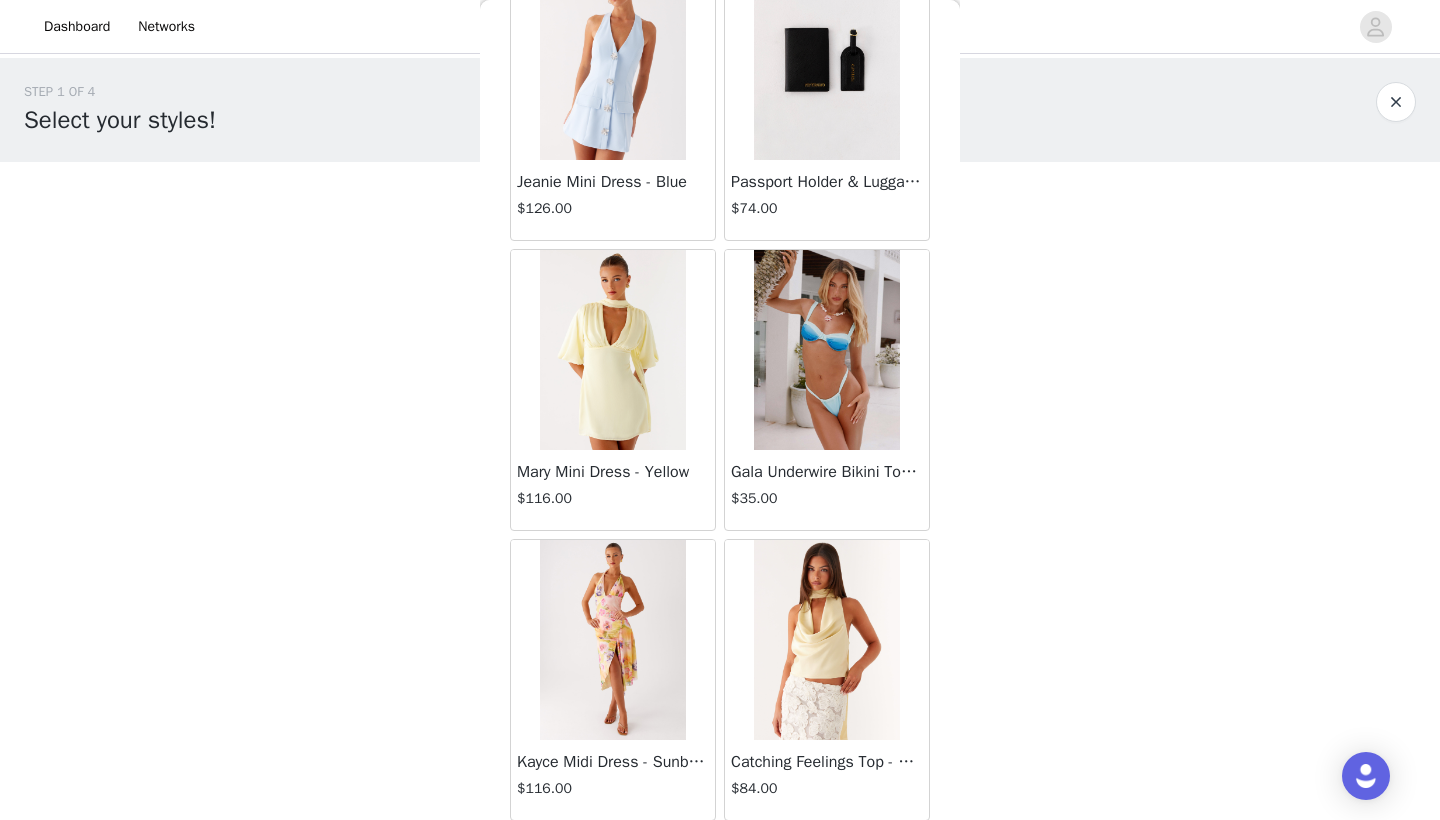 scroll, scrollTop: 71840, scrollLeft: 0, axis: vertical 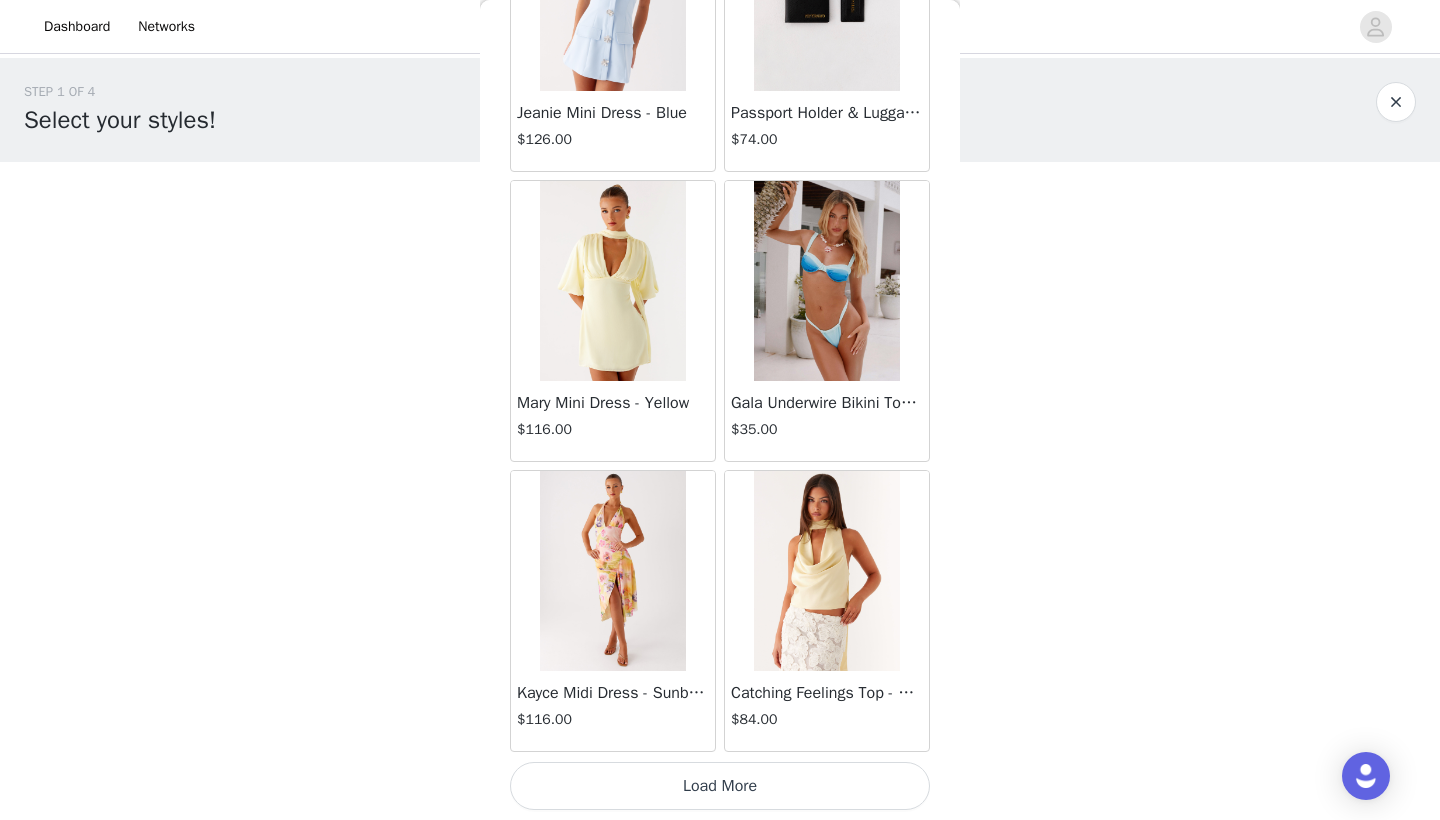 click on "Load More" at bounding box center [720, 786] 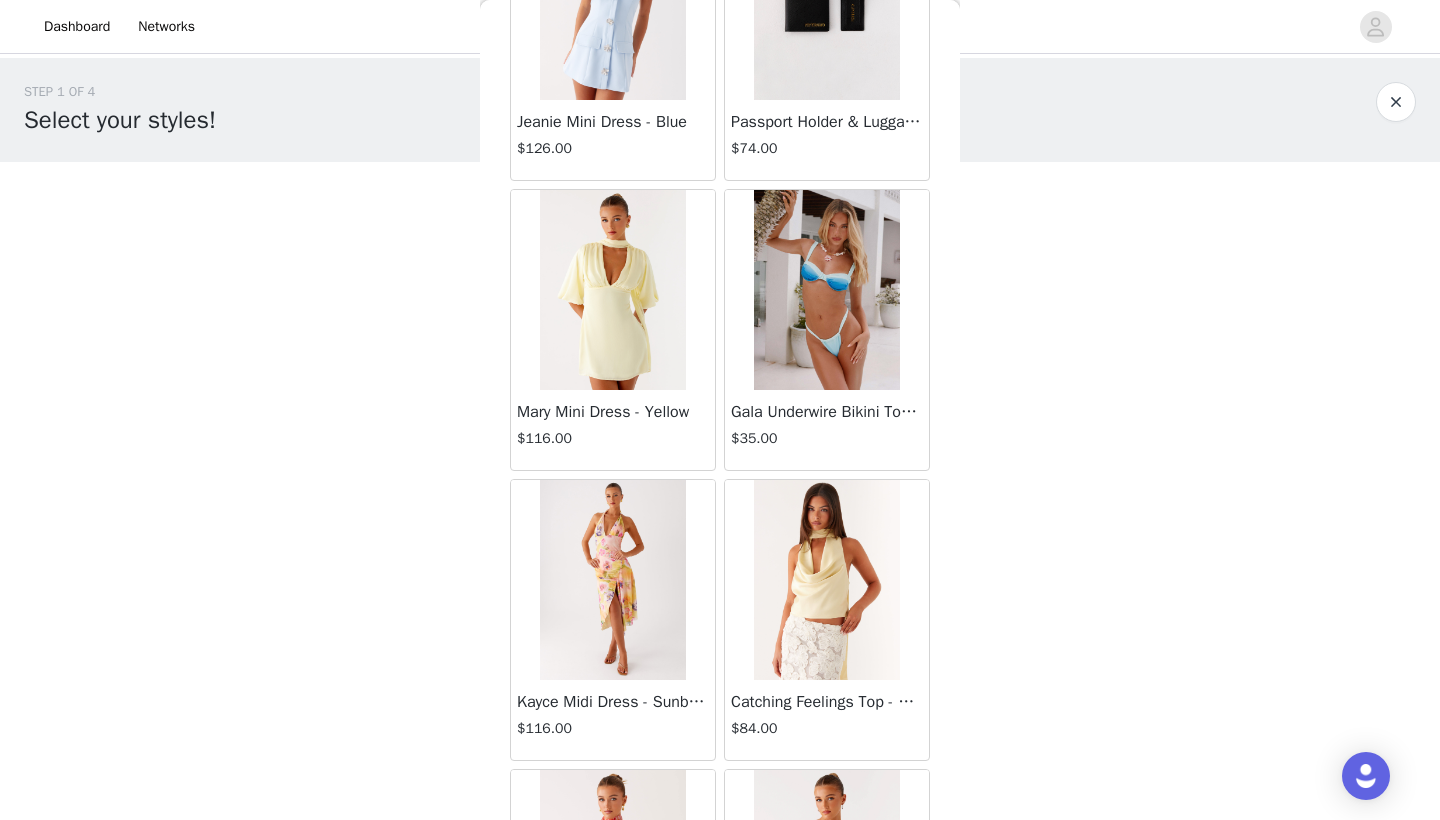 click on "Back       Aullie Mini Dress - White   $60.00       Mira Halter Neck Mini Dress - Black   $85.00       Heavy Hearted Mini Dress - Yellow   $85.00       Hundred Percent Puff Sleeve Top - White   $105.00       Love Seeker Corset Mini Dress - Red   $45.00       Cherish You Buckle Top - Red   $30.00       Ayla Satin Mini Dress - Yellow   $105.00       Rudy Tube Top - Ivory   $30.00       Keira Linen Mini Dress - White   $105.00       Not One Time Knit Mini Dress - Red   $35.00       Carmel Maxi Dress - Brown   $126.00       Moorey Beaded Mini Dress - Blue   $45.00       Solaris Strapless Maxi Dress - Blue Floral   $126.00       Lyrical Maxi Dress - Ivory   $95.00       Garden Kisses Shirred Mini Dress - Red   $60.00       Under The Pagoda Maxi Dress - Amber   $137.00       At Last Halterneck Top - Brown   $74.00       Annalissa Linen Mini Dress - Yellow   $35.00       Girls Like Us Ruched Mini Shorts - White   $74.00       Keanna Low Rise Denim Jeans - Washed Denim   $105.00       Jocelyn Maxi Dress - Sage" at bounding box center (720, 410) 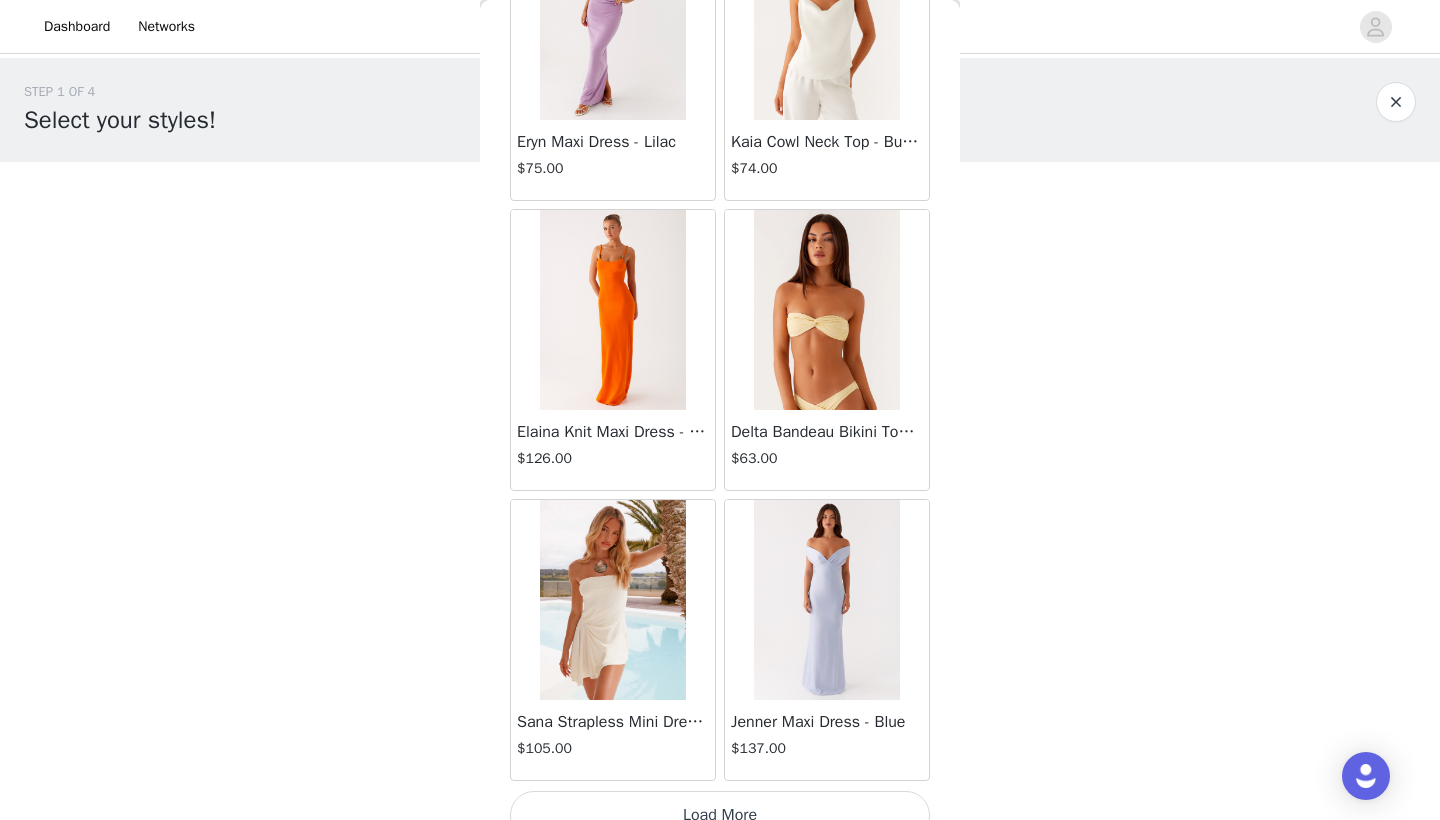 scroll, scrollTop: 74740, scrollLeft: 0, axis: vertical 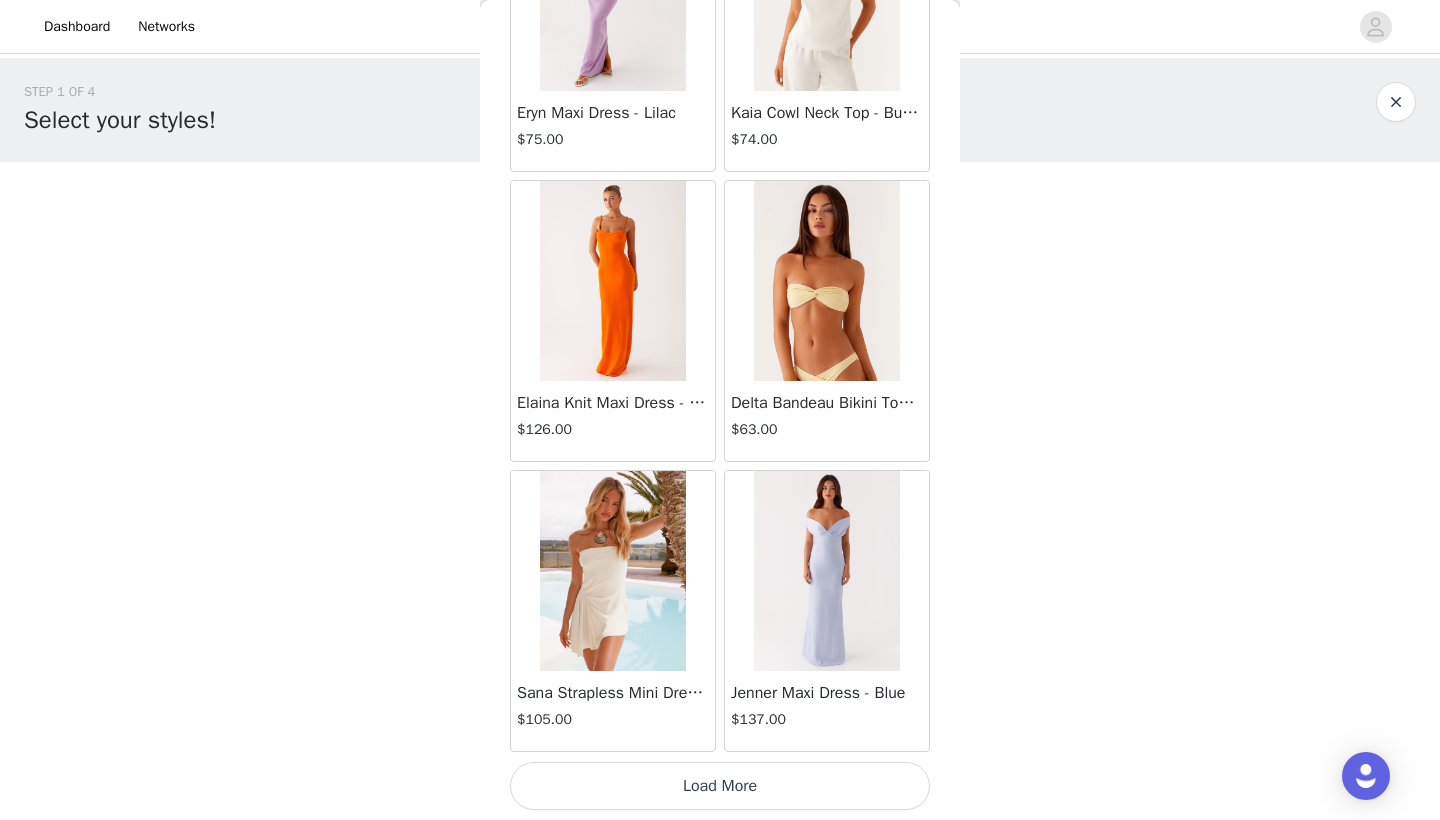 click on "Load More" at bounding box center (720, 786) 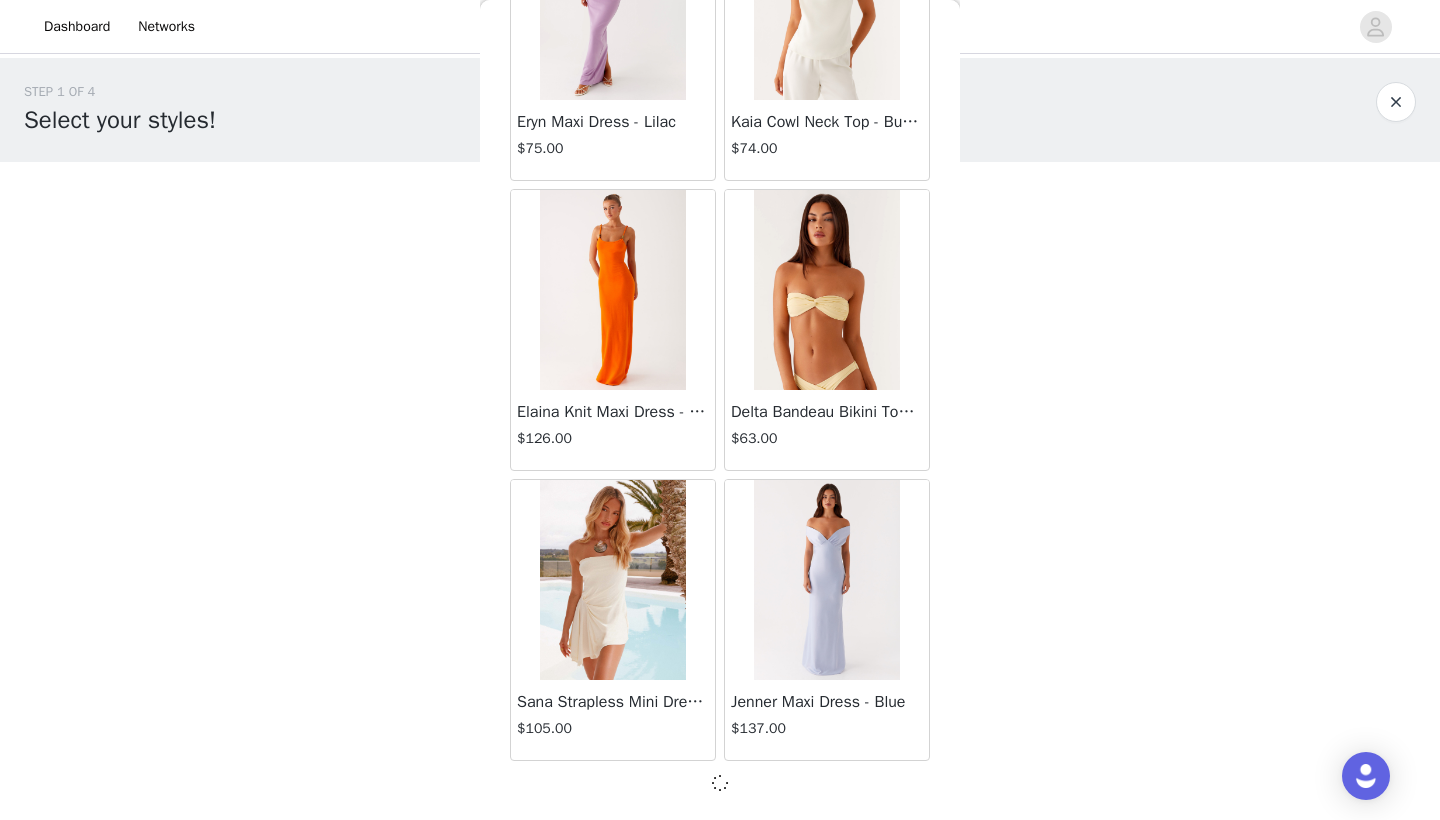 scroll, scrollTop: 74731, scrollLeft: 0, axis: vertical 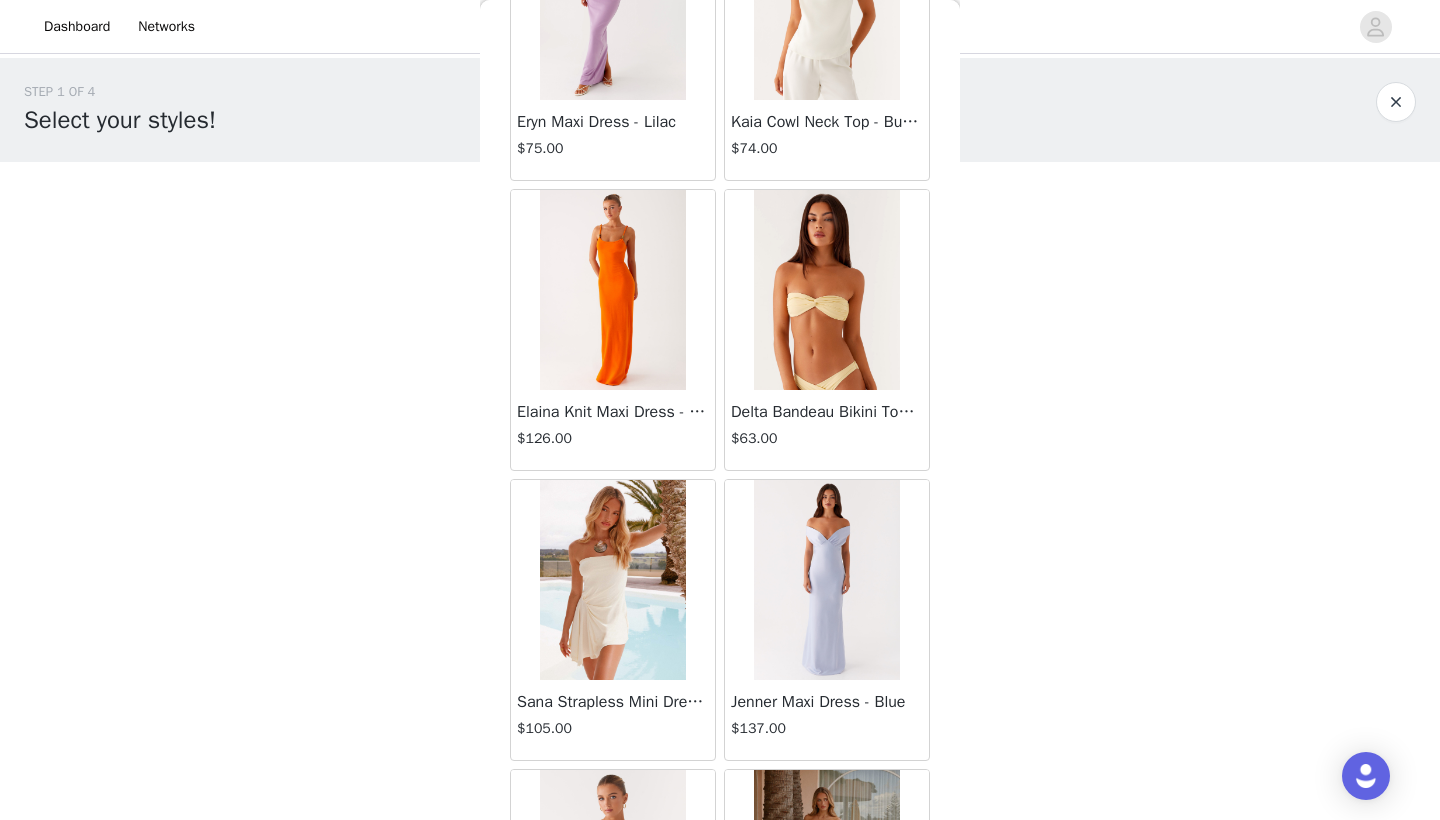 click on "Back       Aullie Mini Dress - White   $60.00       Mira Halter Neck Mini Dress - Black   $85.00       Heavy Hearted Mini Dress - Yellow   $85.00       Hundred Percent Puff Sleeve Top - White   $105.00       Love Seeker Corset Mini Dress - Red   $45.00       Cherish You Buckle Top - Red   $30.00       Ayla Satin Mini Dress - Yellow   $105.00       Rudy Tube Top - Ivory   $30.00       Keira Linen Mini Dress - White   $105.00       Not One Time Knit Mini Dress - Red   $35.00       Carmel Maxi Dress - Brown   $126.00       Moorey Beaded Mini Dress - Blue   $45.00       Solaris Strapless Maxi Dress - Blue Floral   $126.00       Lyrical Maxi Dress - Ivory   $95.00       Garden Kisses Shirred Mini Dress - Red   $60.00       Under The Pagoda Maxi Dress - Amber   $137.00       At Last Halterneck Top - Brown   $74.00       Annalissa Linen Mini Dress - Yellow   $35.00       Girls Like Us Ruched Mini Shorts - White   $74.00       Keanna Low Rise Denim Jeans - Washed Denim   $105.00       Jocelyn Maxi Dress - Sage" at bounding box center (720, 410) 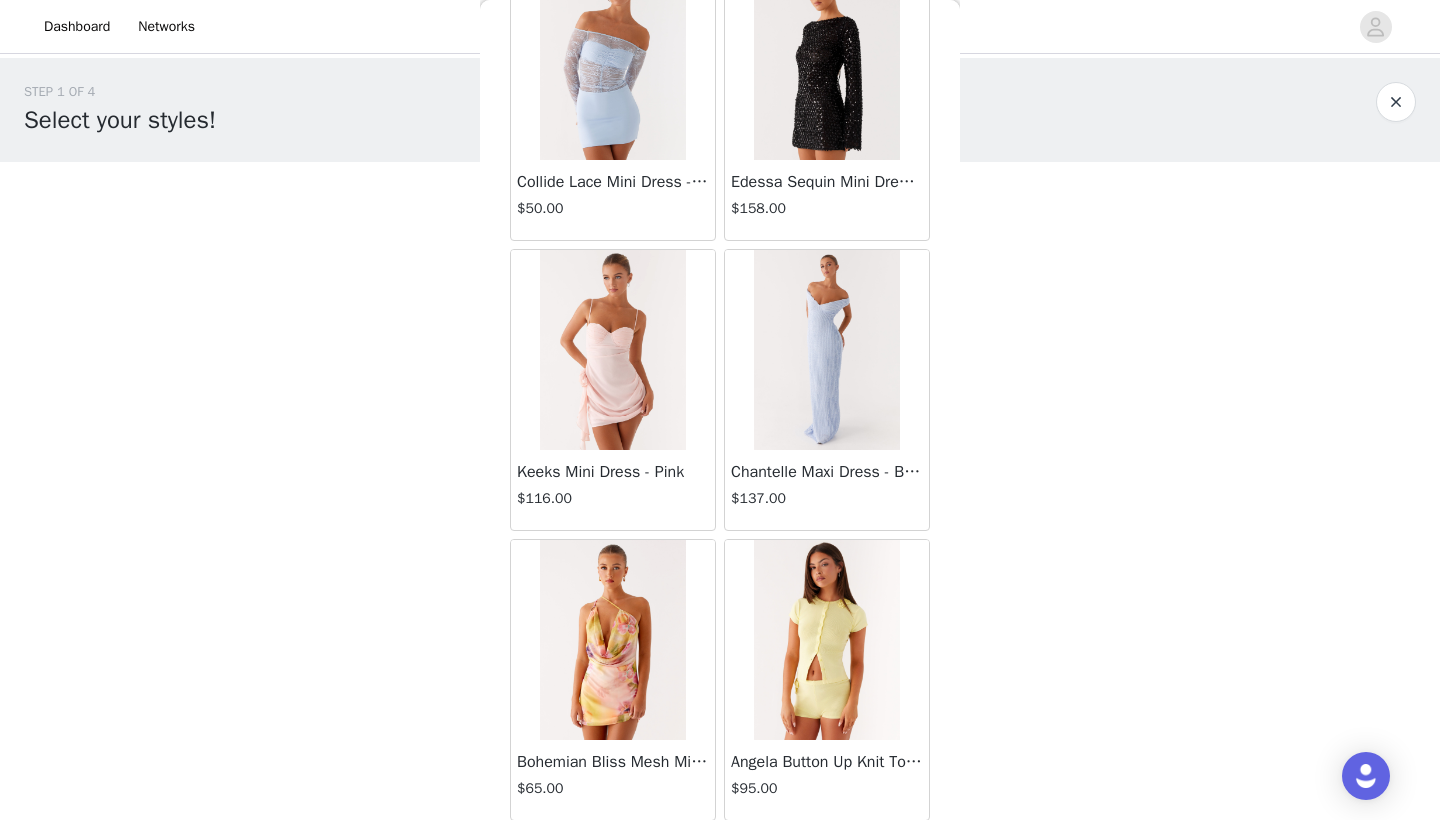 scroll, scrollTop: 77640, scrollLeft: 0, axis: vertical 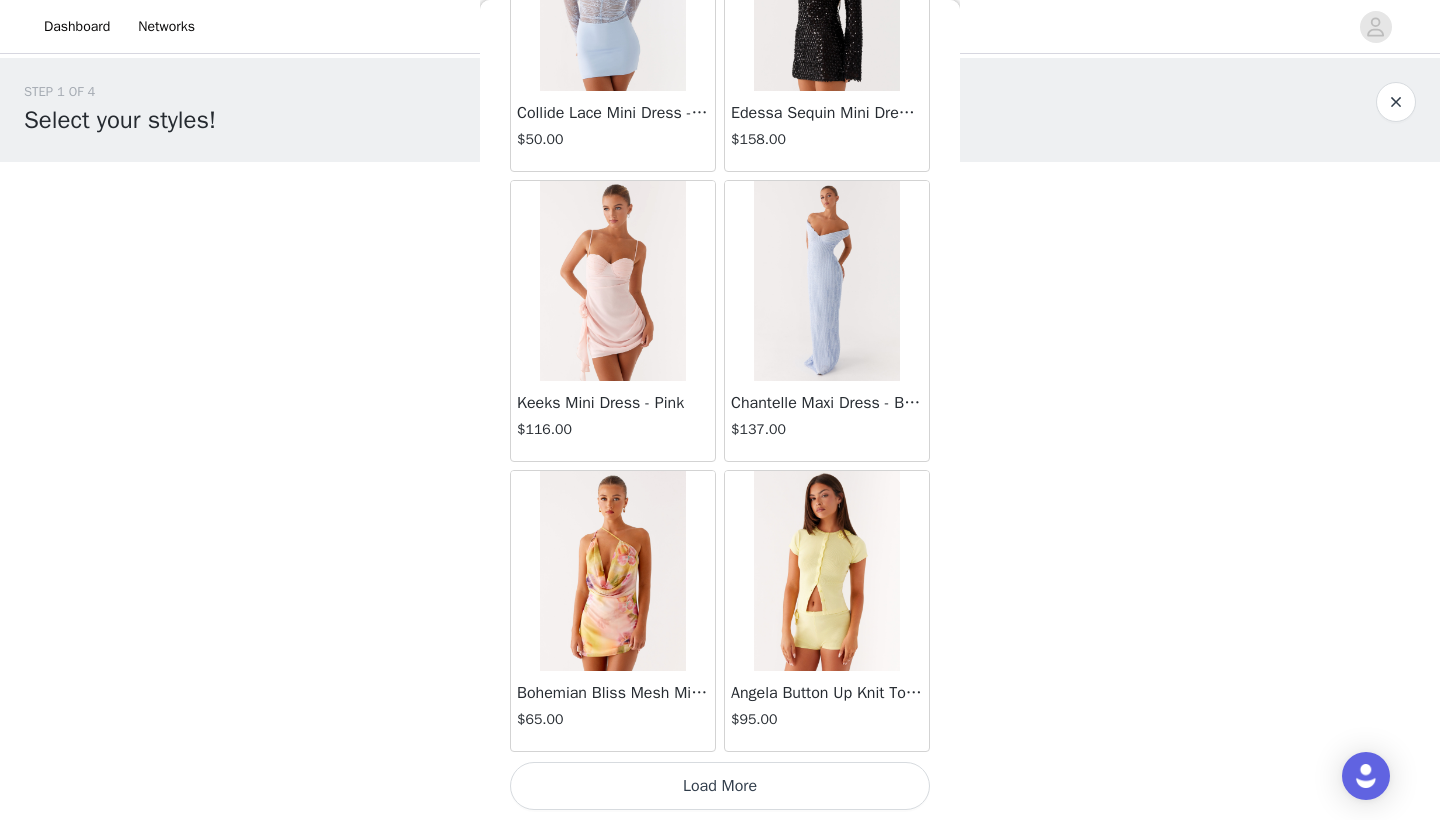 click on "Load More" at bounding box center [720, 786] 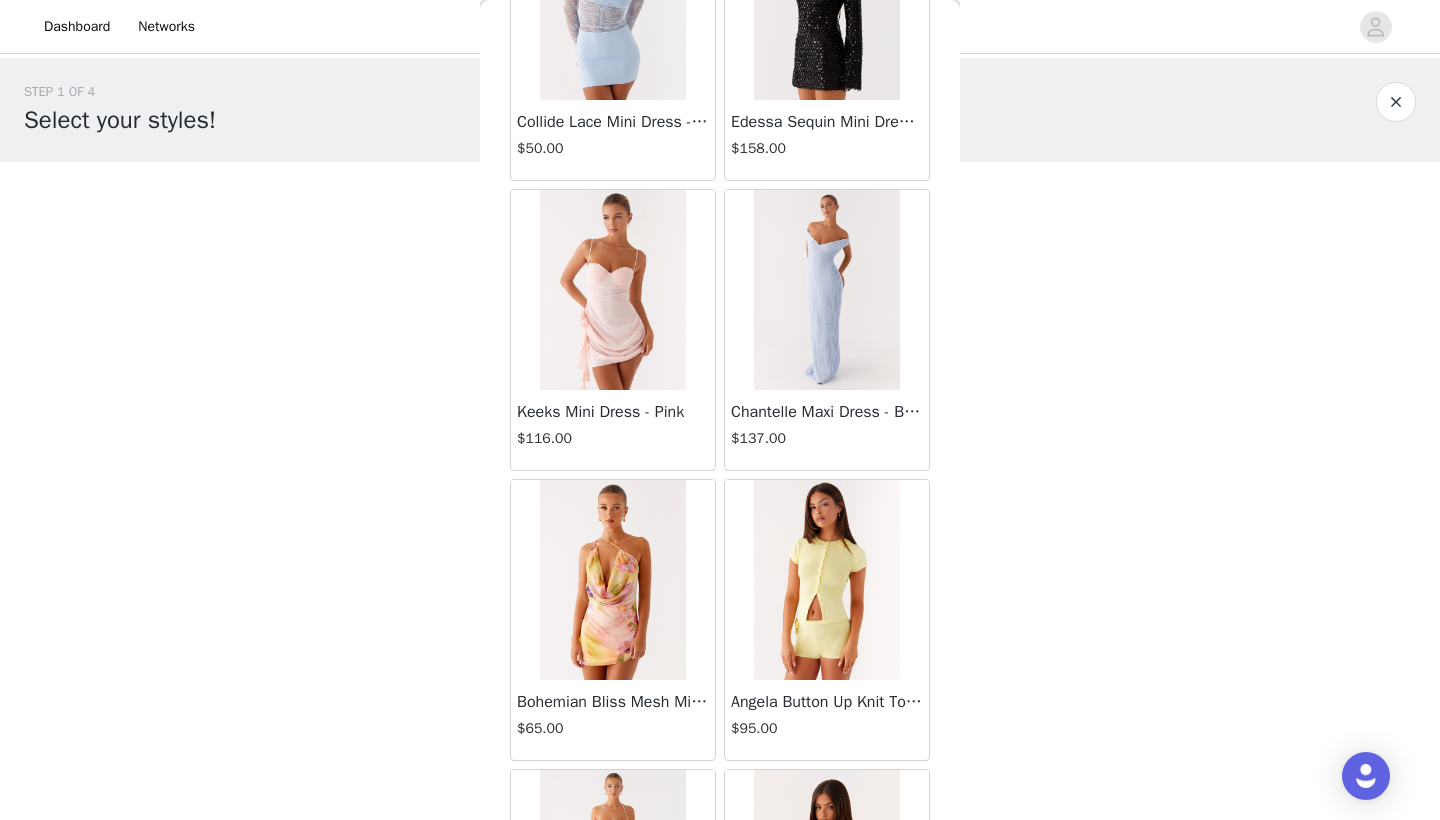 scroll, scrollTop: 76851, scrollLeft: 0, axis: vertical 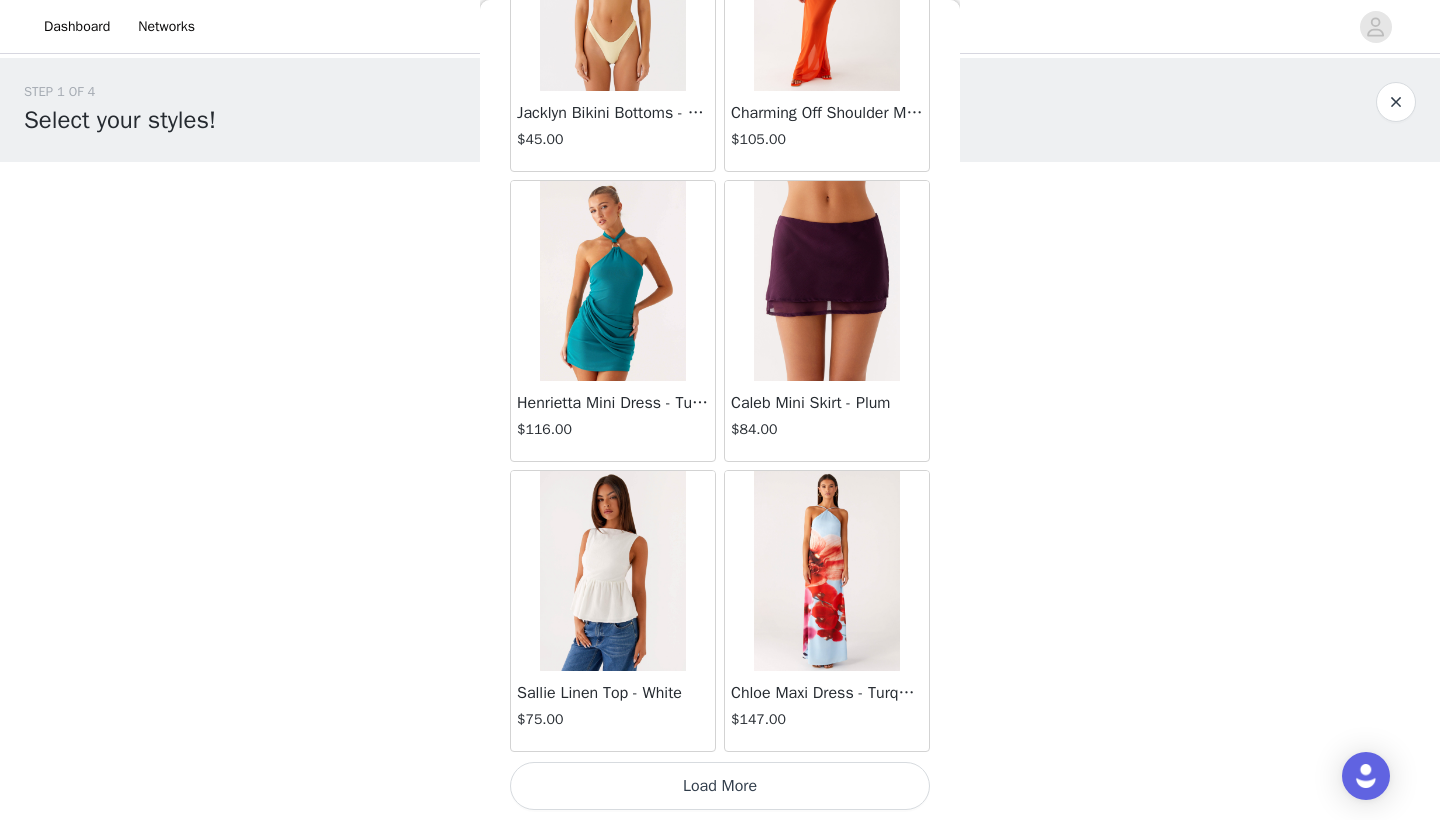 click on "Load More" at bounding box center (720, 786) 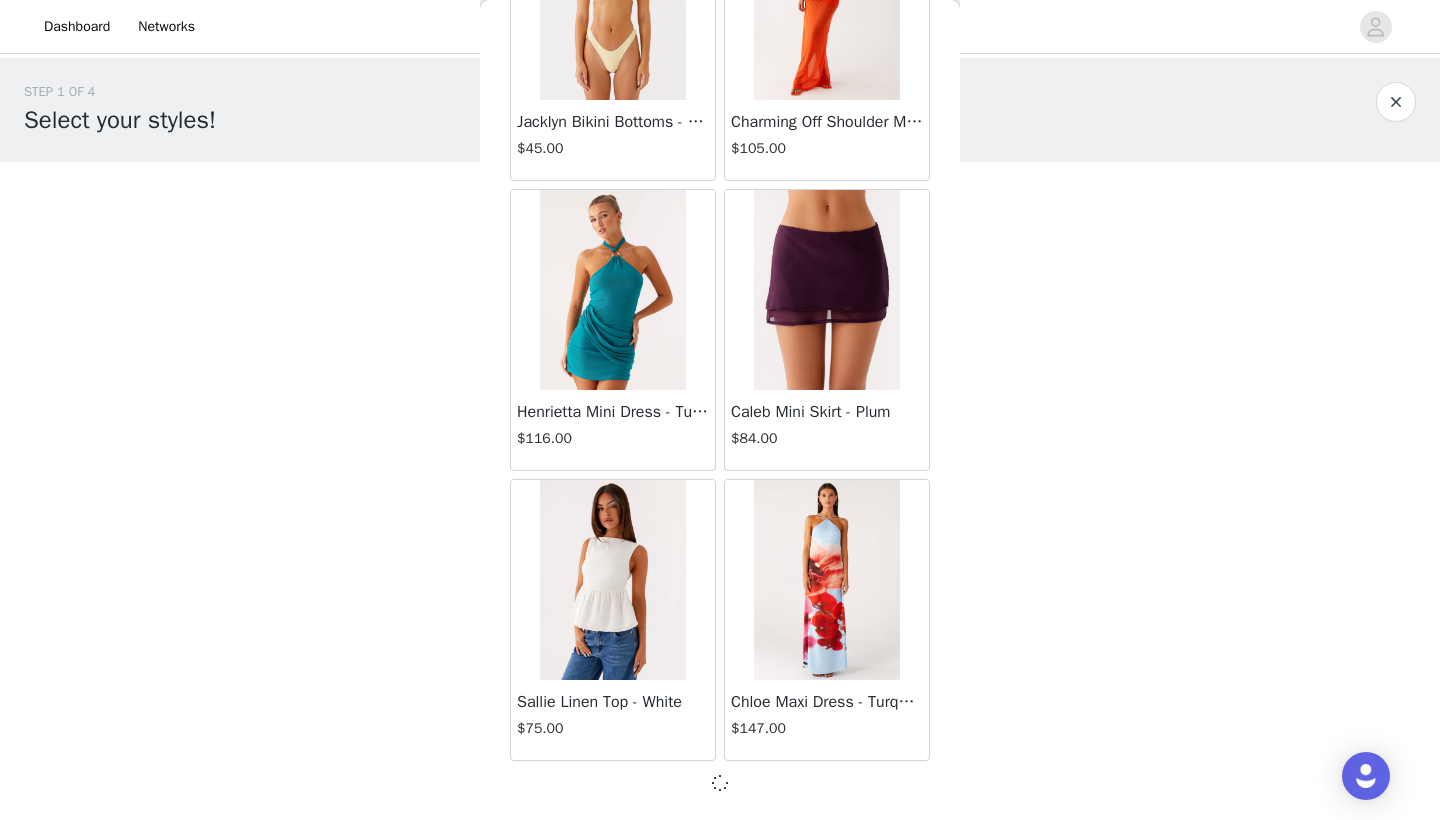 scroll, scrollTop: 80531, scrollLeft: 0, axis: vertical 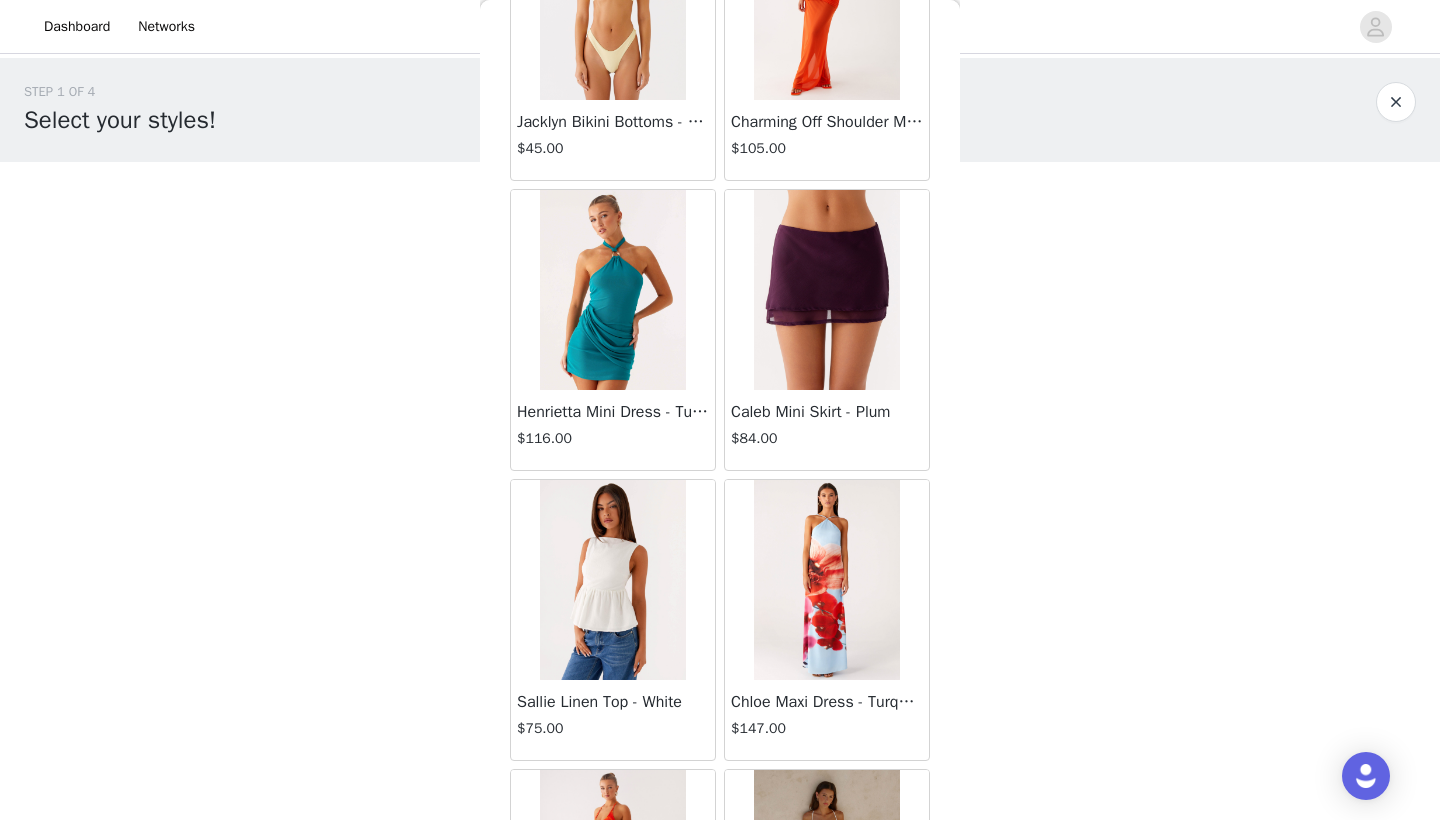 click on "Back       Aullie Mini Dress - White   $60.00       Mira Halter Neck Mini Dress - Black   $85.00       Heavy Hearted Mini Dress - Yellow   $85.00       Hundred Percent Puff Sleeve Top - White   $105.00       Love Seeker Corset Mini Dress - Red   $45.00       Cherish You Buckle Top - Red   $30.00       Ayla Satin Mini Dress - Yellow   $105.00       Rudy Tube Top - Ivory   $30.00       Keira Linen Mini Dress - White   $105.00       Not One Time Knit Mini Dress - Red   $35.00       Carmel Maxi Dress - Brown   $126.00       Moorey Beaded Mini Dress - Blue   $45.00       Solaris Strapless Maxi Dress - Blue Floral   $126.00       Lyrical Maxi Dress - Ivory   $95.00       Garden Kisses Shirred Mini Dress - Red   $60.00       Under The Pagoda Maxi Dress - Amber   $137.00       At Last Halterneck Top - Brown   $74.00       Annalissa Linen Mini Dress - Yellow   $35.00       Girls Like Us Ruched Mini Shorts - White   $74.00       Keanna Low Rise Denim Jeans - Washed Denim   $105.00       Jocelyn Maxi Dress - Sage" at bounding box center (720, 410) 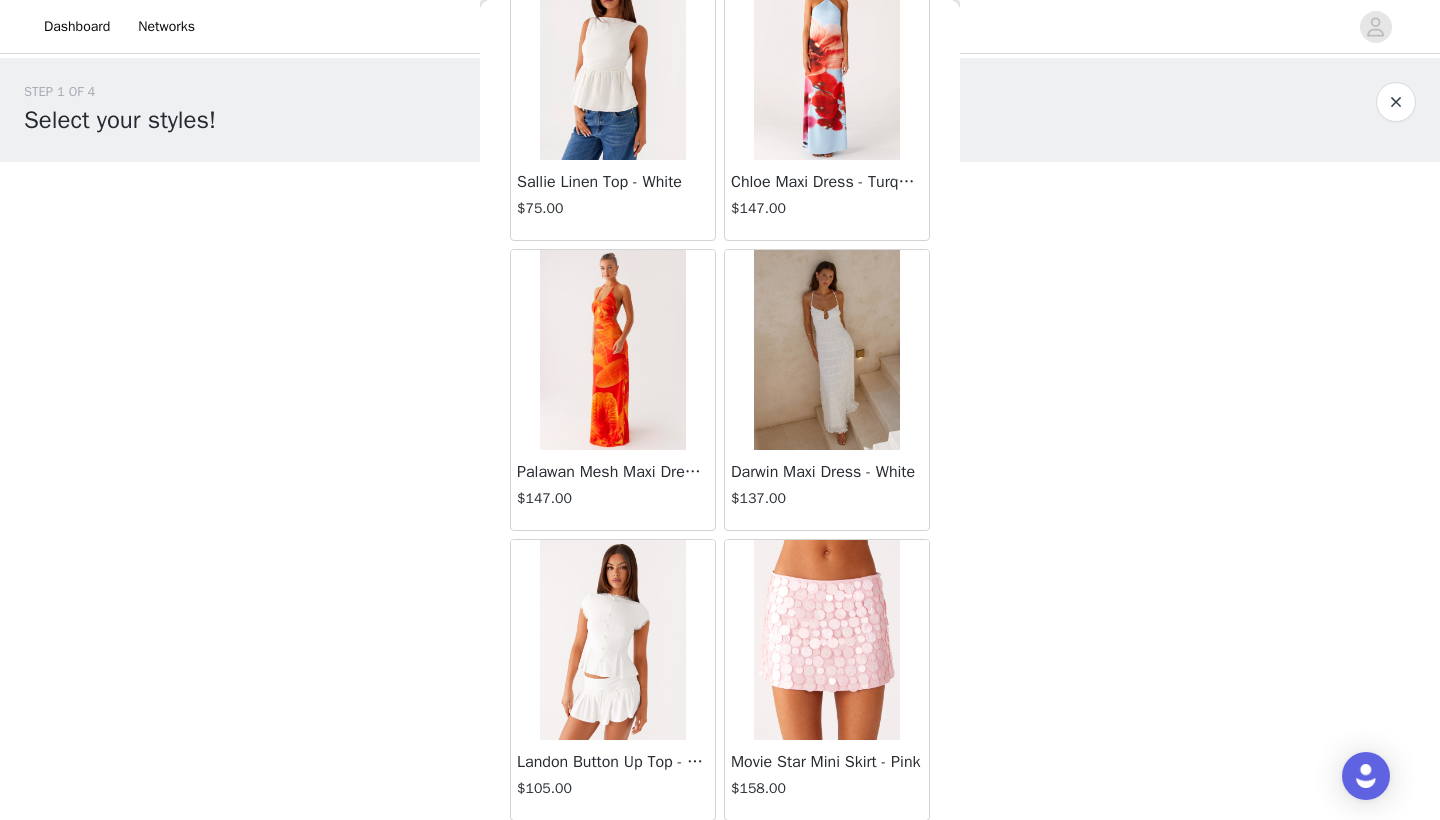 scroll, scrollTop: 81091, scrollLeft: 0, axis: vertical 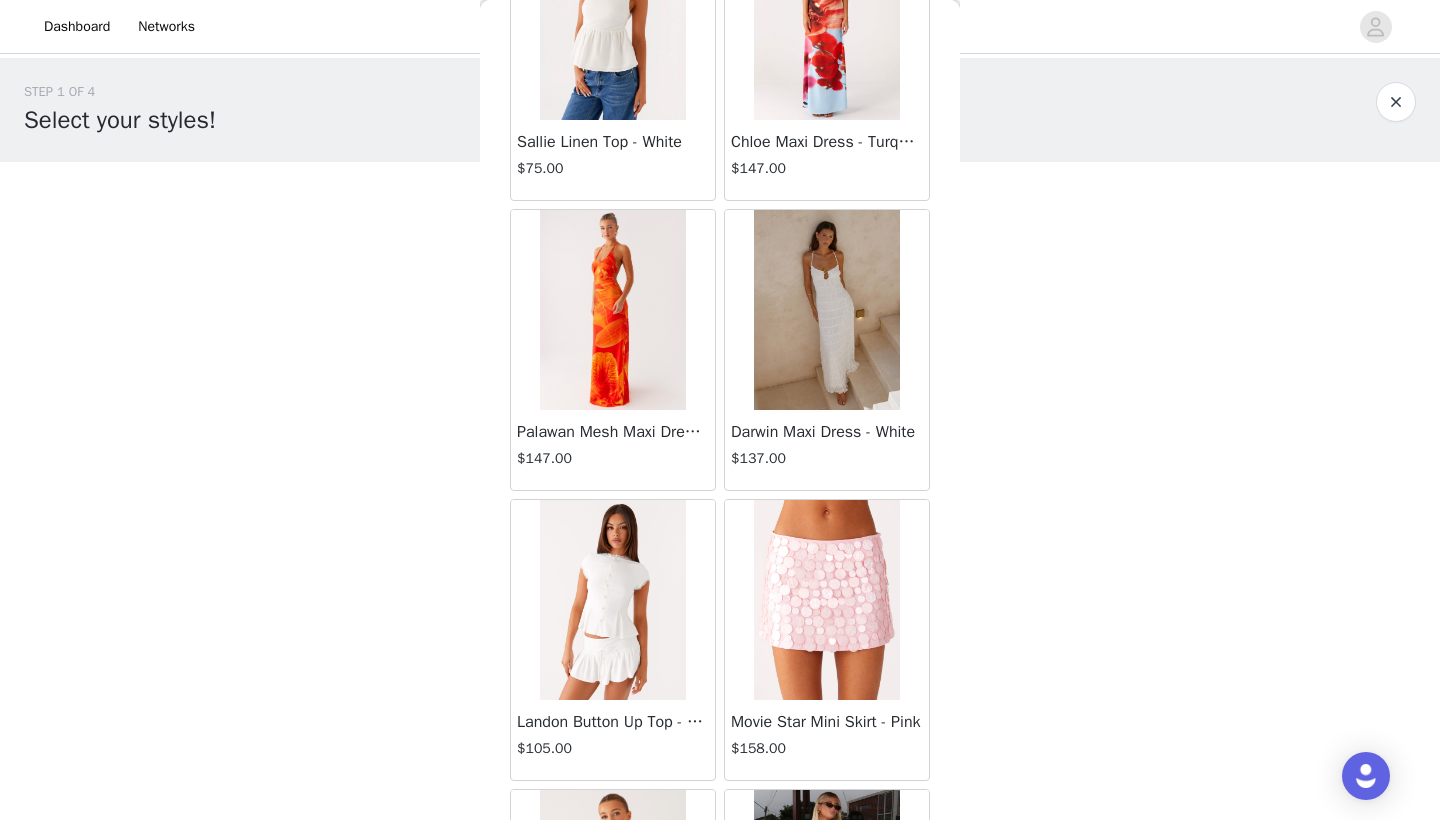 click on "Movie Star Mini Skirt - Pink" at bounding box center (827, 722) 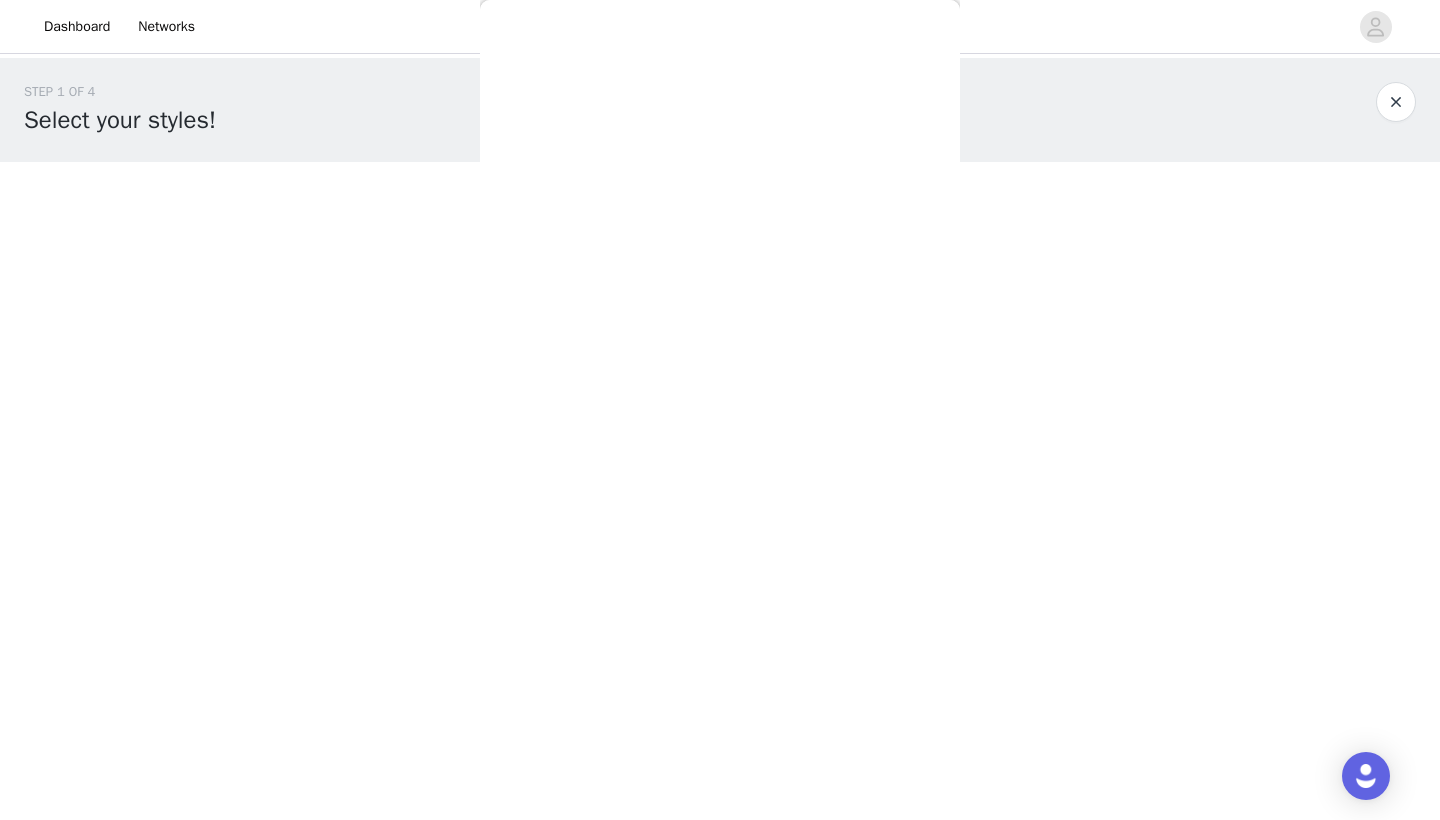 scroll, scrollTop: 236, scrollLeft: 0, axis: vertical 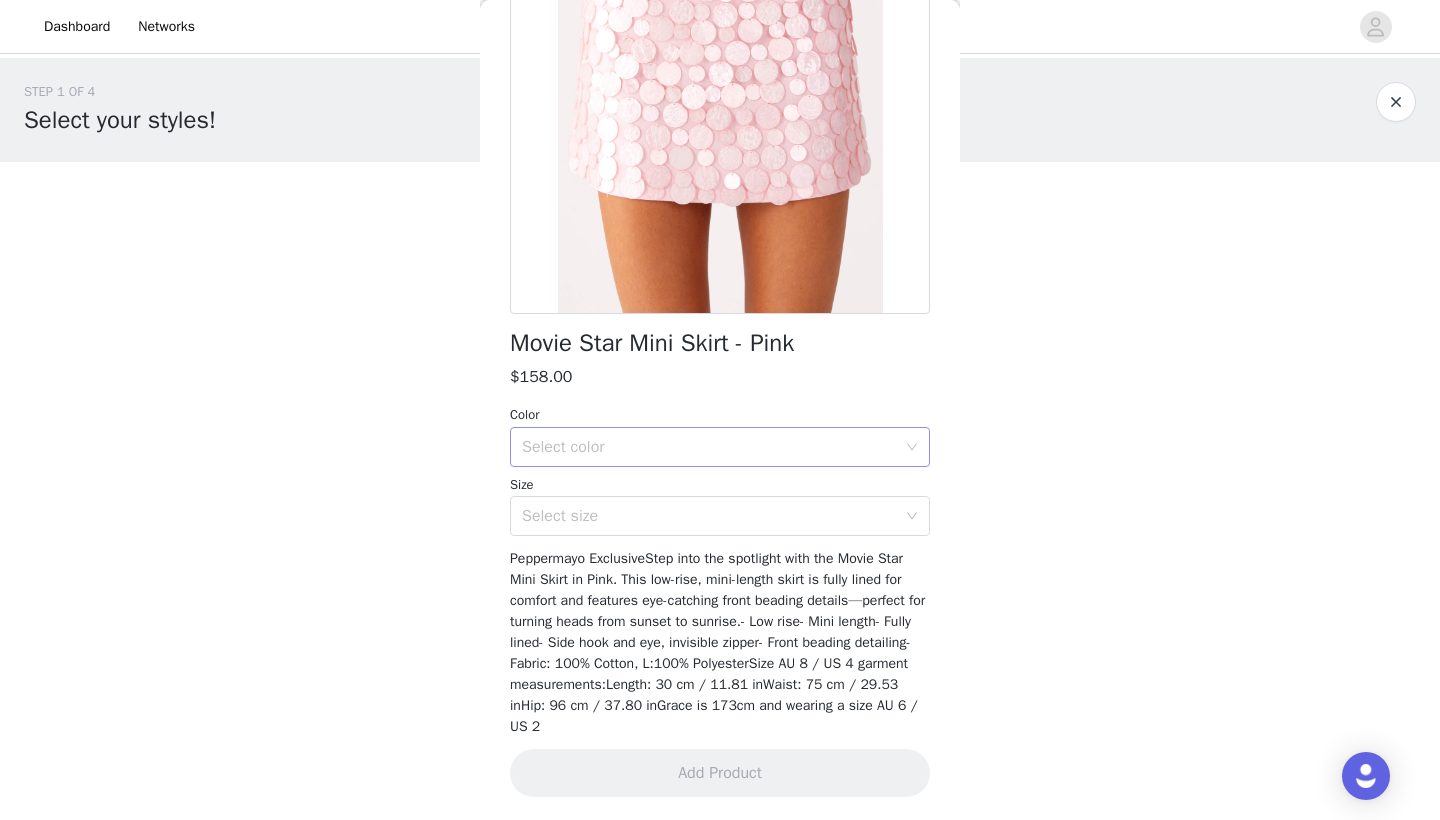 click on "Select color" at bounding box center (709, 447) 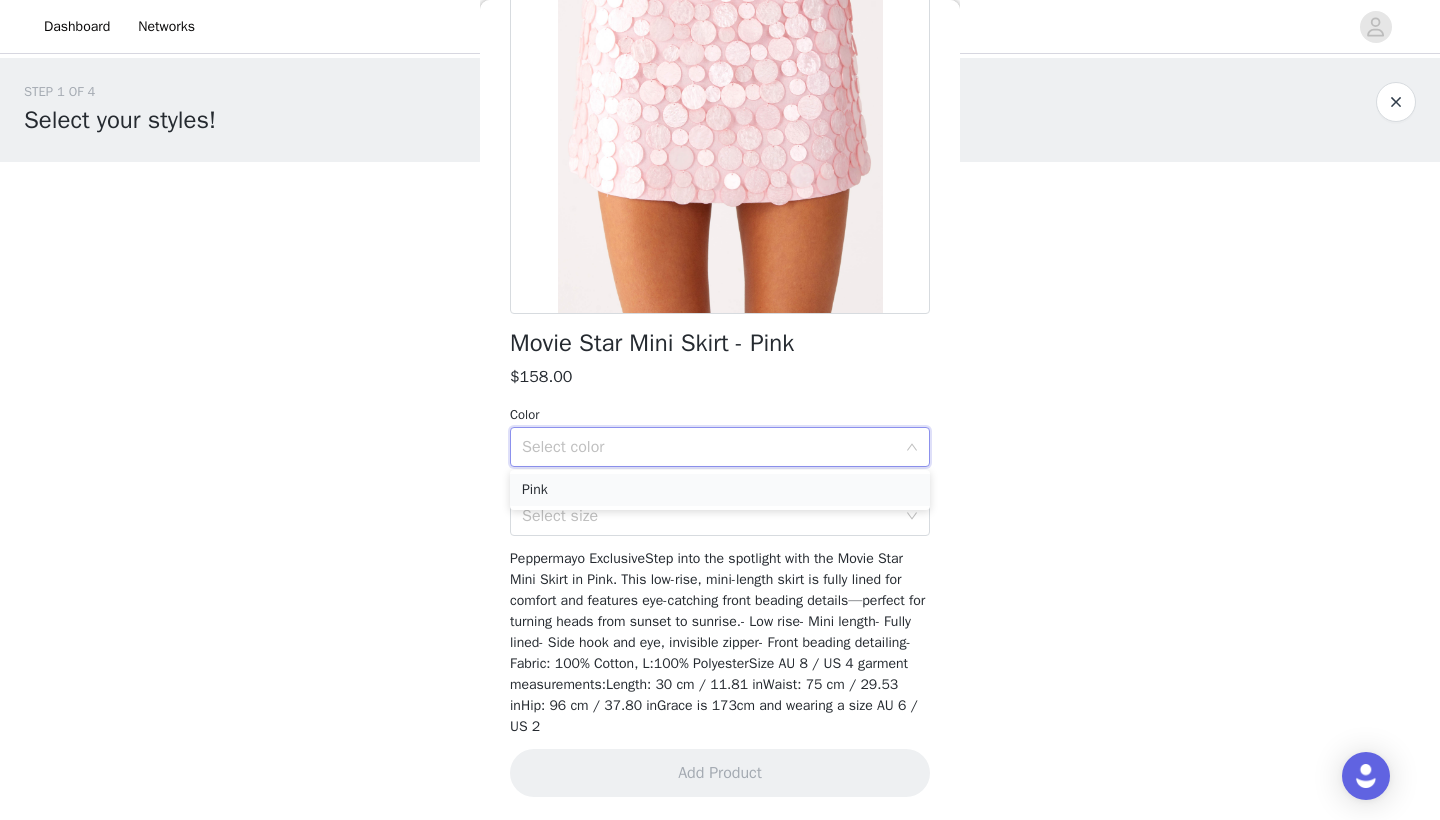 click on "Pink" at bounding box center (720, 490) 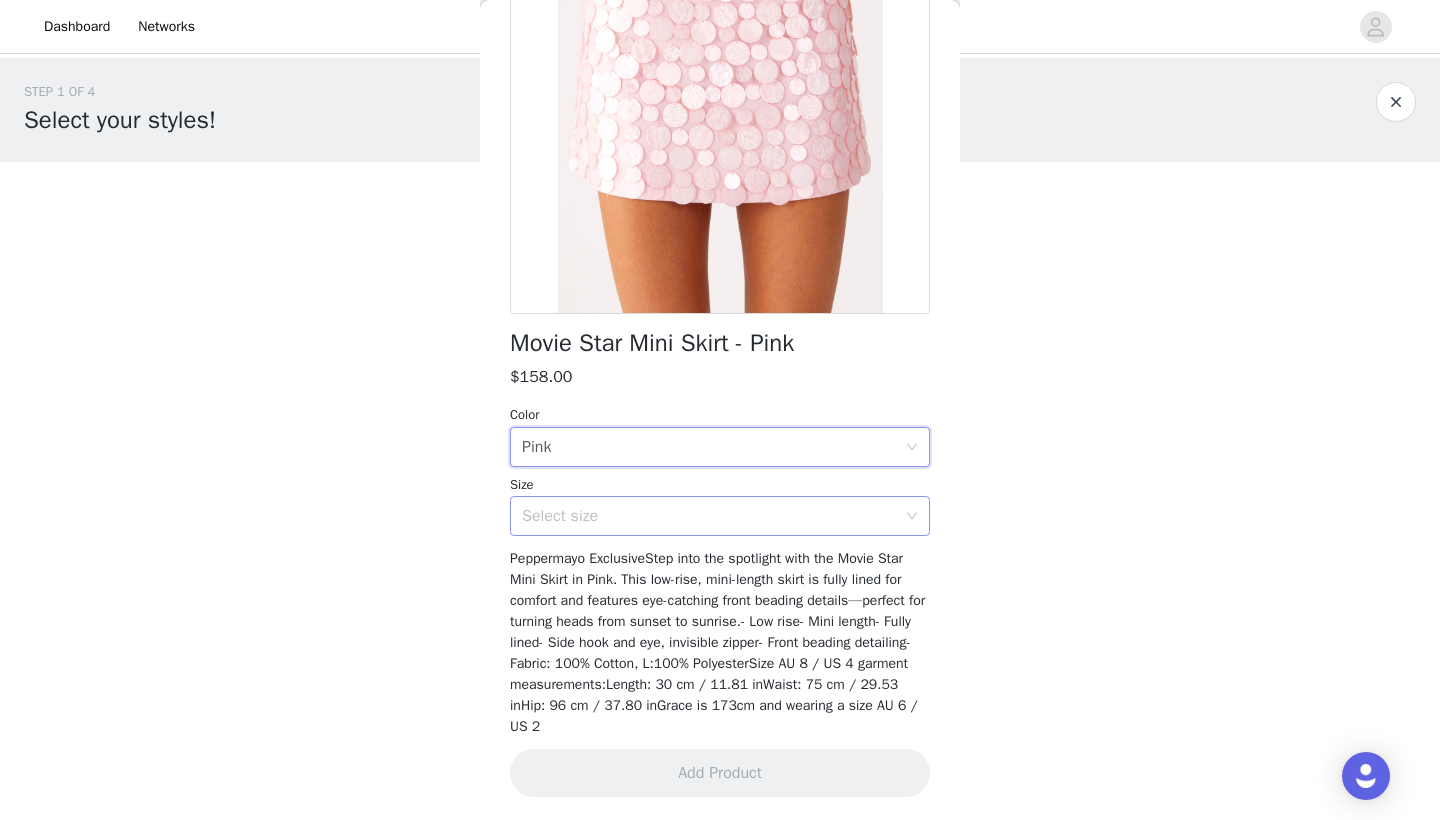 click on "Select size" at bounding box center (709, 516) 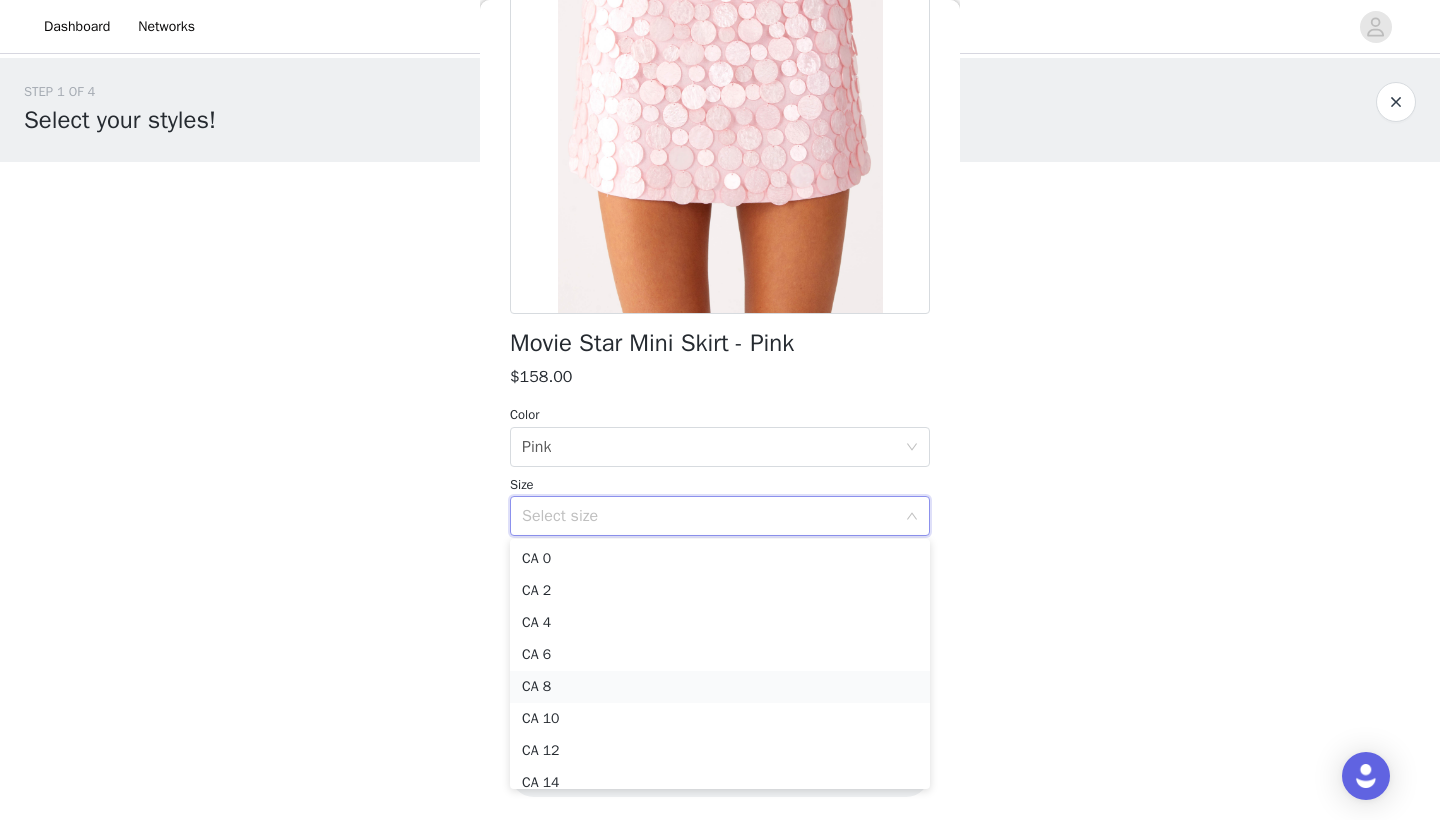 click on "CA 8" at bounding box center [720, 687] 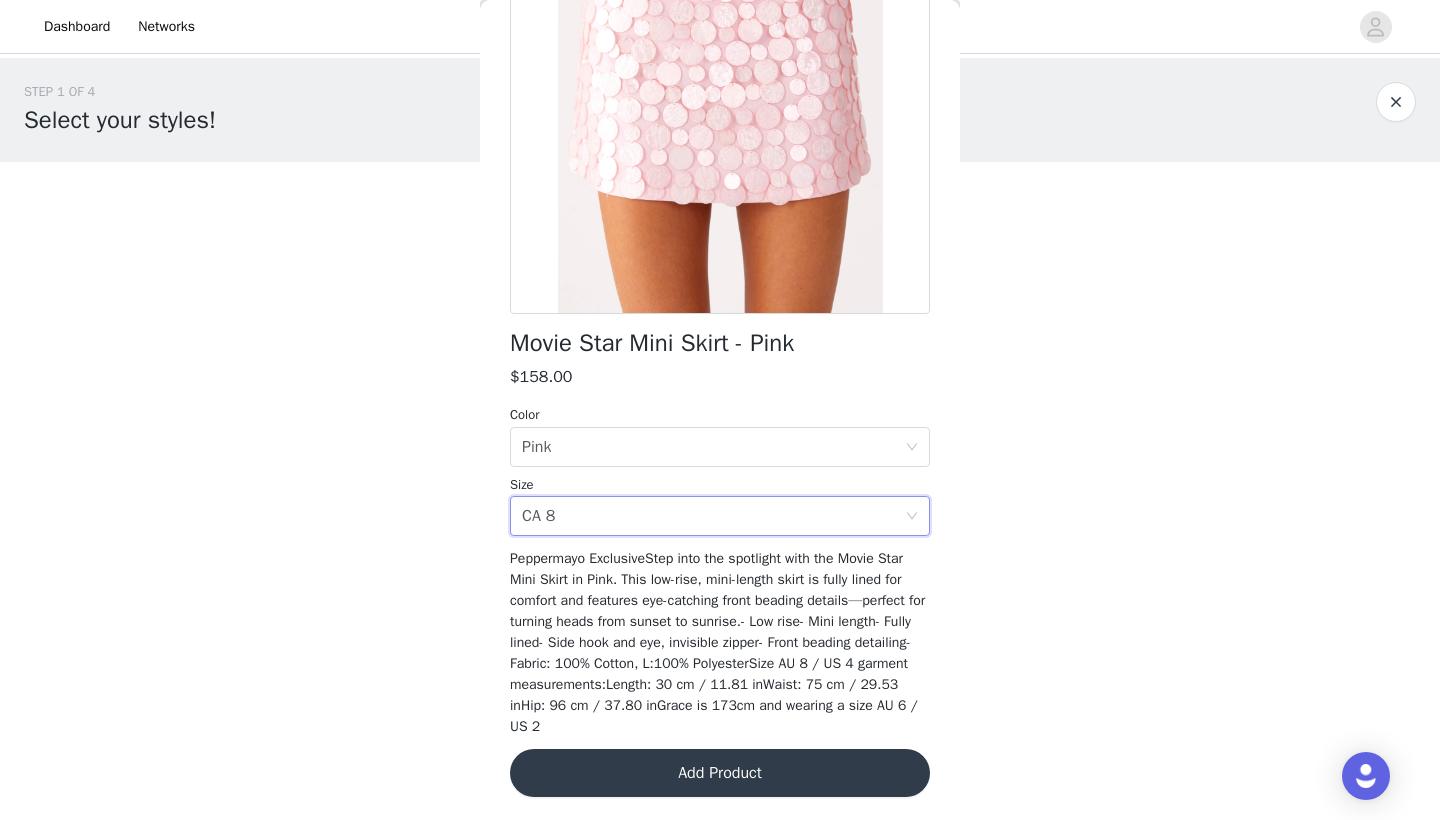 click on "Add Product" at bounding box center [720, 773] 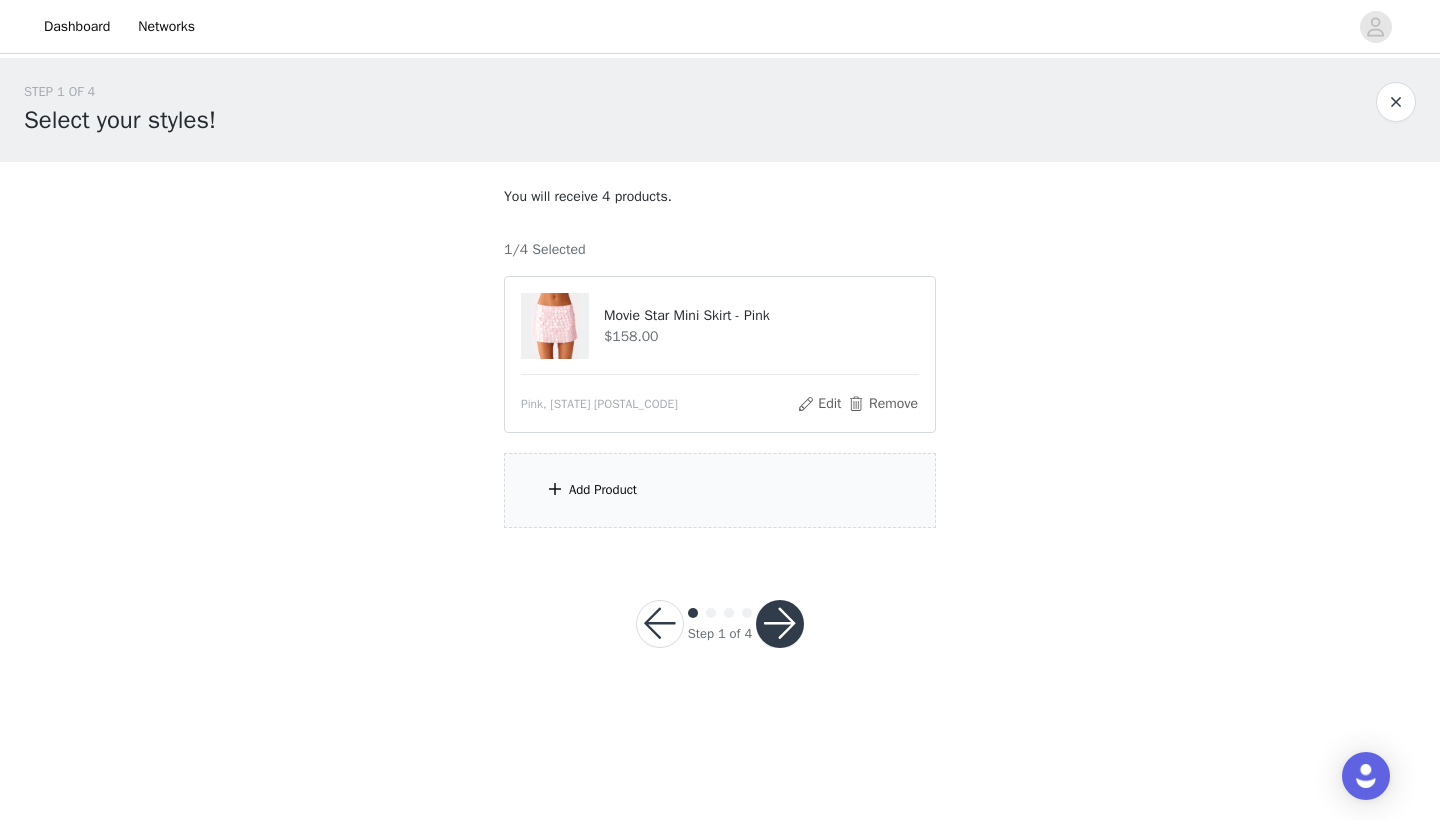 click on "Add Product" at bounding box center [720, 490] 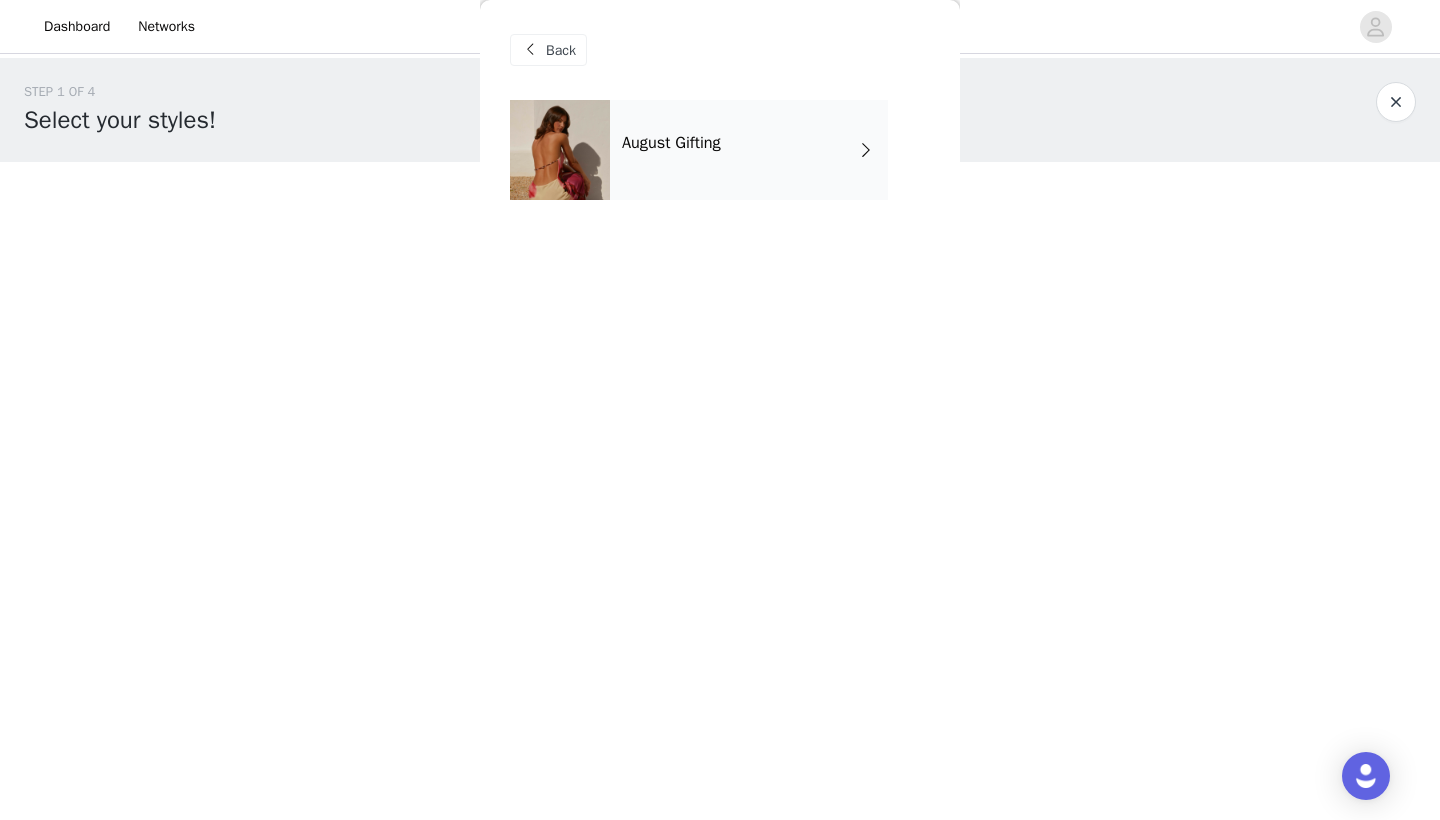 click at bounding box center [866, 150] 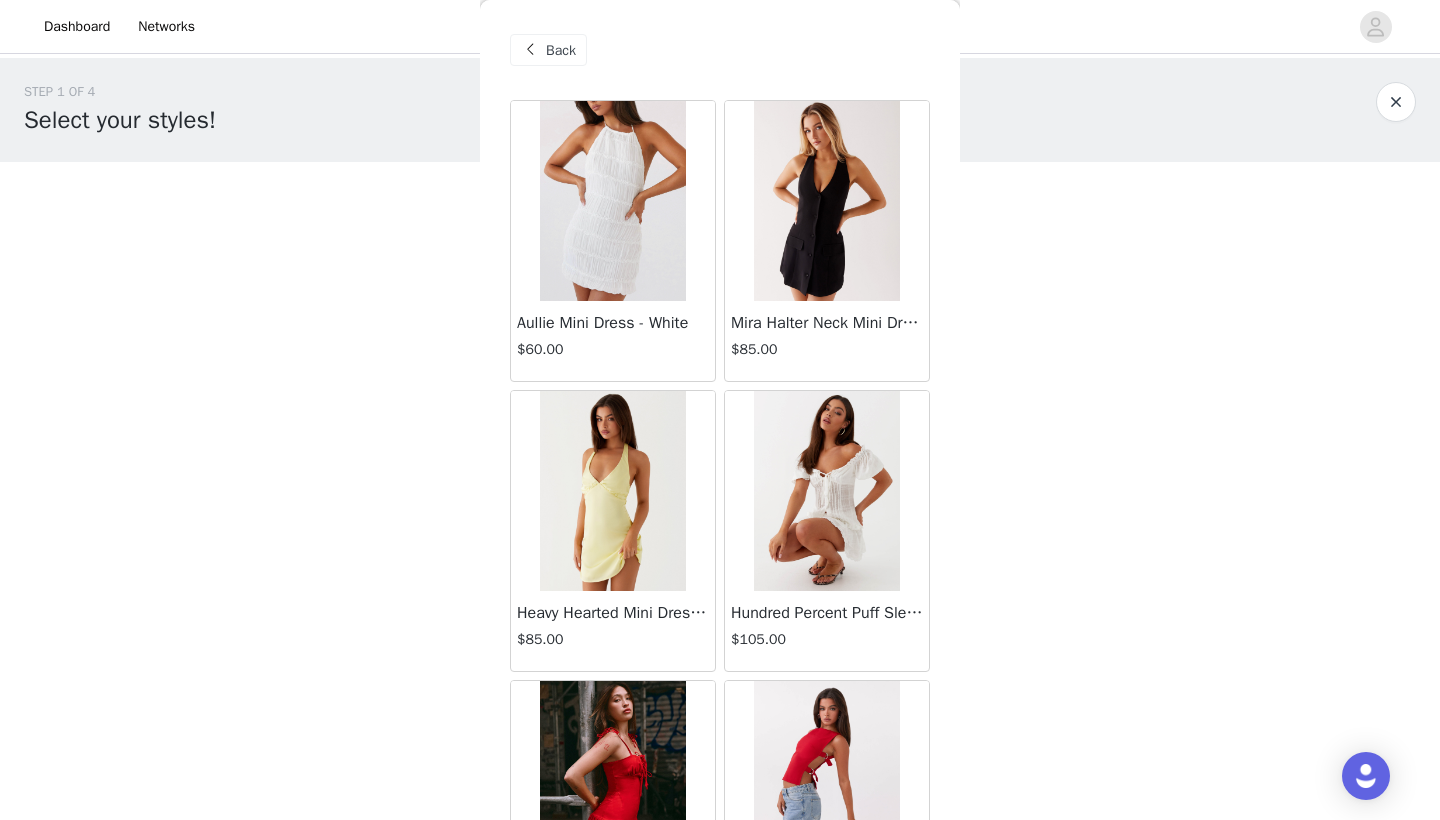 click on "Back       Aullie Mini Dress - White   $60.00       Mira Halter Neck Mini Dress - Black   $85.00       Heavy Hearted Mini Dress - Yellow   $85.00       Hundred Percent Puff Sleeve Top - White   $105.00       Love Seeker Corset Mini Dress - Red   $45.00       Cherish You Buckle Top - Red   $30.00       Ayla Satin Mini Dress - Yellow   $105.00       Rudy Tube Top - Ivory   $30.00       Keira Linen Mini Dress - White   $105.00       Not One Time Knit Mini Dress - Red   $35.00       Carmel Maxi Dress - Brown   $126.00       Moorey Beaded Mini Dress - Blue   $45.00       Solaris Strapless Maxi Dress - Blue Floral   $126.00       Lyrical Maxi Dress - Ivory   $95.00       Garden Kisses Shirred Mini Dress - Red   $60.00       Under The Pagoda Maxi Dress - Amber   $137.00       At Last Halterneck Top - Brown   $74.00       Annalissa Linen Mini Dress - Yellow   $35.00       Girls Like Us Ruched Mini Shorts - White   $74.00       Keanna Low Rise Denim Jeans - Washed Denim   $105.00     Load More" at bounding box center (720, 410) 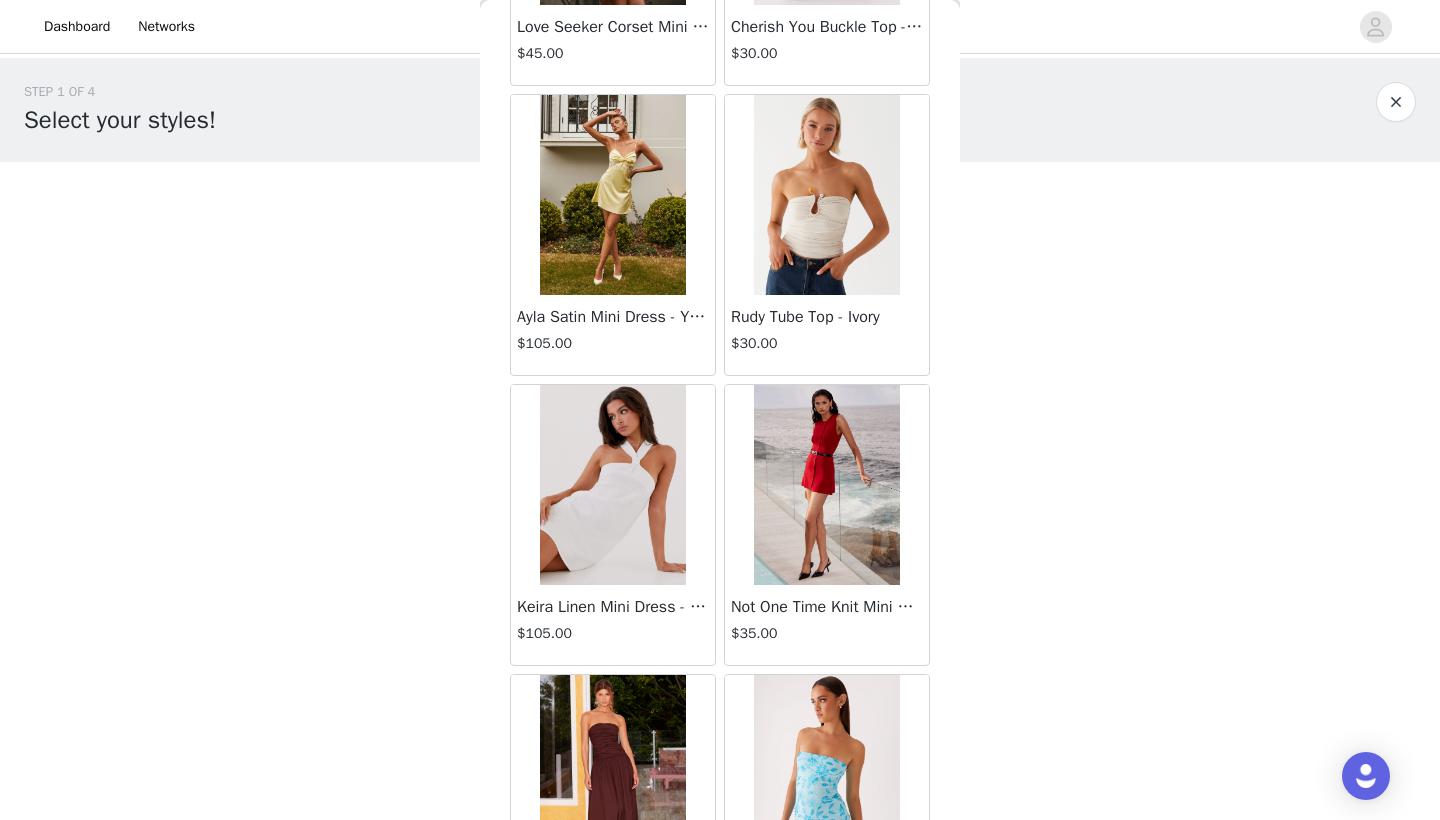 scroll, scrollTop: 795, scrollLeft: 0, axis: vertical 